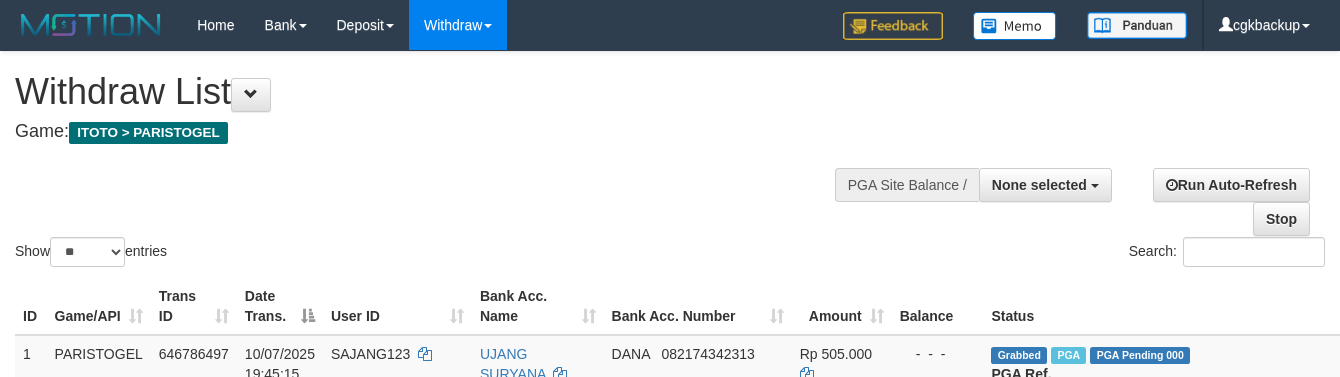 select 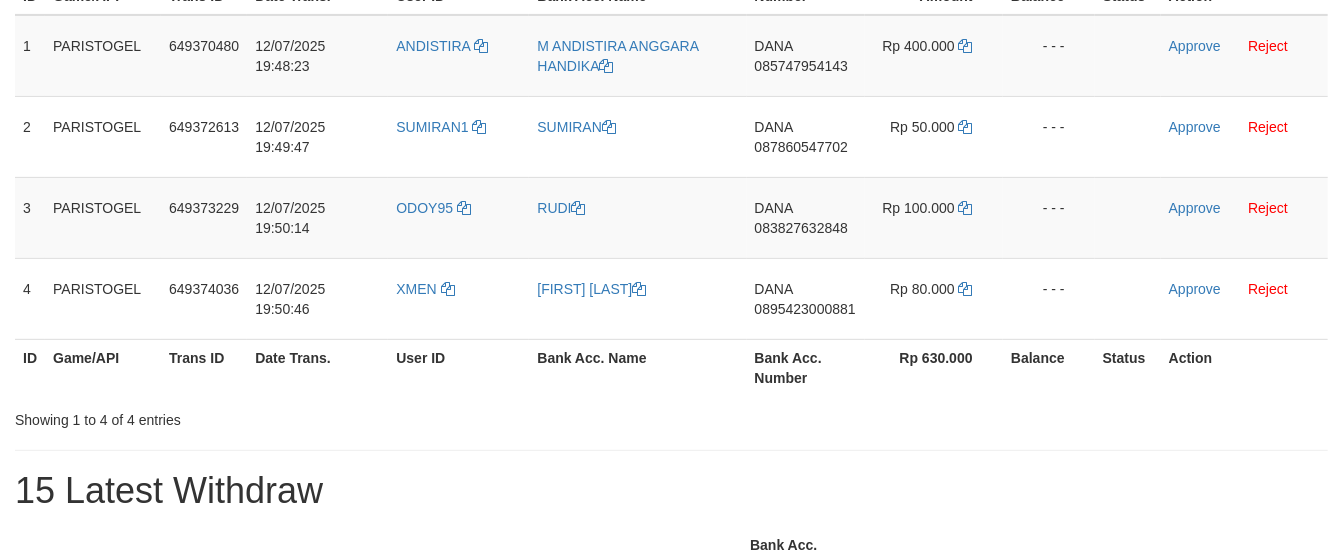 scroll, scrollTop: 333, scrollLeft: 0, axis: vertical 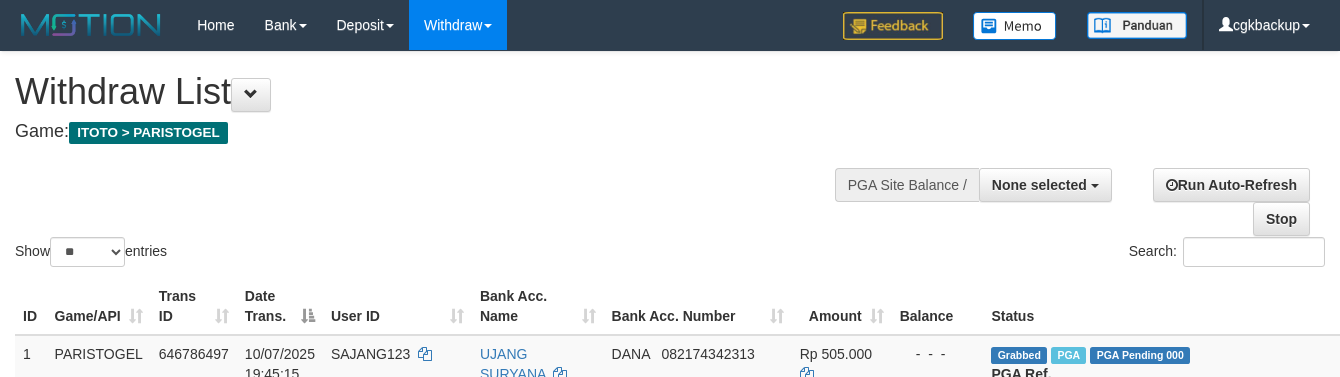 select 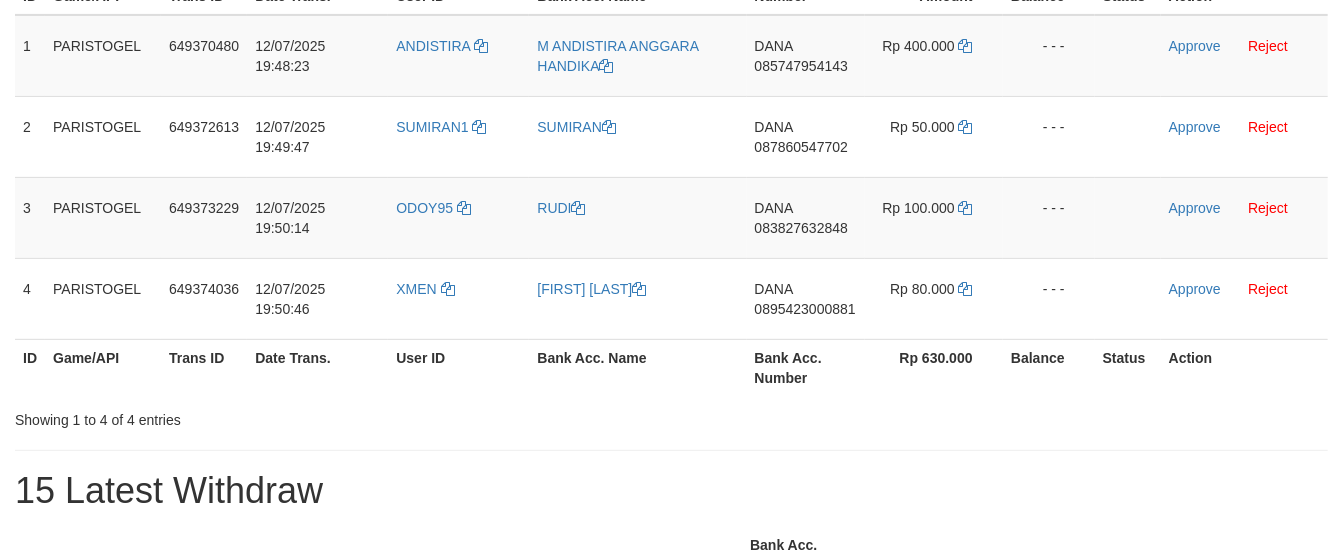 scroll, scrollTop: 333, scrollLeft: 0, axis: vertical 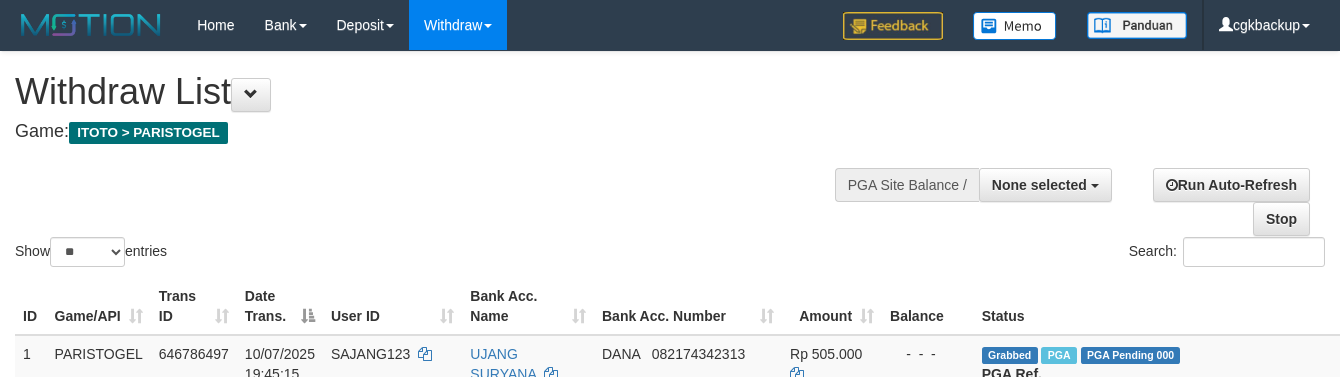 select 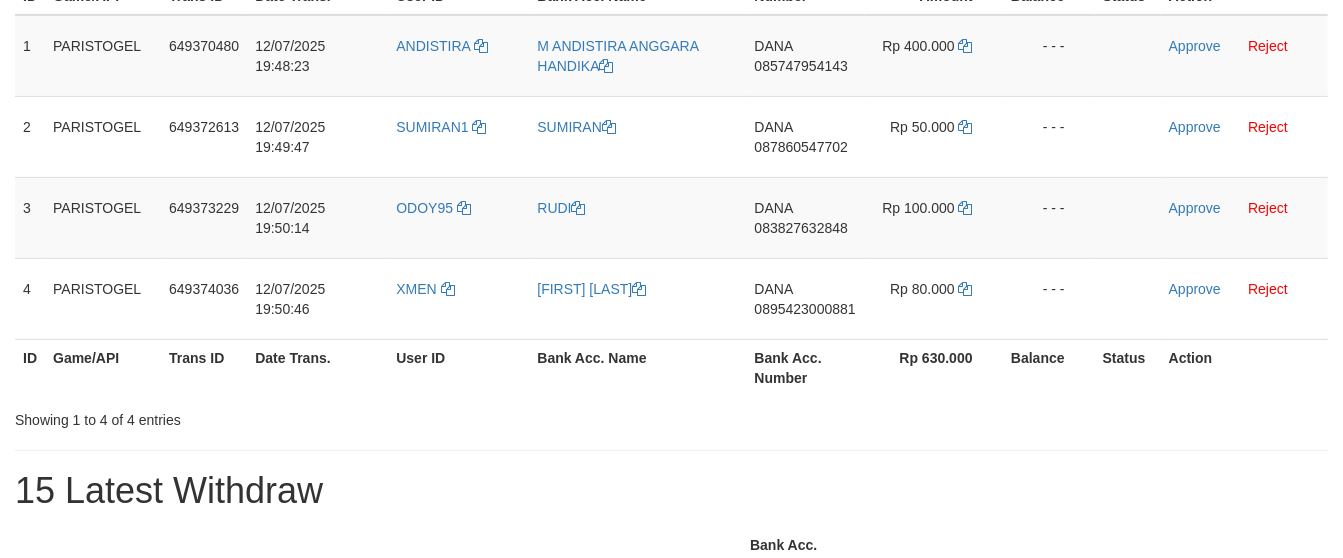 scroll, scrollTop: 333, scrollLeft: 0, axis: vertical 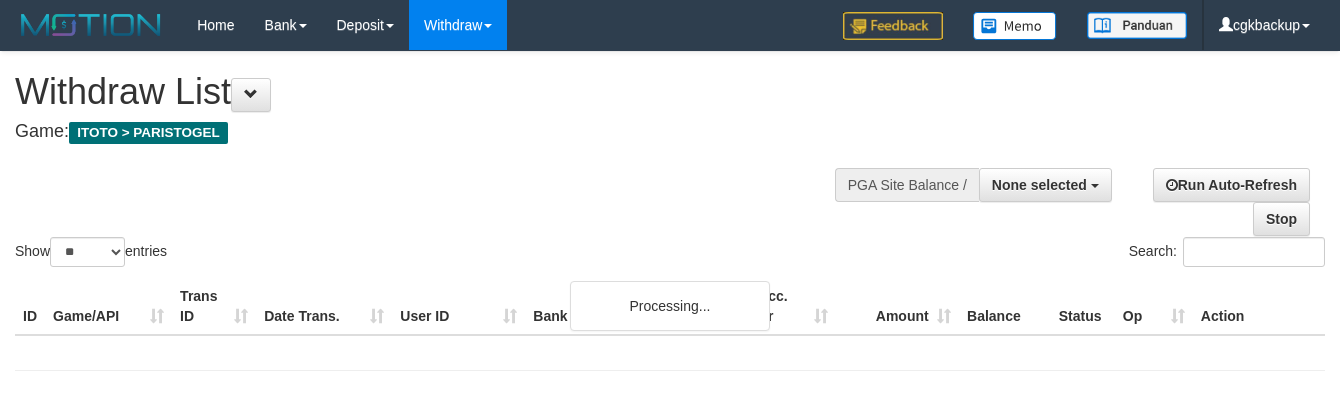 select 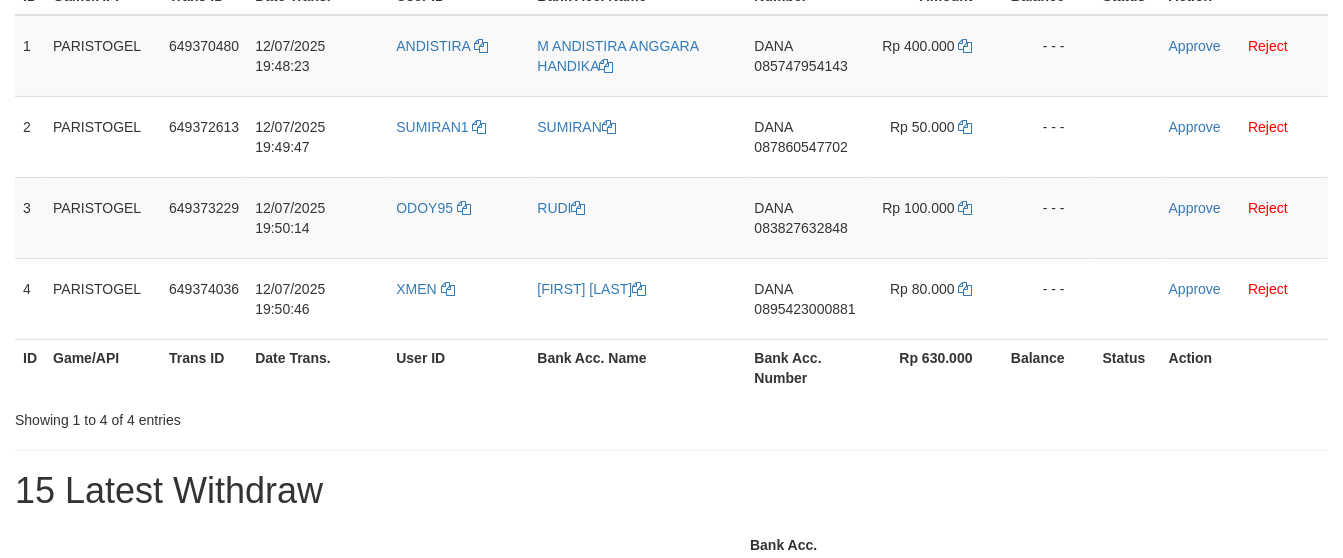 scroll, scrollTop: 333, scrollLeft: 0, axis: vertical 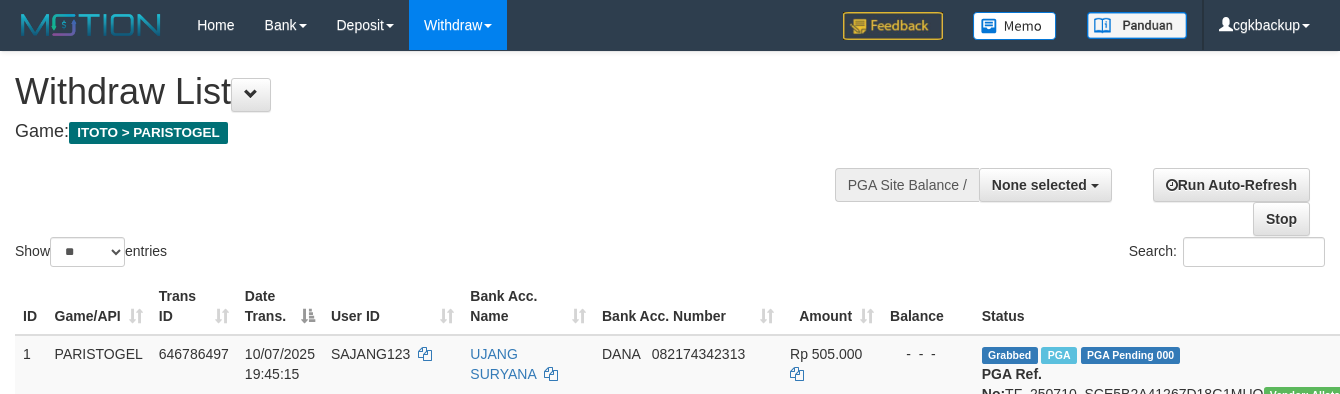 select 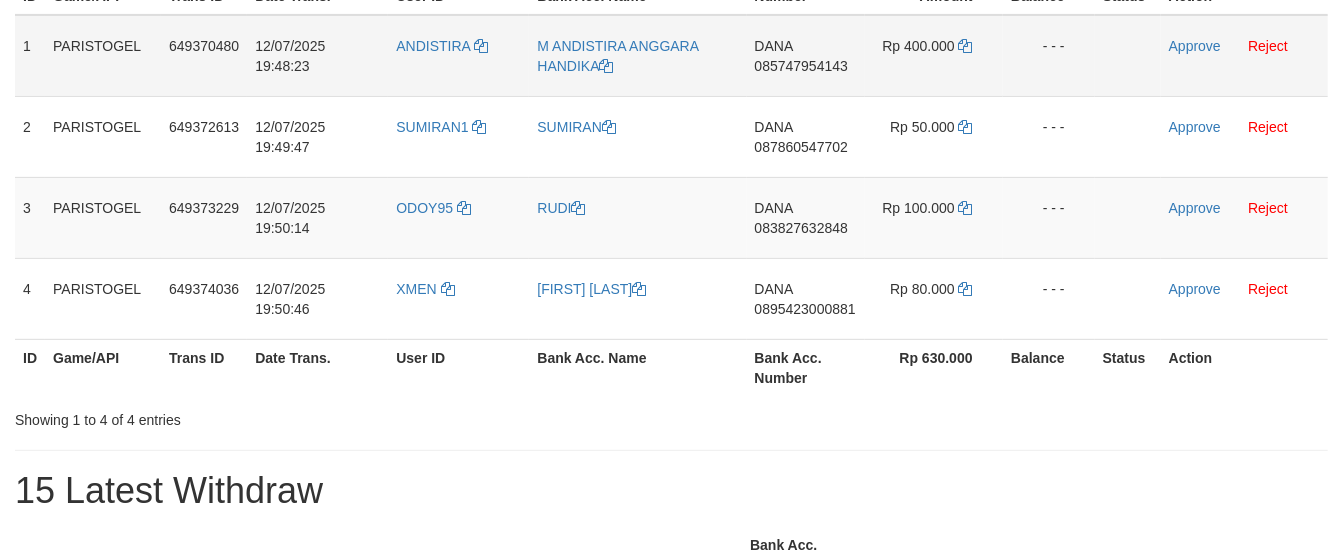 click on "ANDISTIRA" at bounding box center (458, 56) 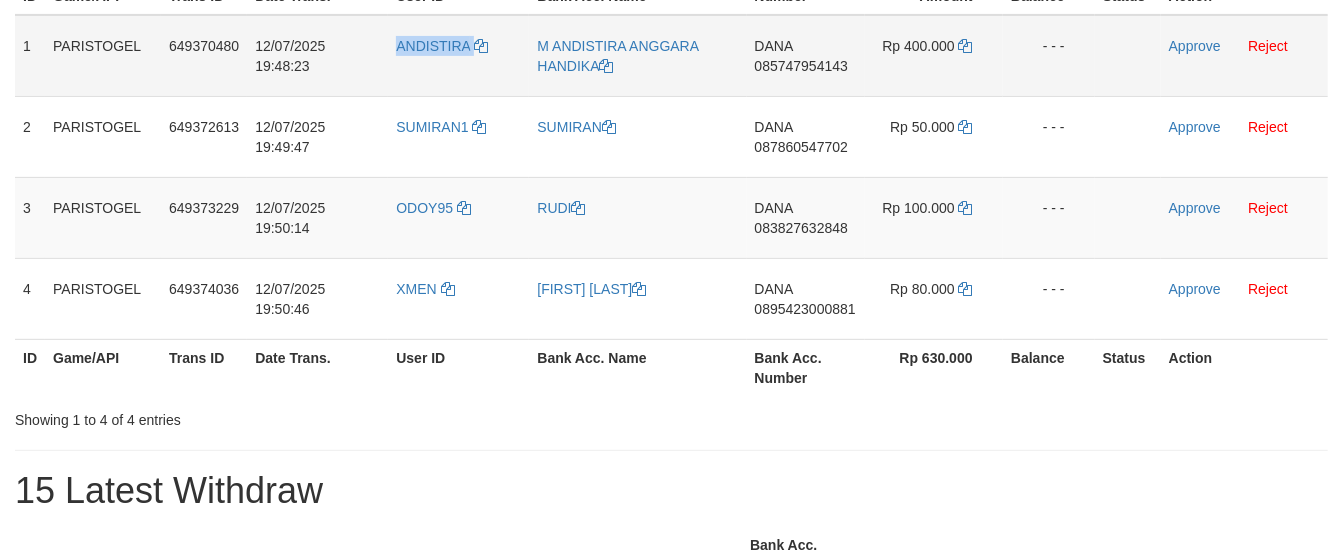 click on "ANDISTIRA" at bounding box center (458, 56) 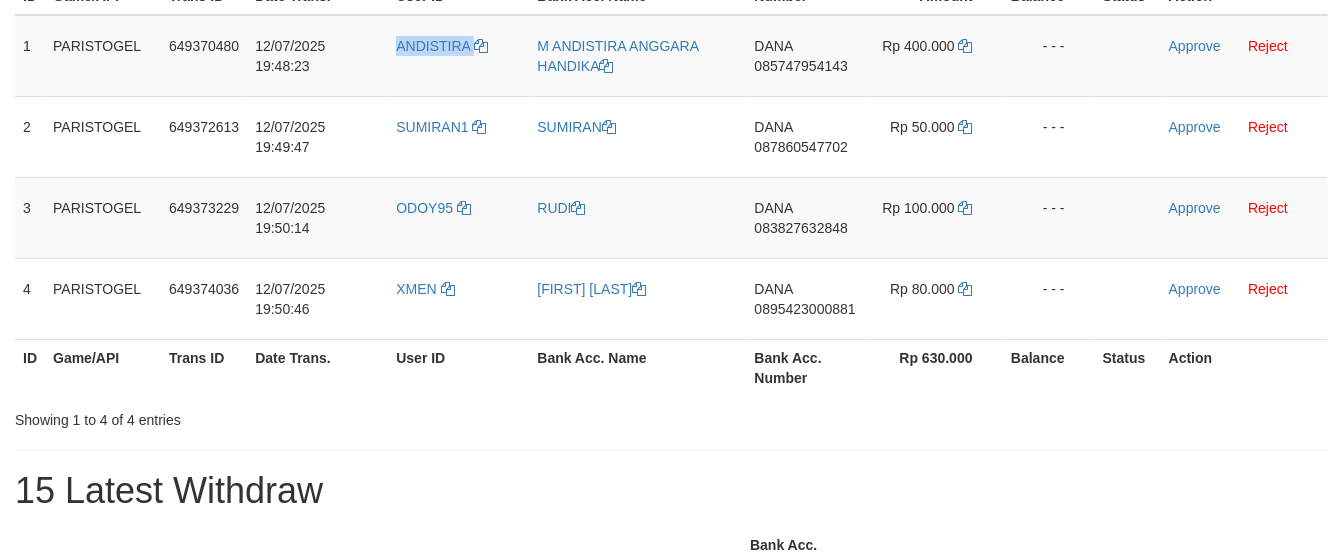 scroll, scrollTop: 333, scrollLeft: 0, axis: vertical 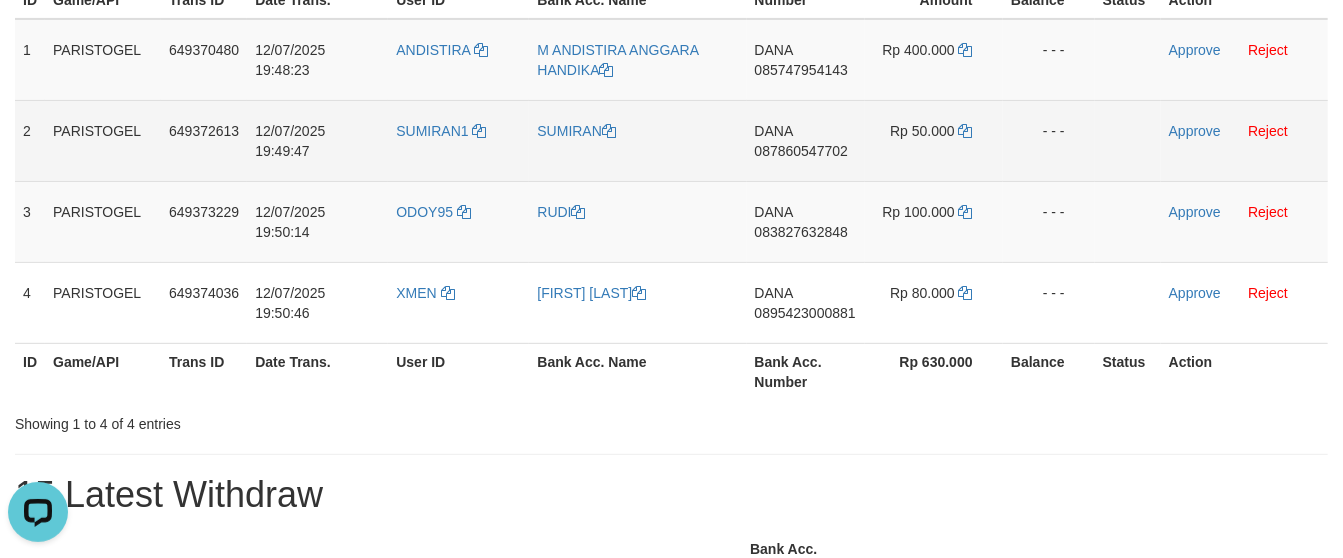 click on "12/07/2025 19:49:47" at bounding box center [317, 140] 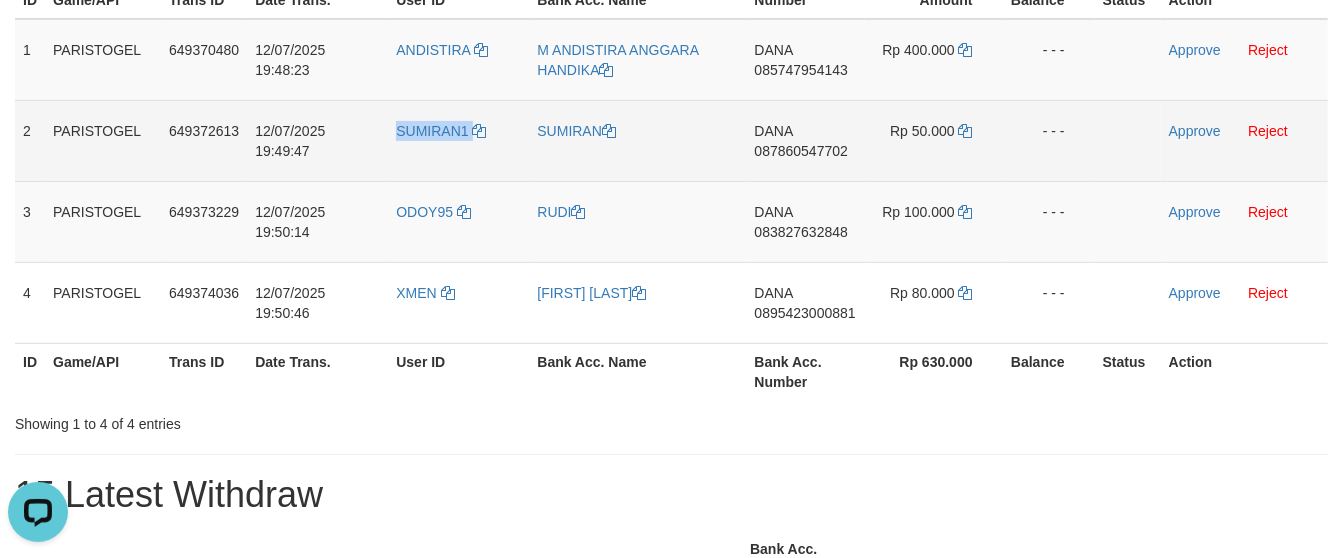 click on "SUMIRAN1" at bounding box center [458, 140] 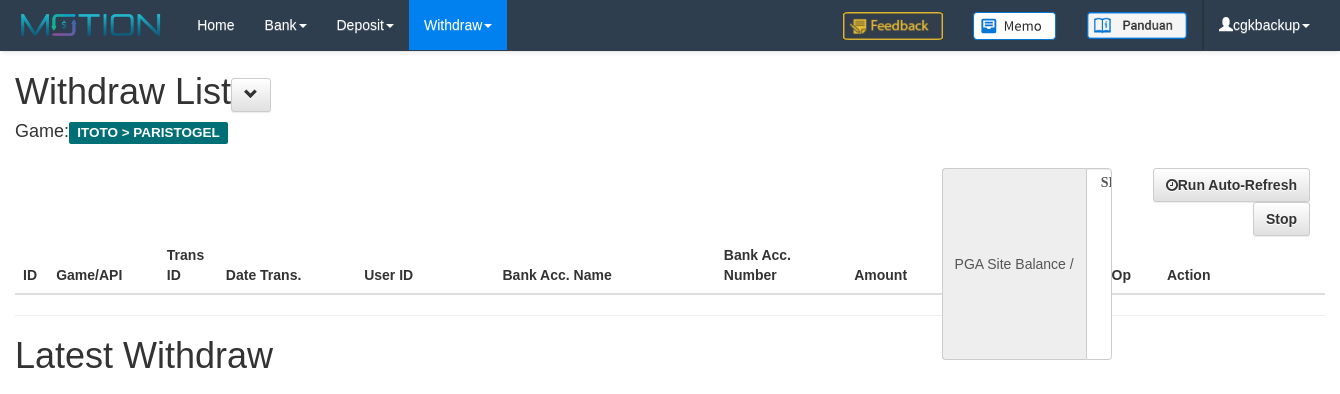 select 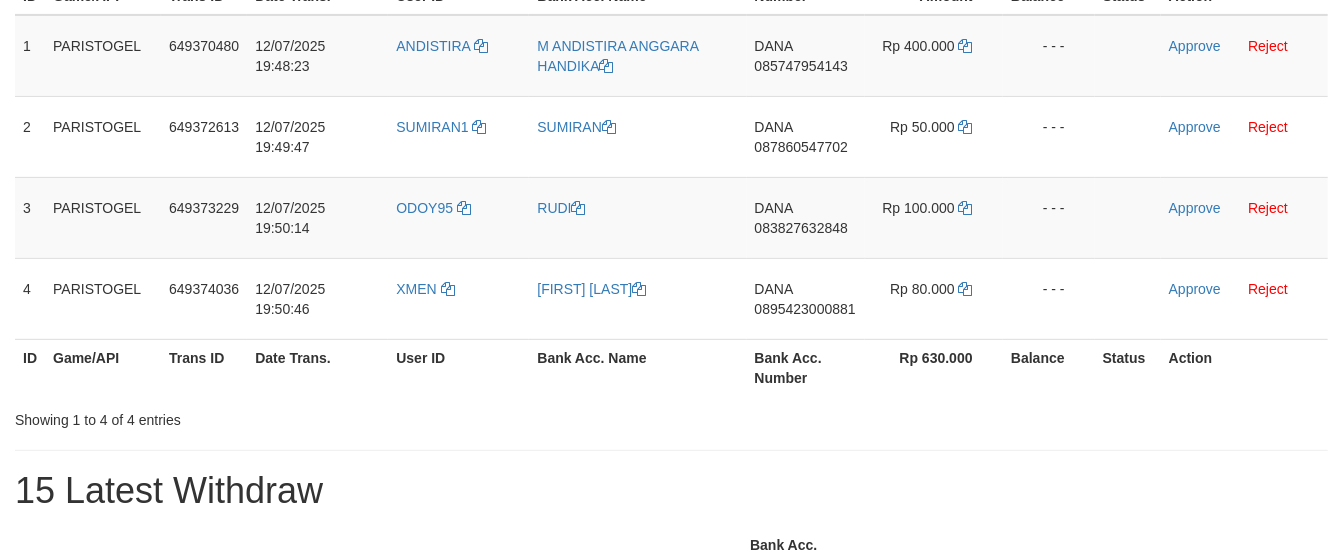 scroll, scrollTop: 333, scrollLeft: 0, axis: vertical 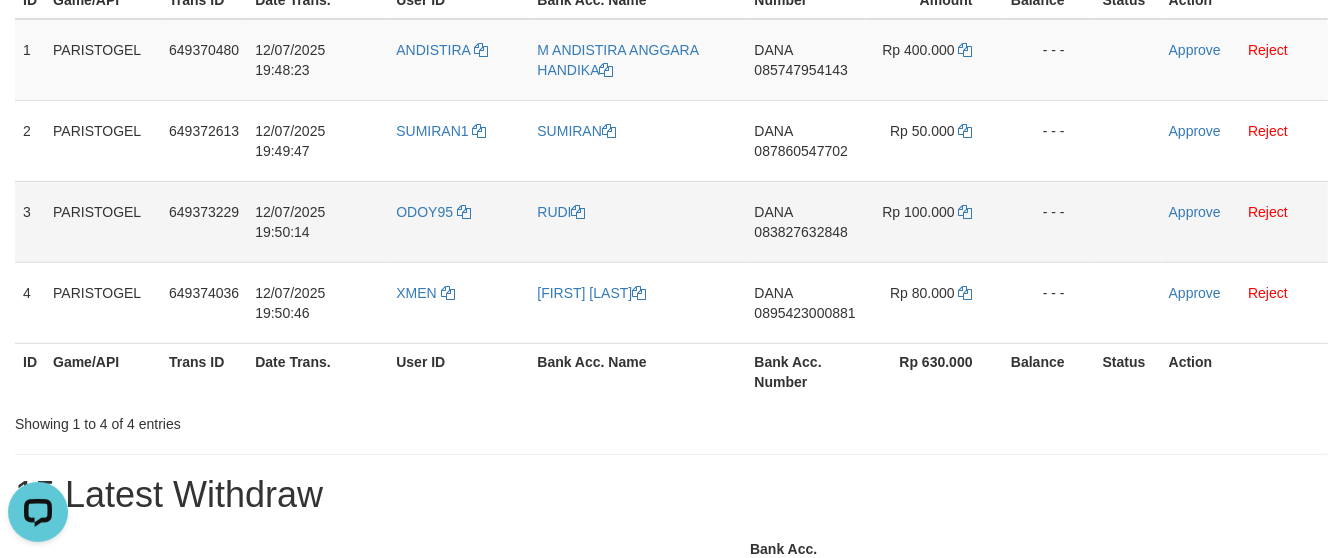 click on "ODOY95" at bounding box center [458, 221] 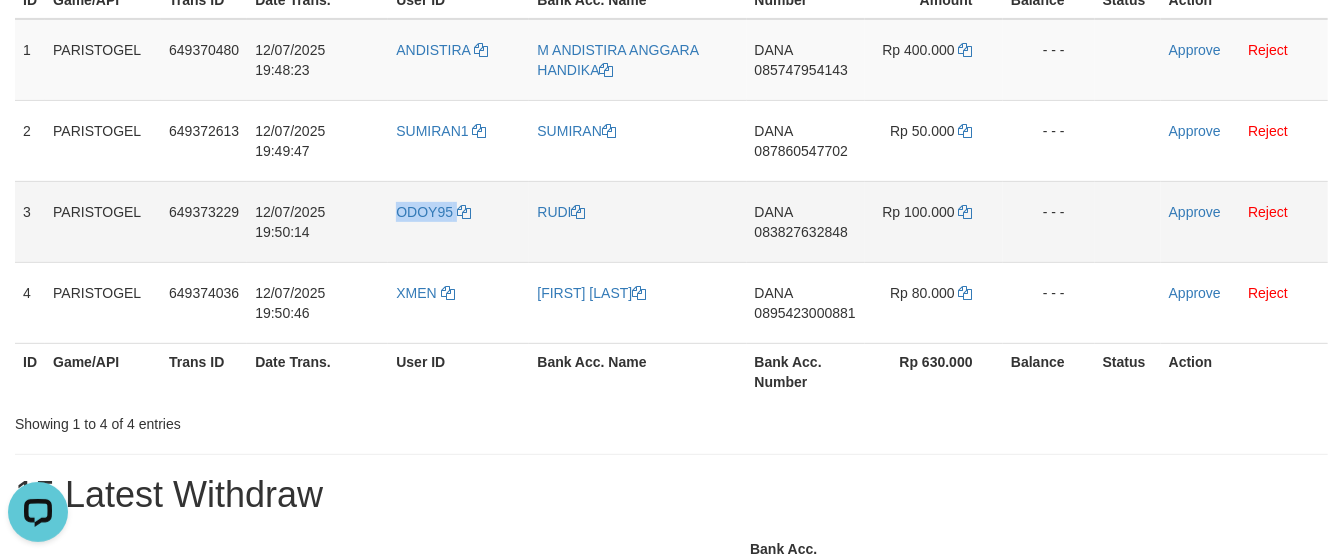 click on "ODOY95" at bounding box center [458, 221] 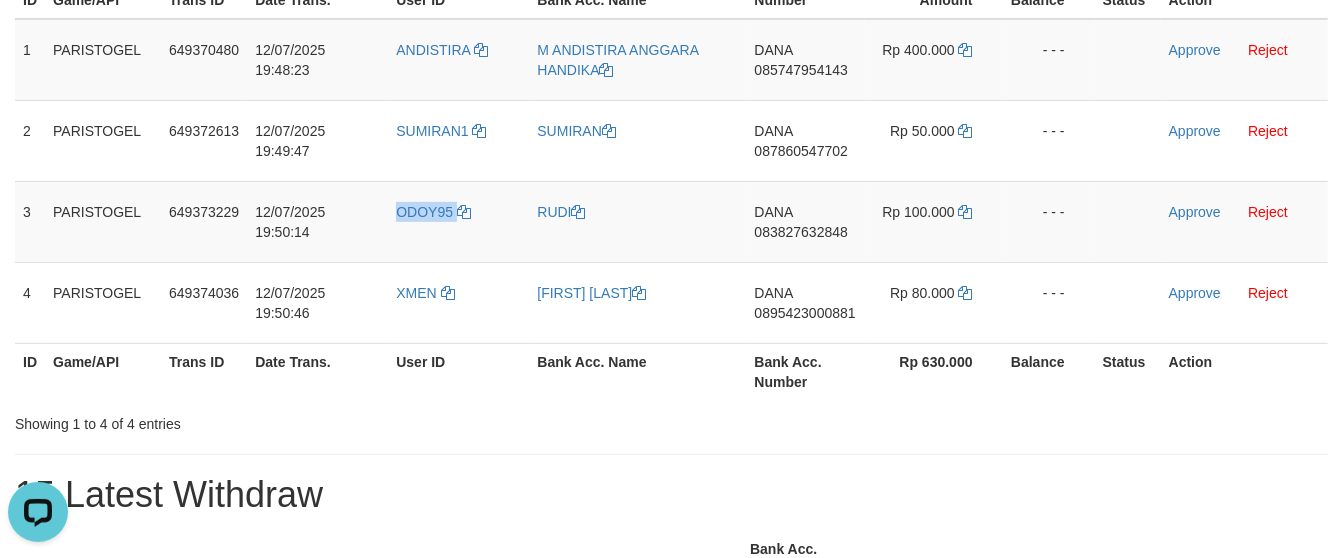 copy on "ODOY95" 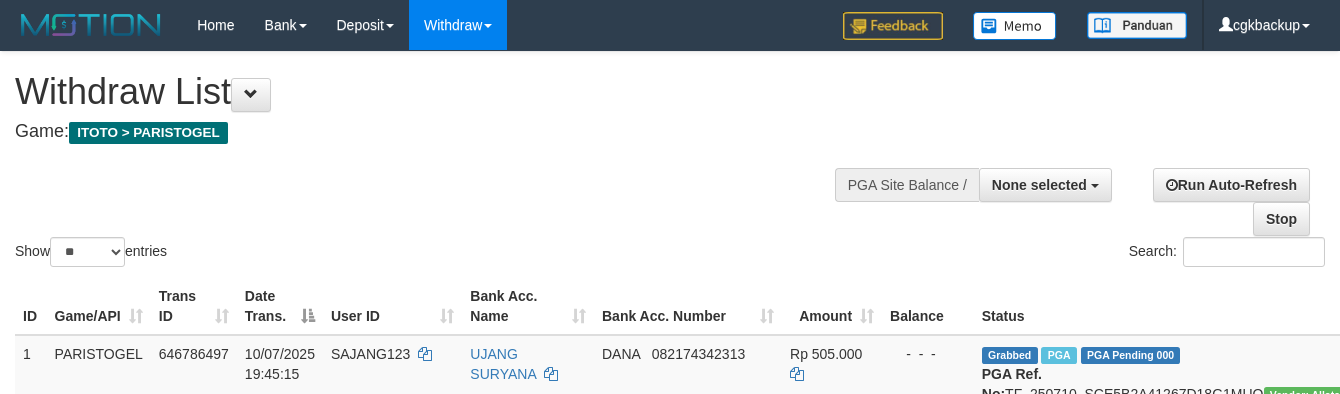 select 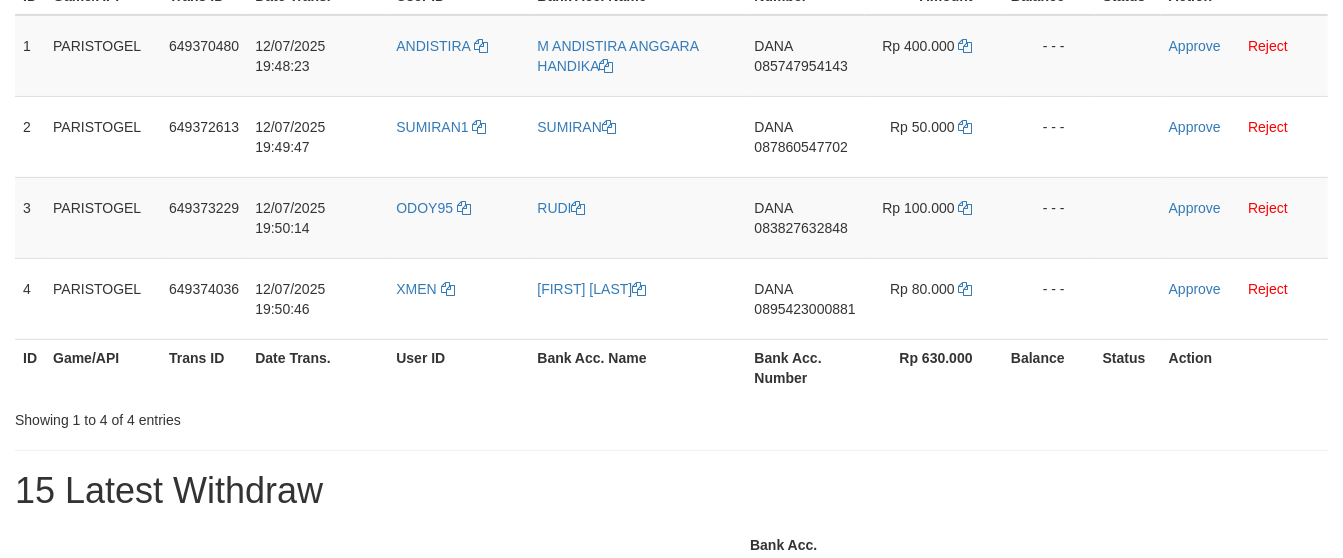 scroll, scrollTop: 333, scrollLeft: 0, axis: vertical 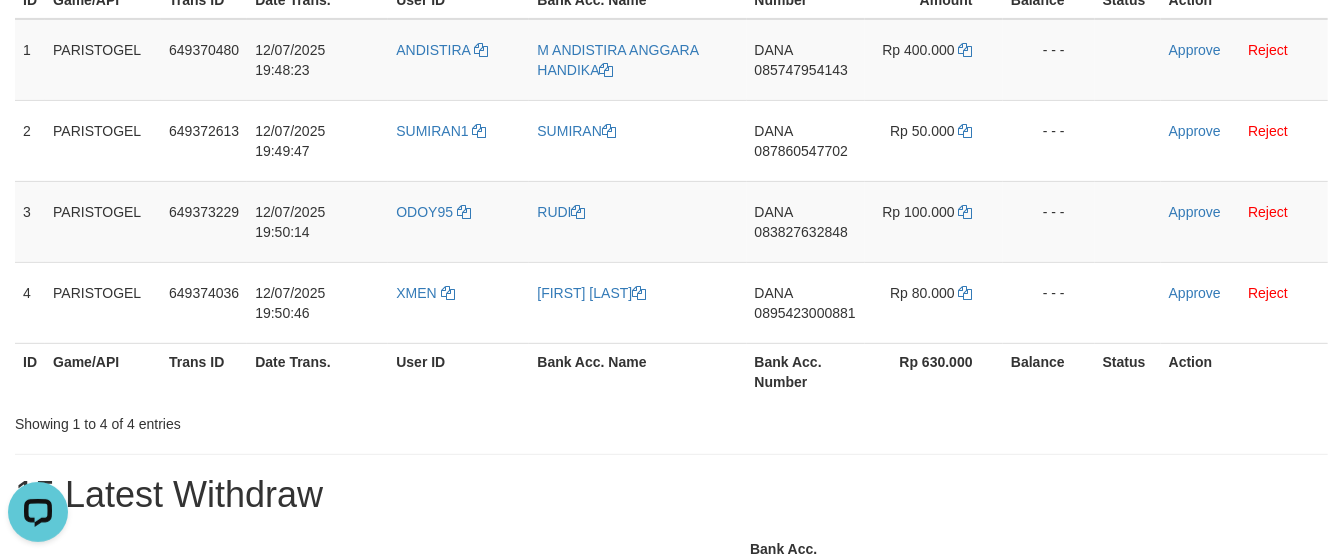 drag, startPoint x: 396, startPoint y: 504, endPoint x: 400, endPoint y: 486, distance: 18.439089 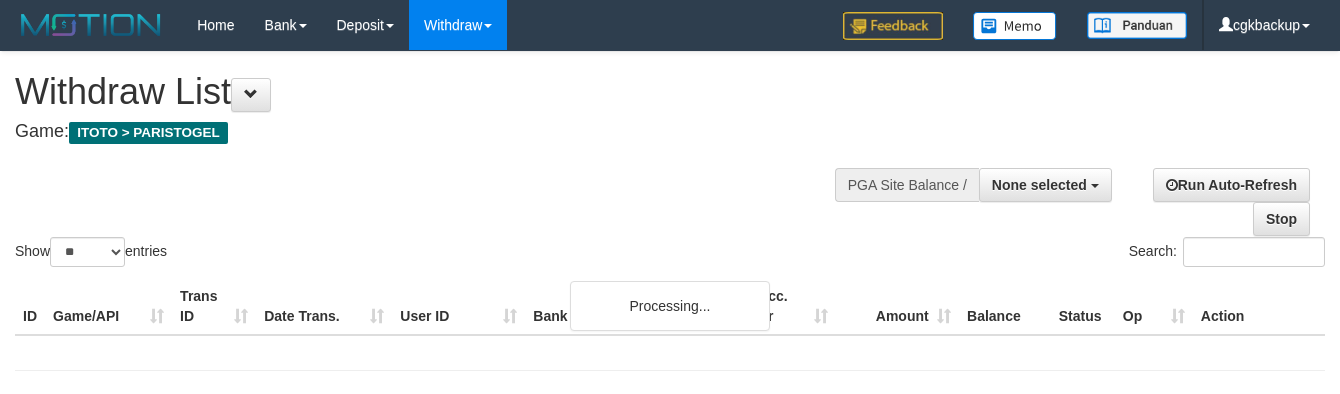 select 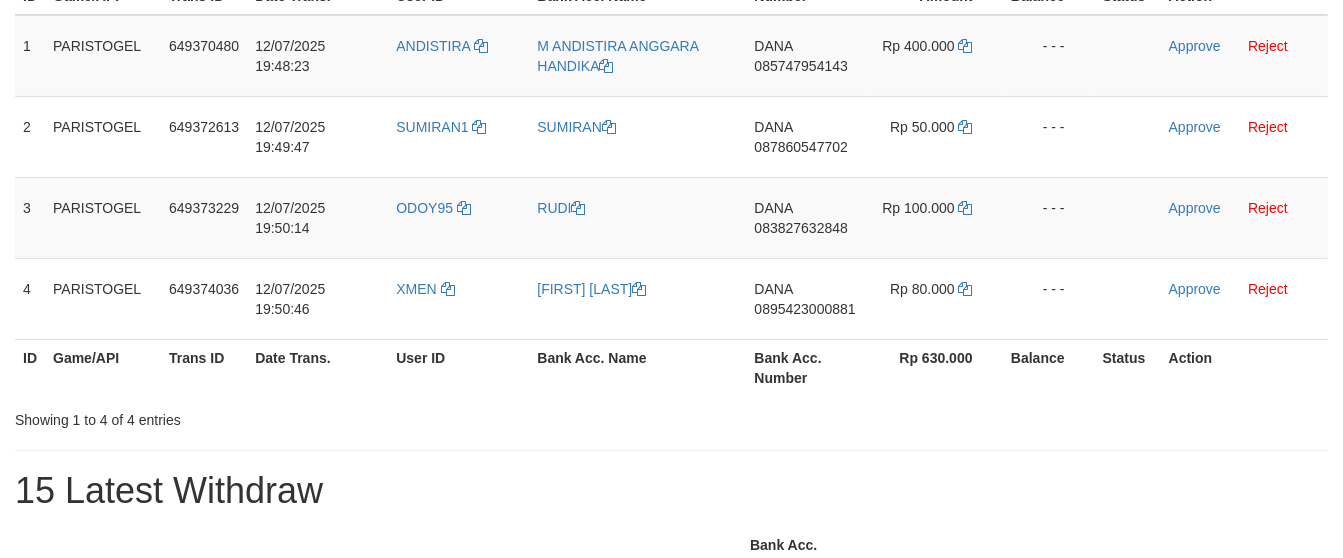 scroll, scrollTop: 333, scrollLeft: 0, axis: vertical 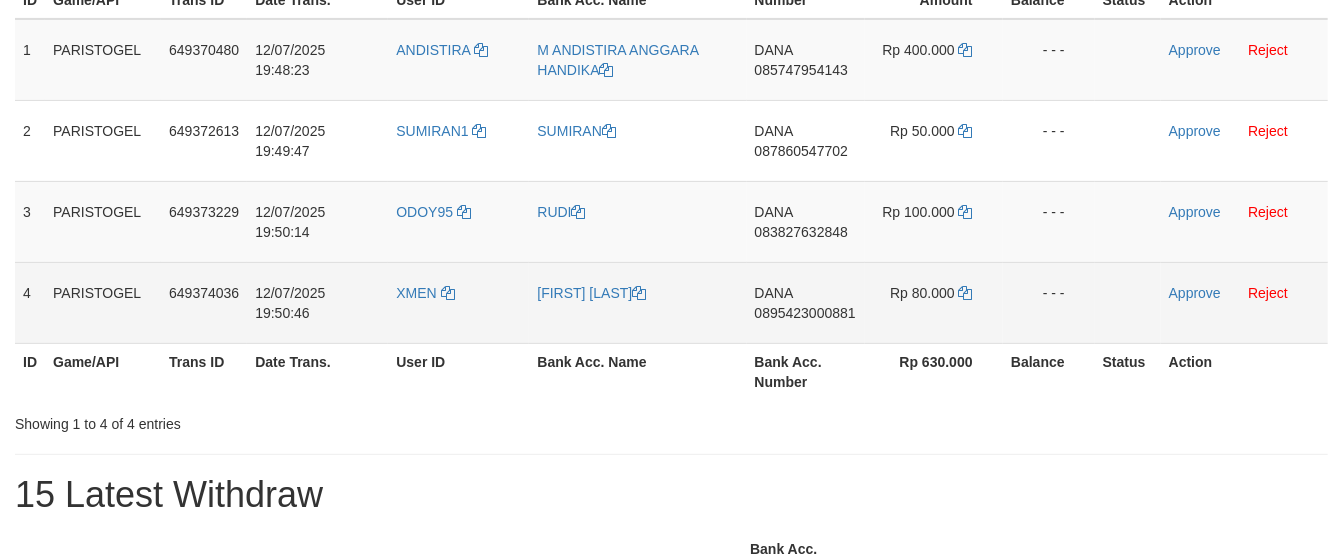 click on "XMEN" at bounding box center [458, 302] 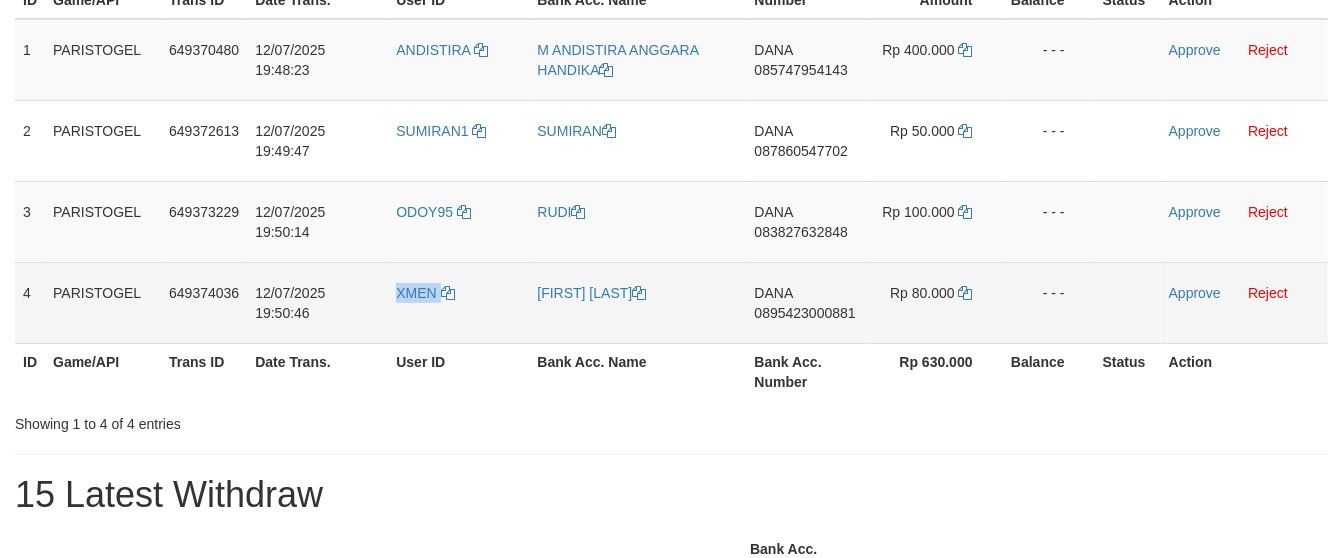 click on "XMEN" at bounding box center [458, 302] 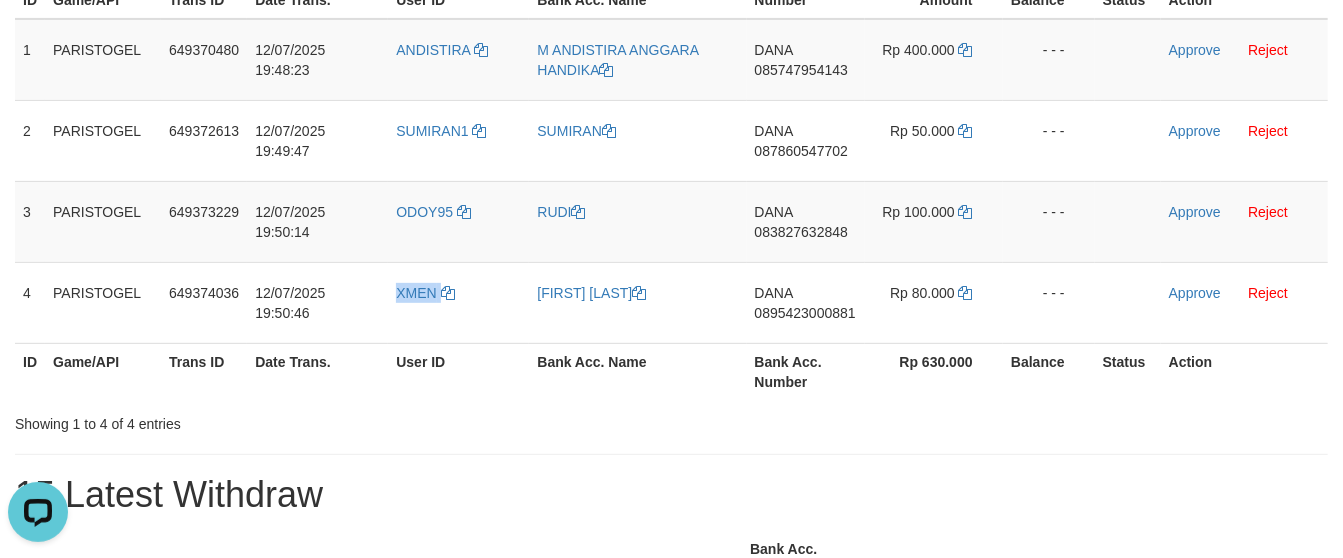 scroll, scrollTop: 0, scrollLeft: 0, axis: both 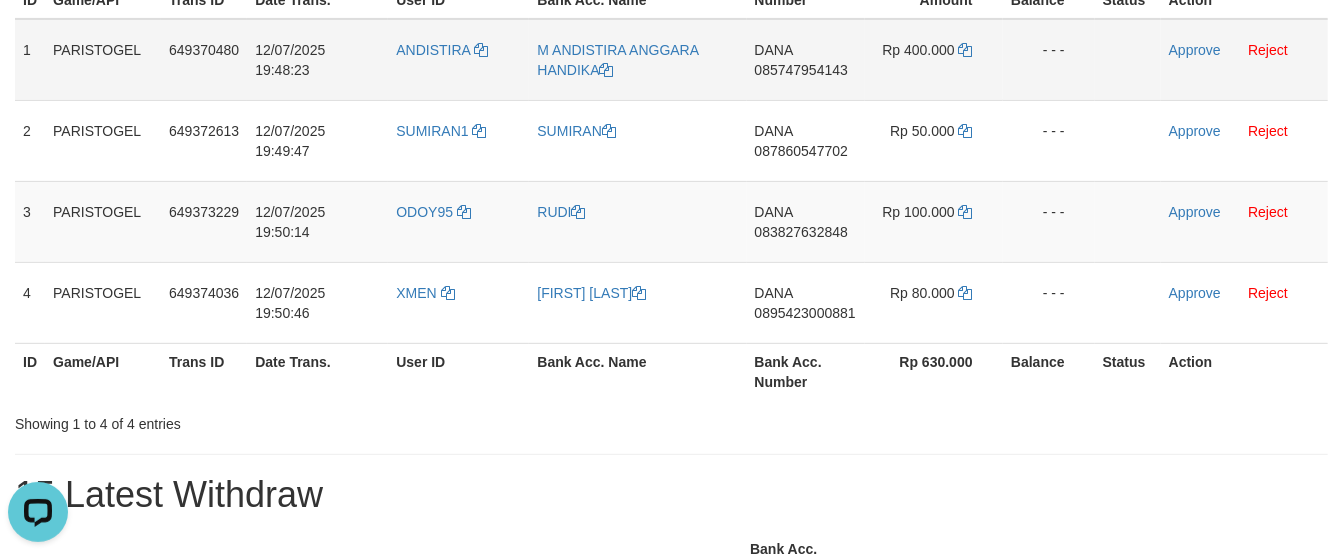 click on "M ANDISTIRA ANGGARA HANDIKA" at bounding box center (637, 60) 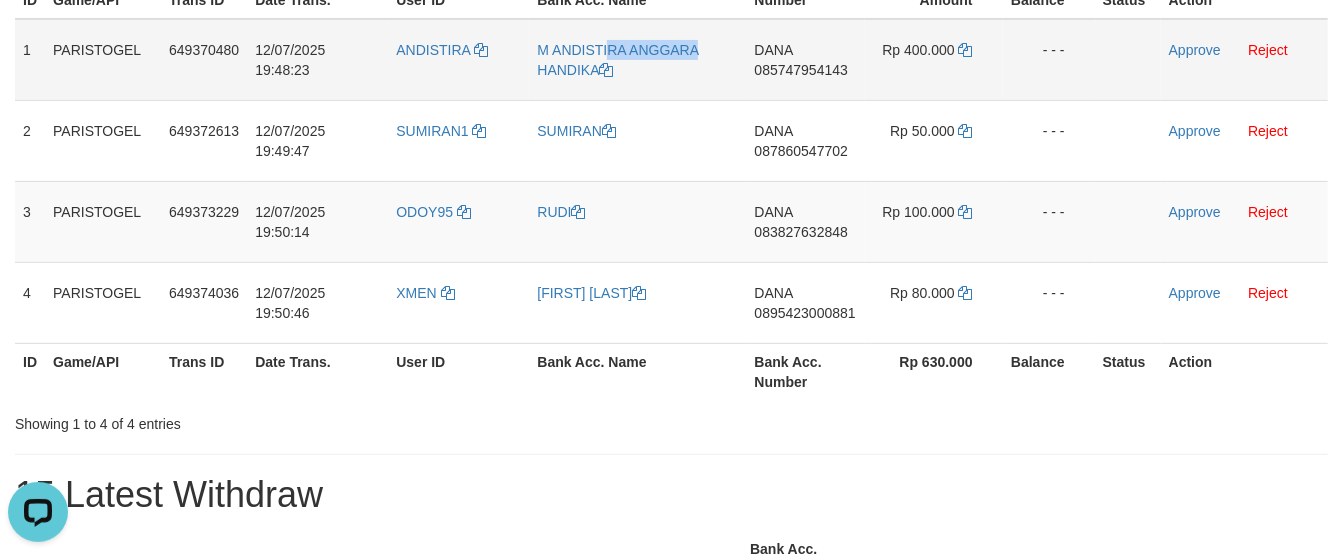 click on "M ANDISTIRA ANGGARA HANDIKA" at bounding box center [637, 60] 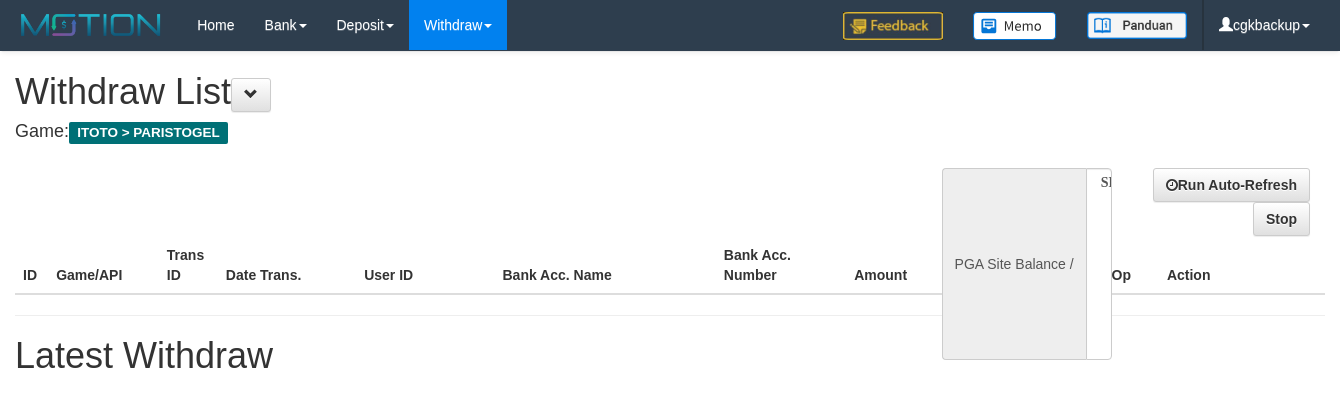select 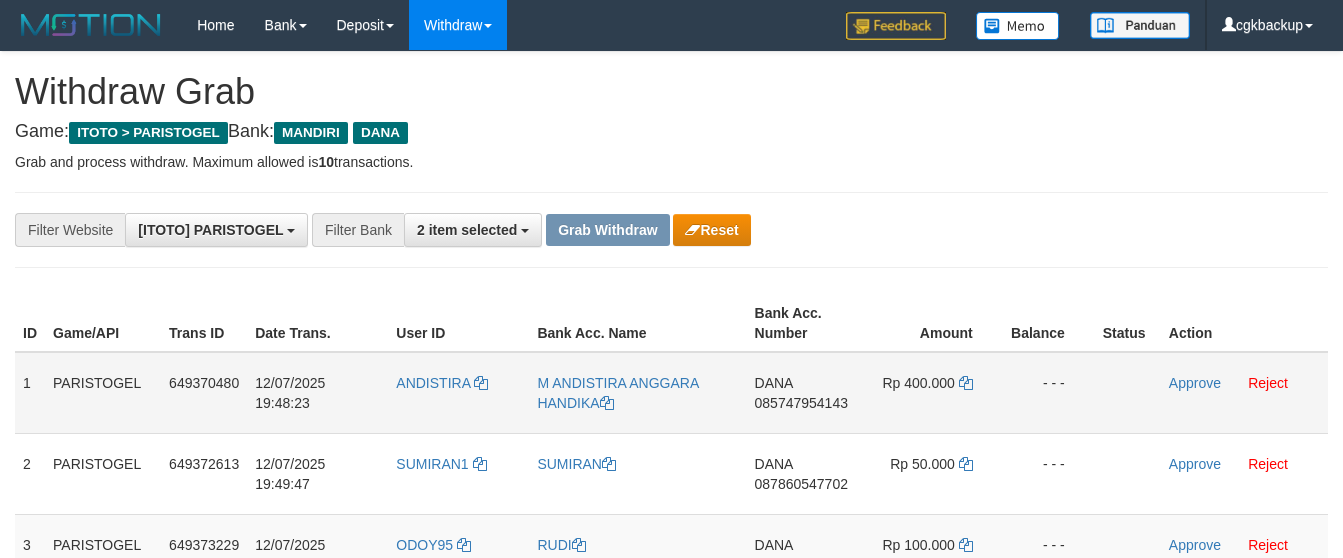 scroll, scrollTop: 337, scrollLeft: 0, axis: vertical 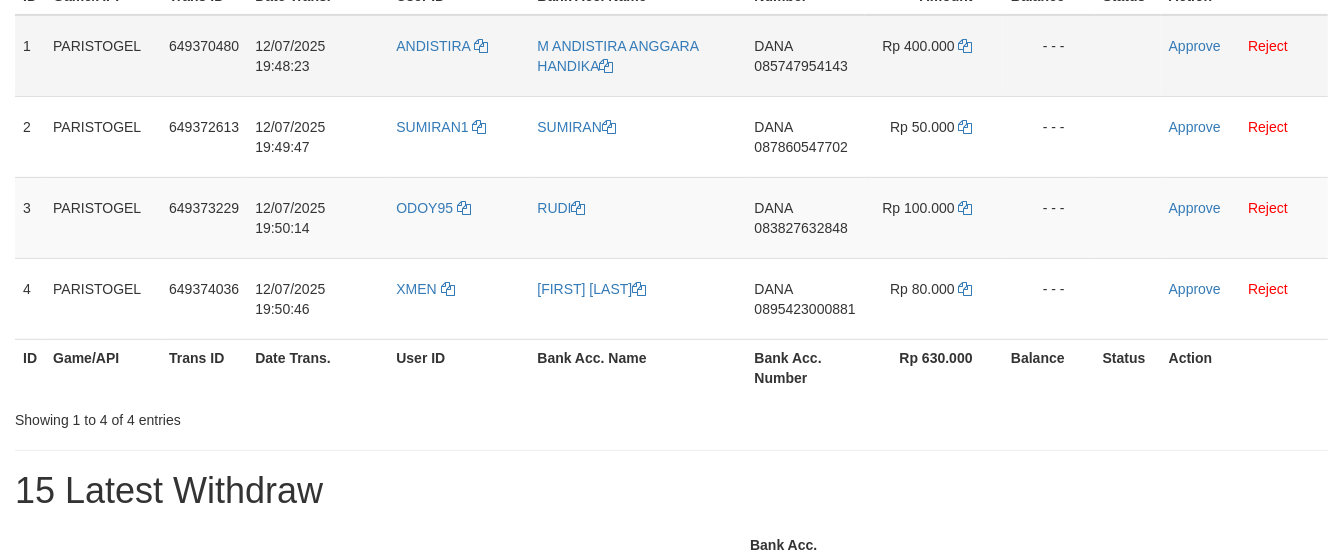 click on "M ANDISTIRA ANGGARA HANDIKA" at bounding box center [637, 56] 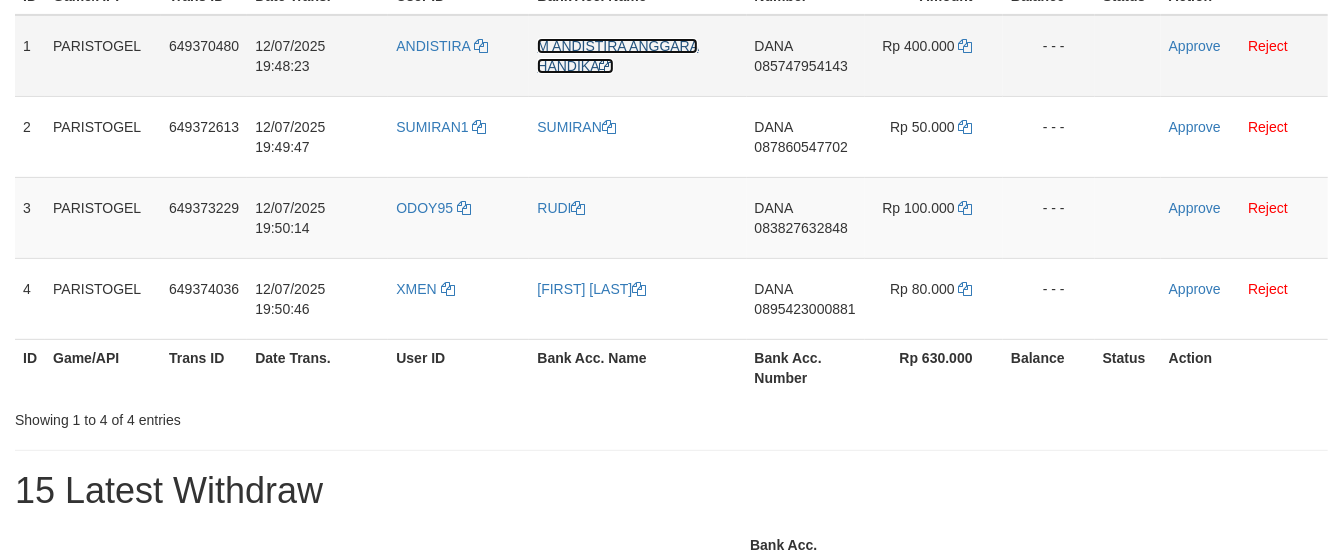 click on "M ANDISTIRA ANGGARA HANDIKA" at bounding box center [617, 56] 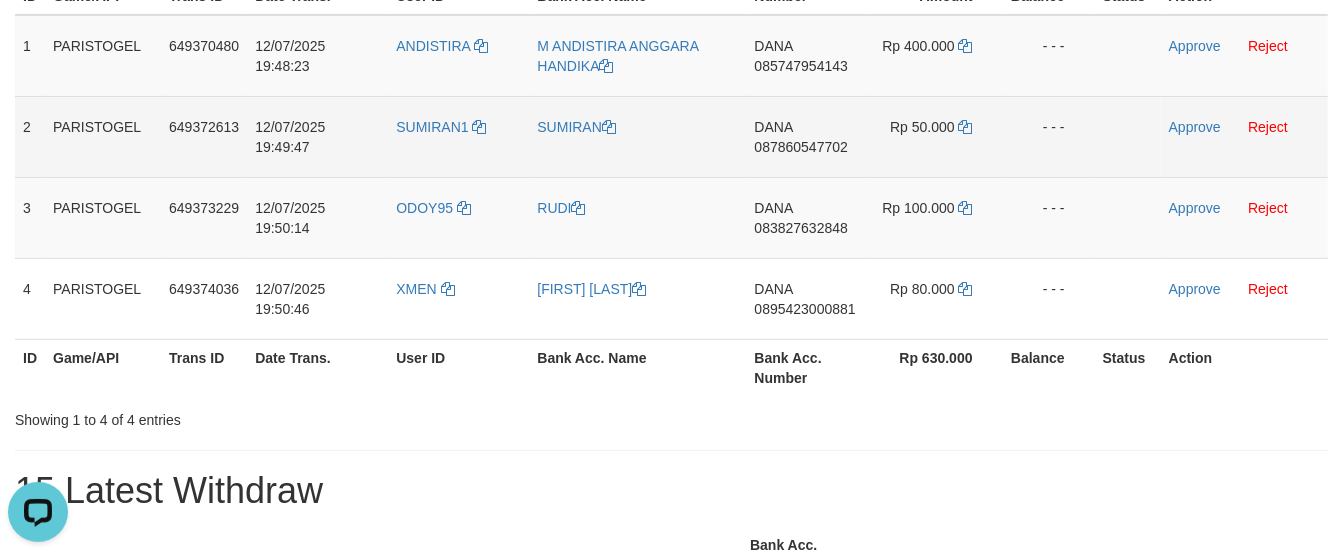 scroll, scrollTop: 0, scrollLeft: 0, axis: both 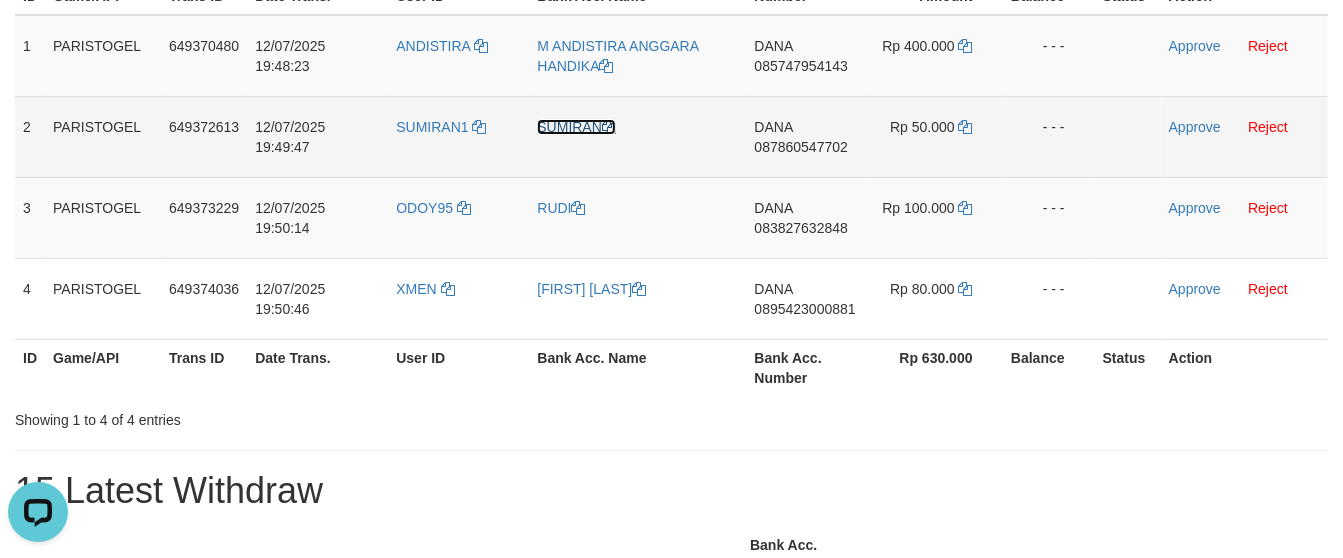click on "SUMIRAN" at bounding box center (576, 127) 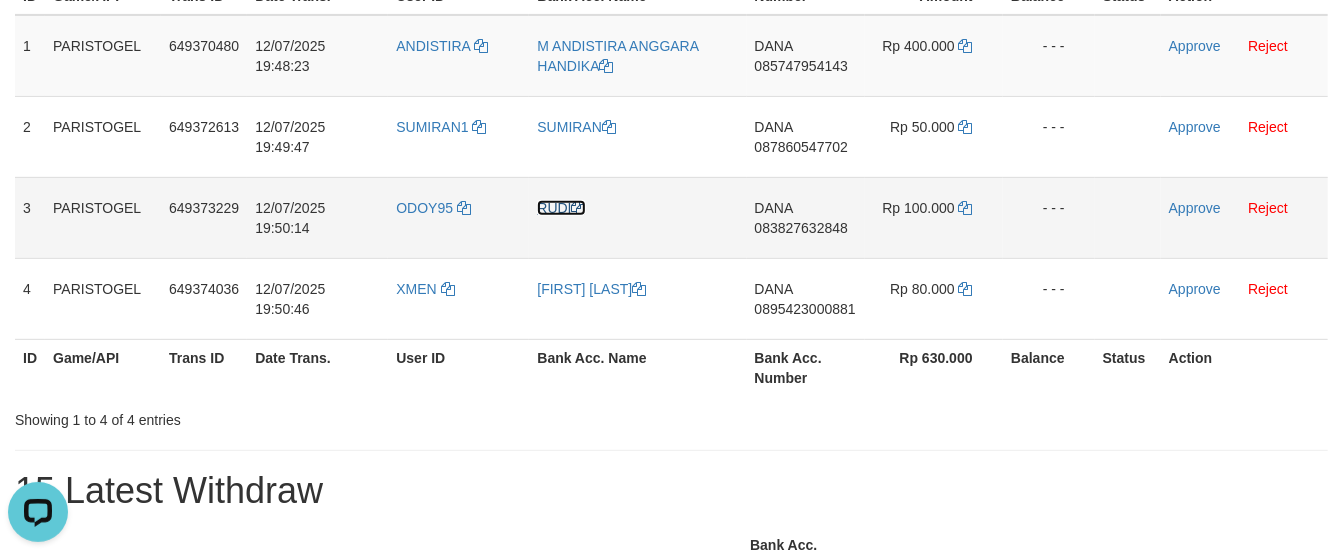 click on "RUDI" at bounding box center (561, 208) 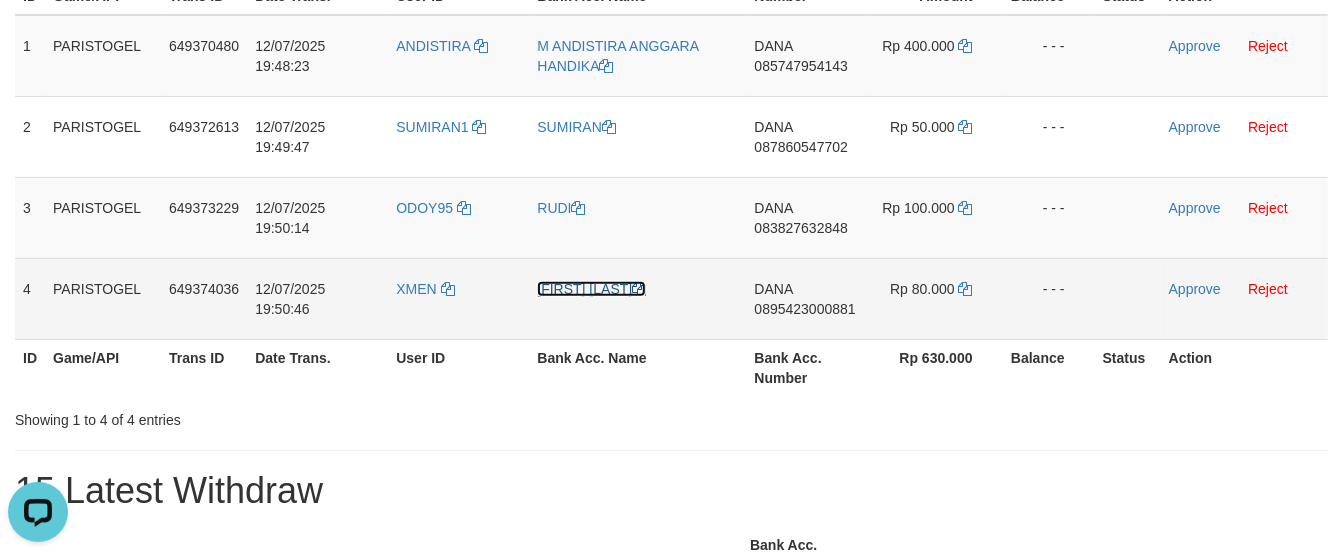 click on "[FIRST] [LAST]" at bounding box center (591, 289) 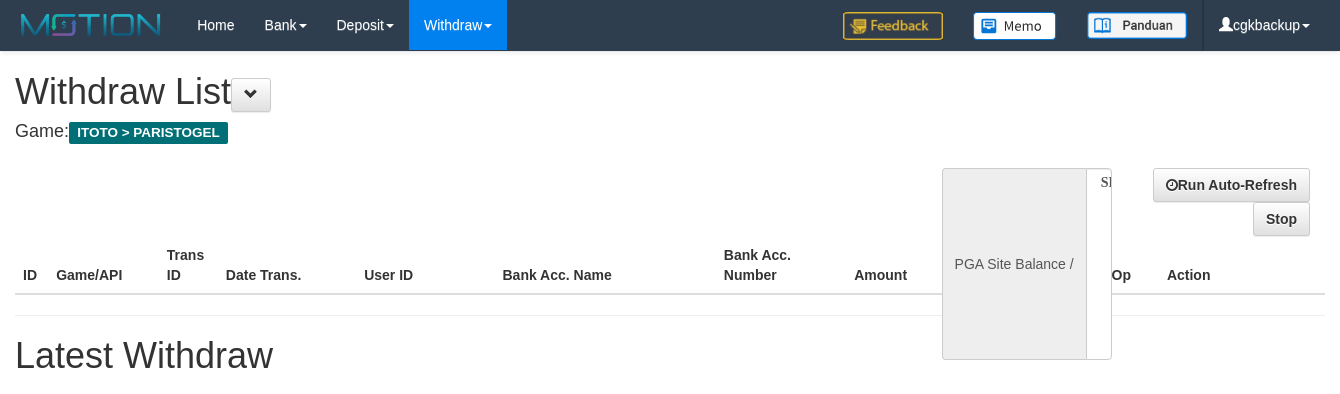select 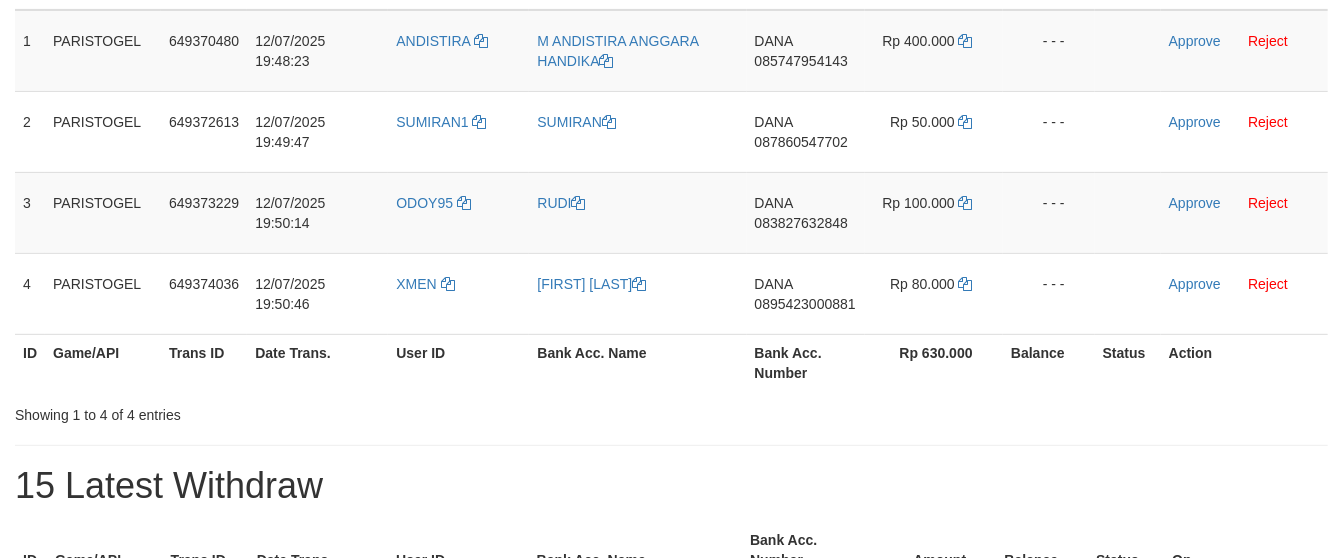 scroll, scrollTop: 337, scrollLeft: 0, axis: vertical 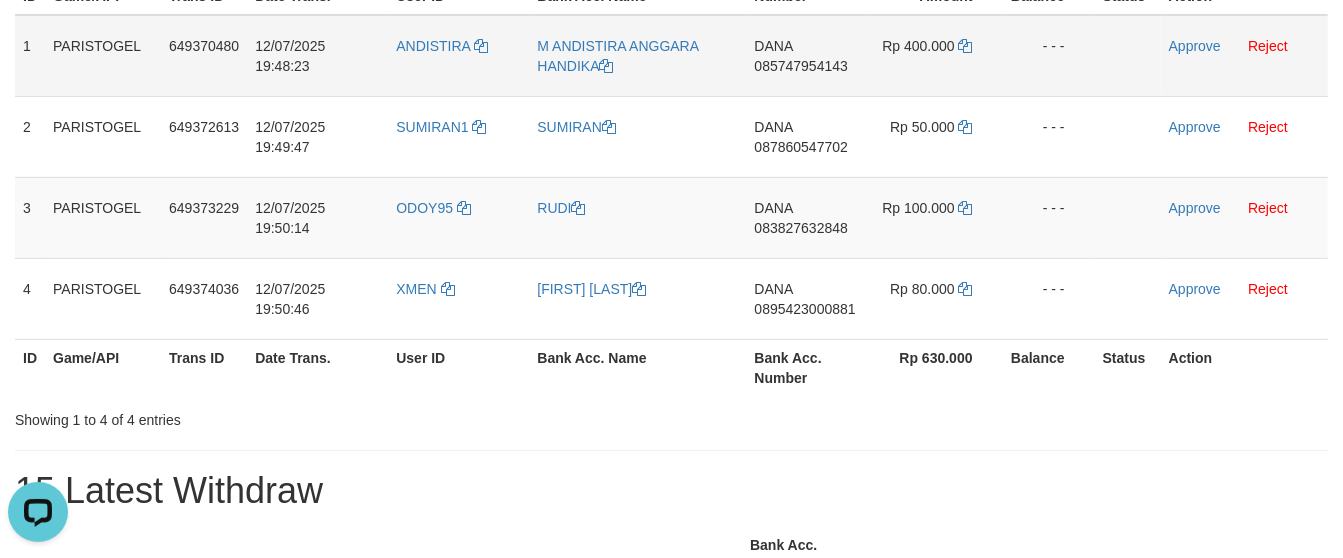 click on "DANA
085747954143" at bounding box center (806, 56) 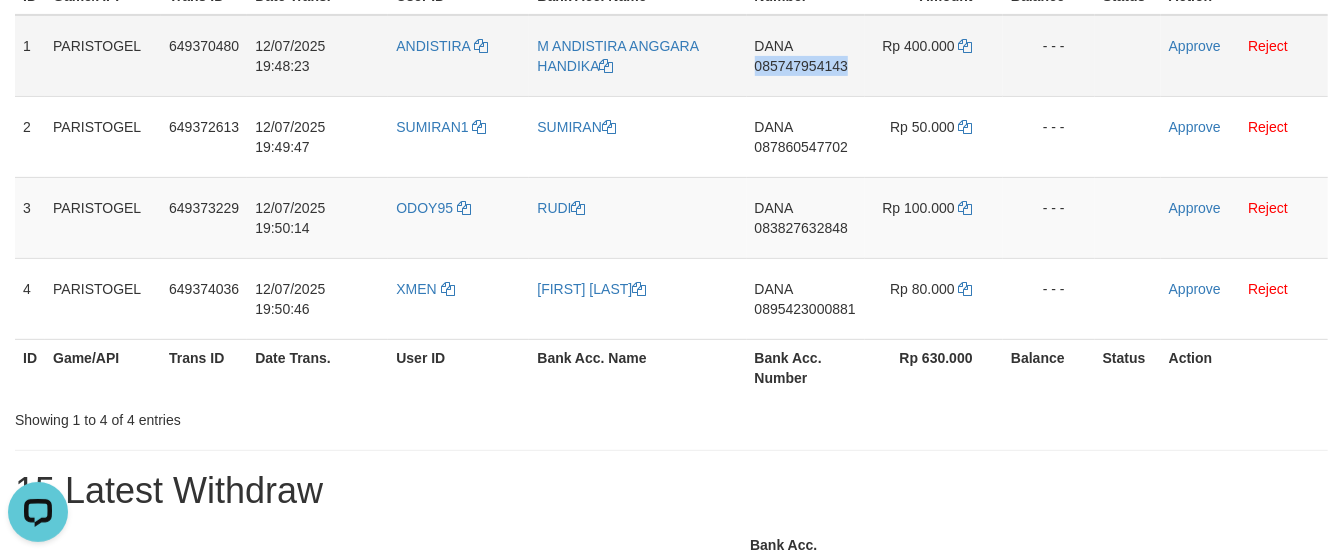 click on "DANA
085747954143" at bounding box center (806, 56) 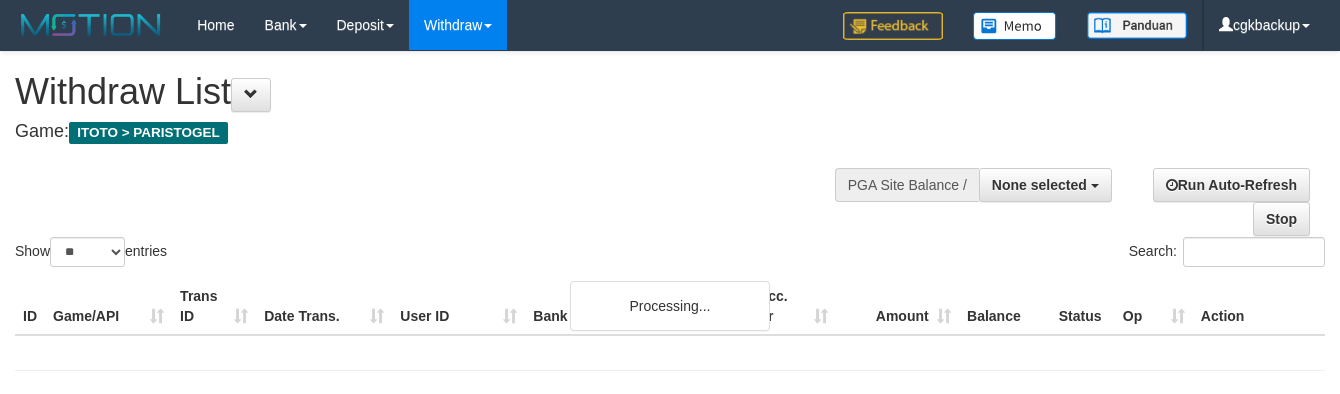 select 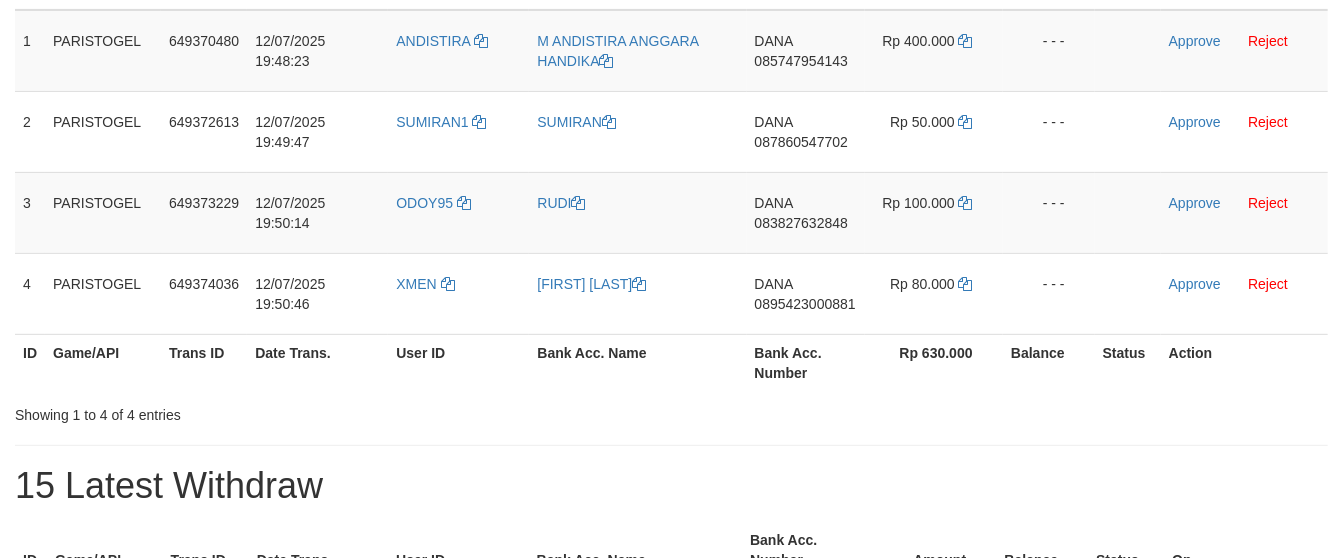 scroll, scrollTop: 337, scrollLeft: 0, axis: vertical 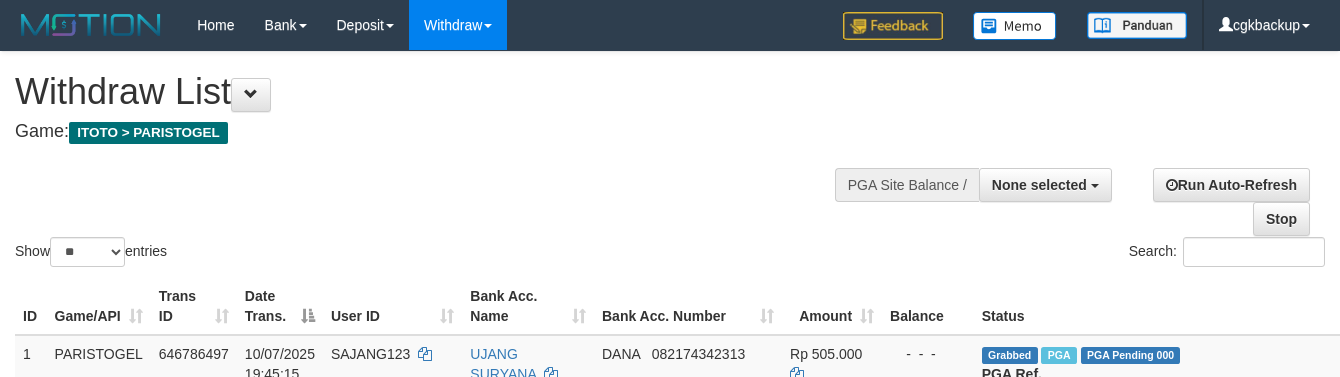 select 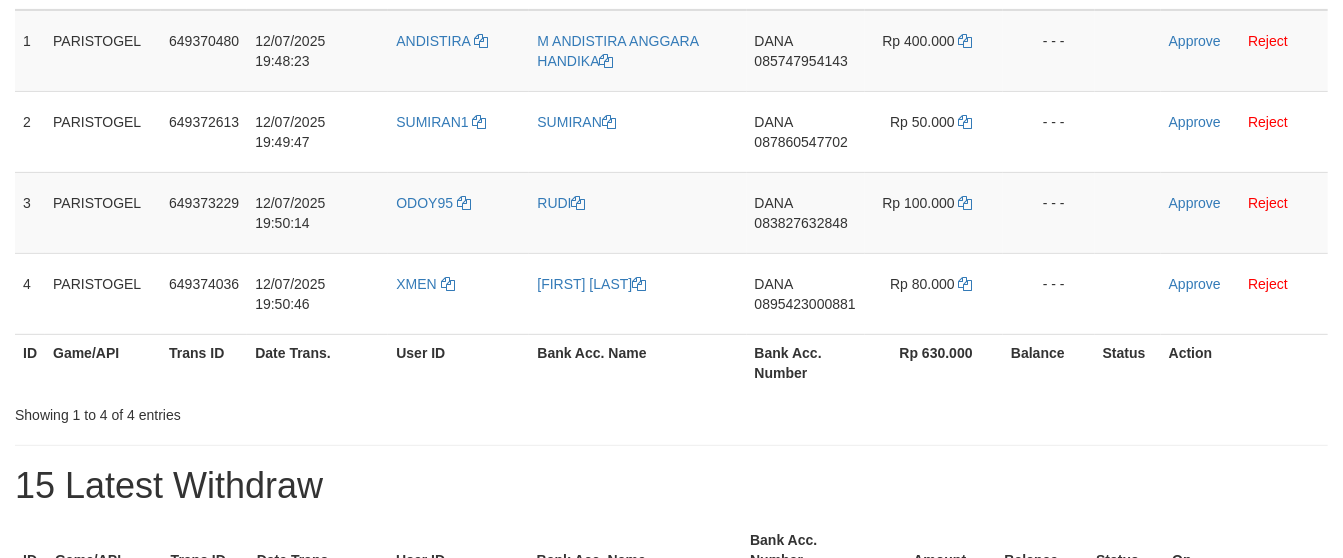 scroll, scrollTop: 337, scrollLeft: 0, axis: vertical 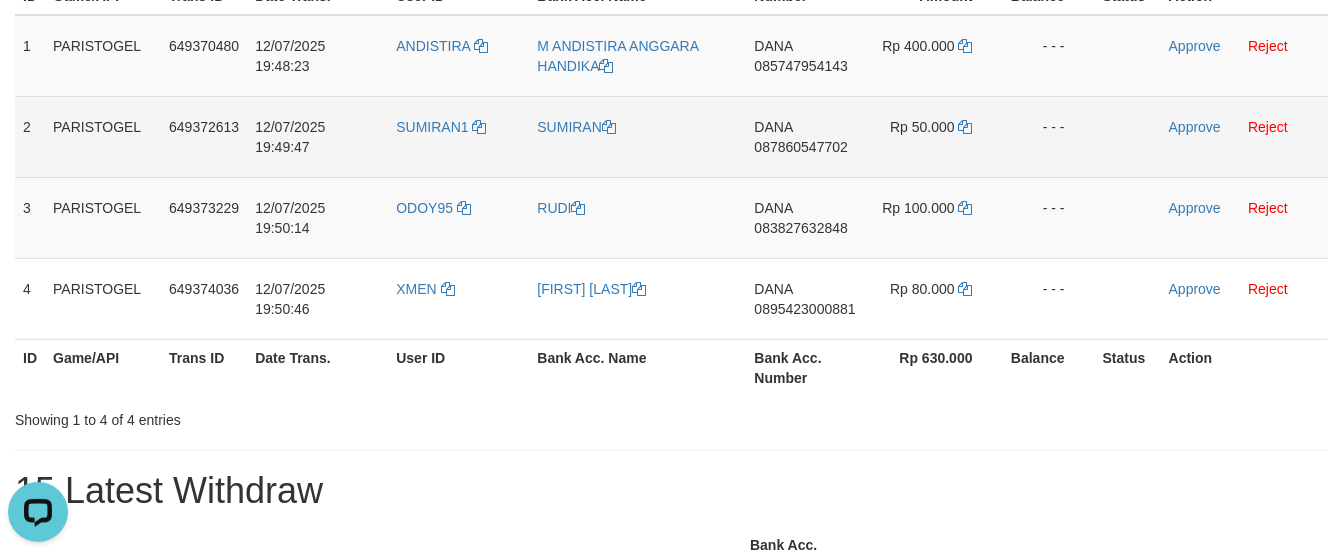 click on "DANA
087860547702" at bounding box center (806, 136) 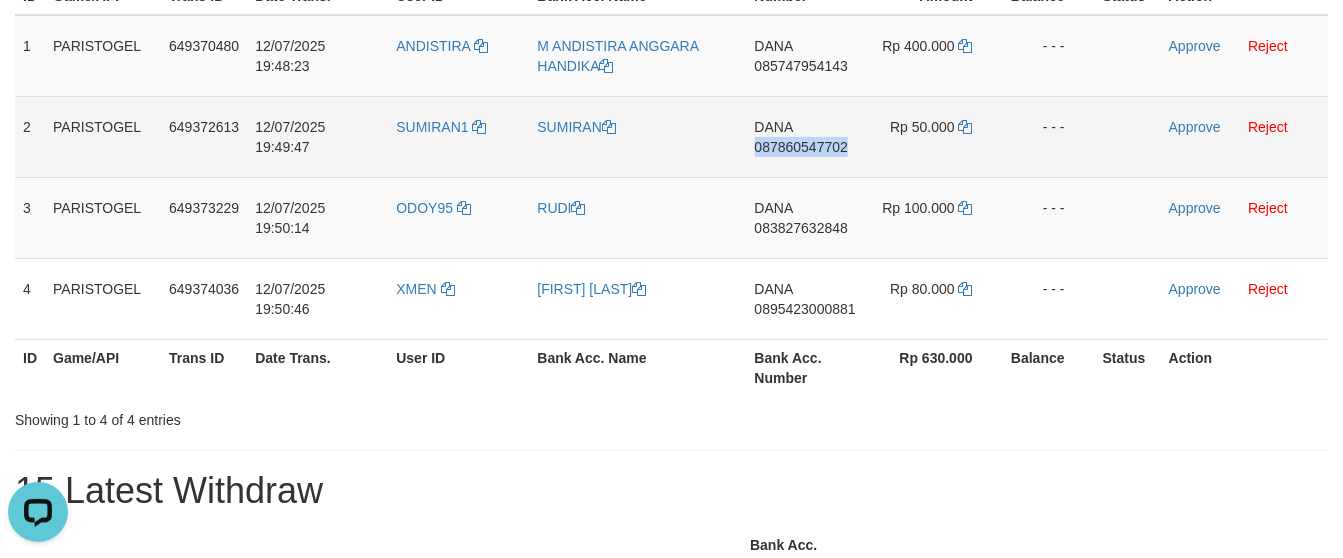 click on "DANA
087860547702" at bounding box center [806, 136] 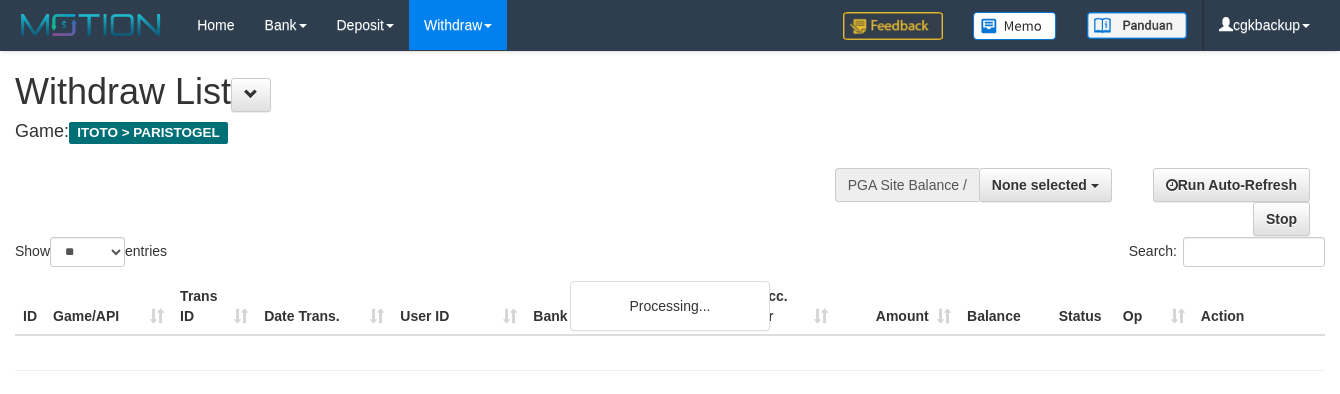 select 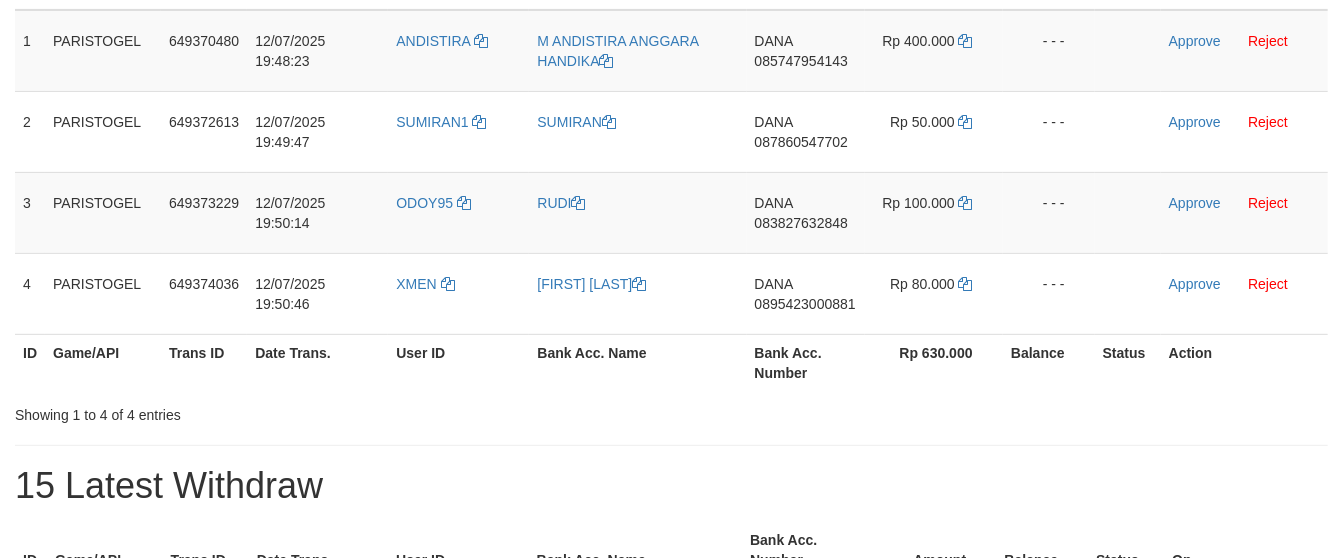 scroll, scrollTop: 337, scrollLeft: 0, axis: vertical 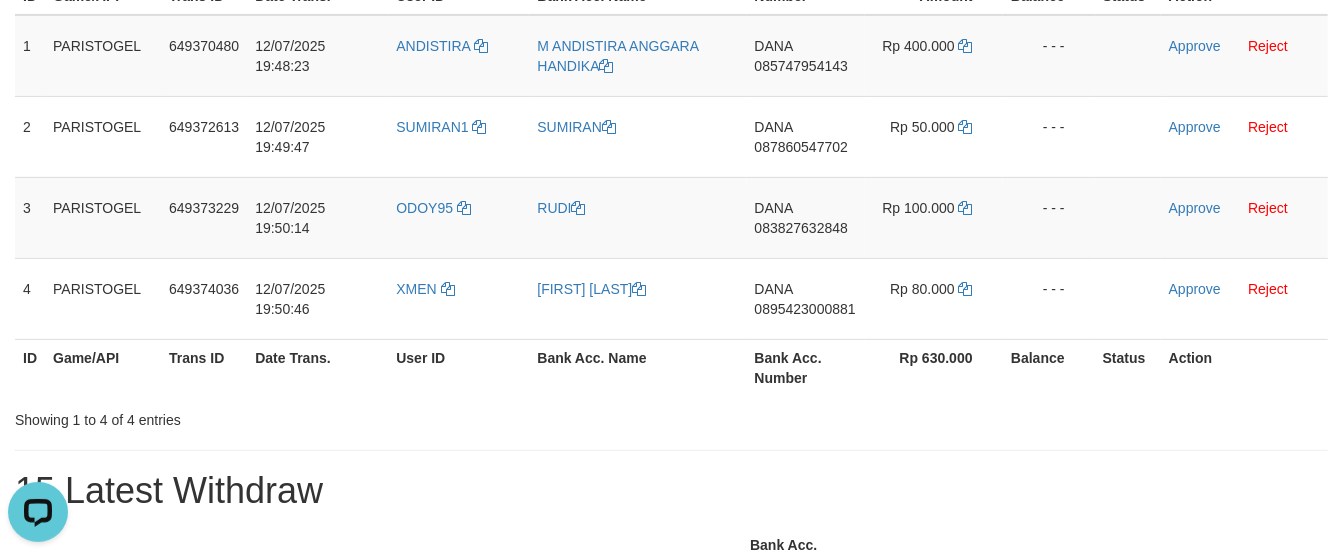 click on "**********" at bounding box center (671, 907) 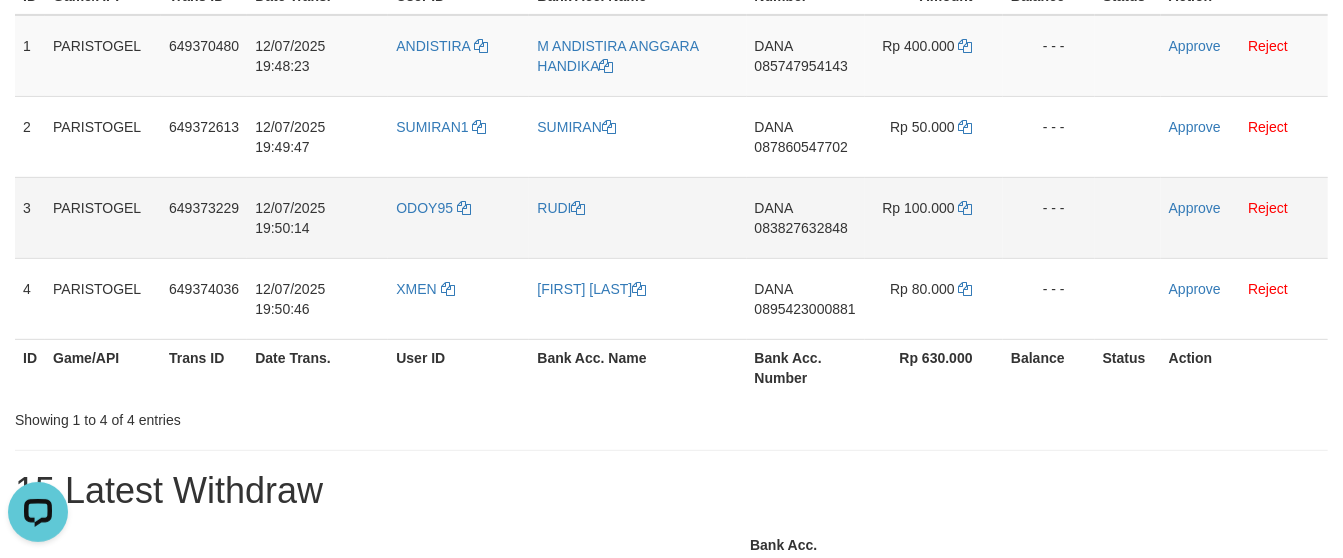 click on "DANA
083827632848" at bounding box center [806, 217] 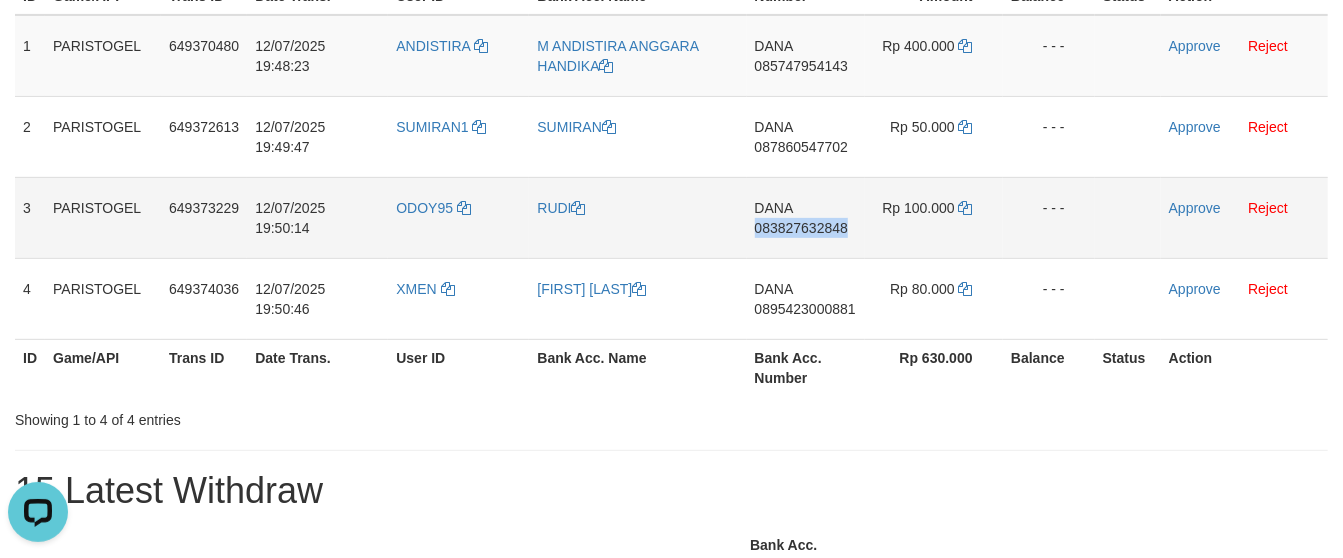click on "DANA
083827632848" at bounding box center [806, 217] 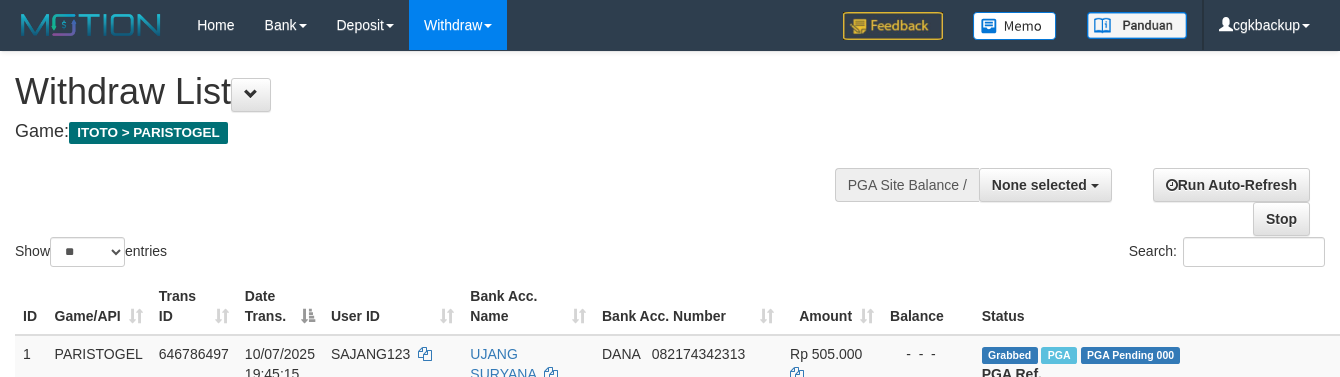 select 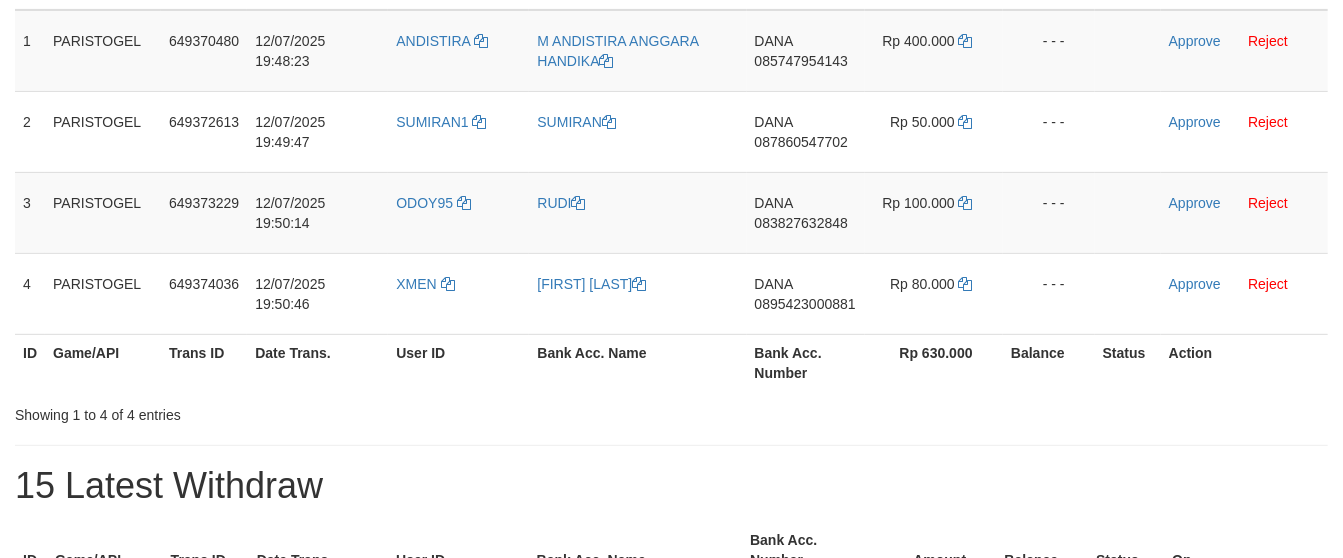 scroll, scrollTop: 337, scrollLeft: 0, axis: vertical 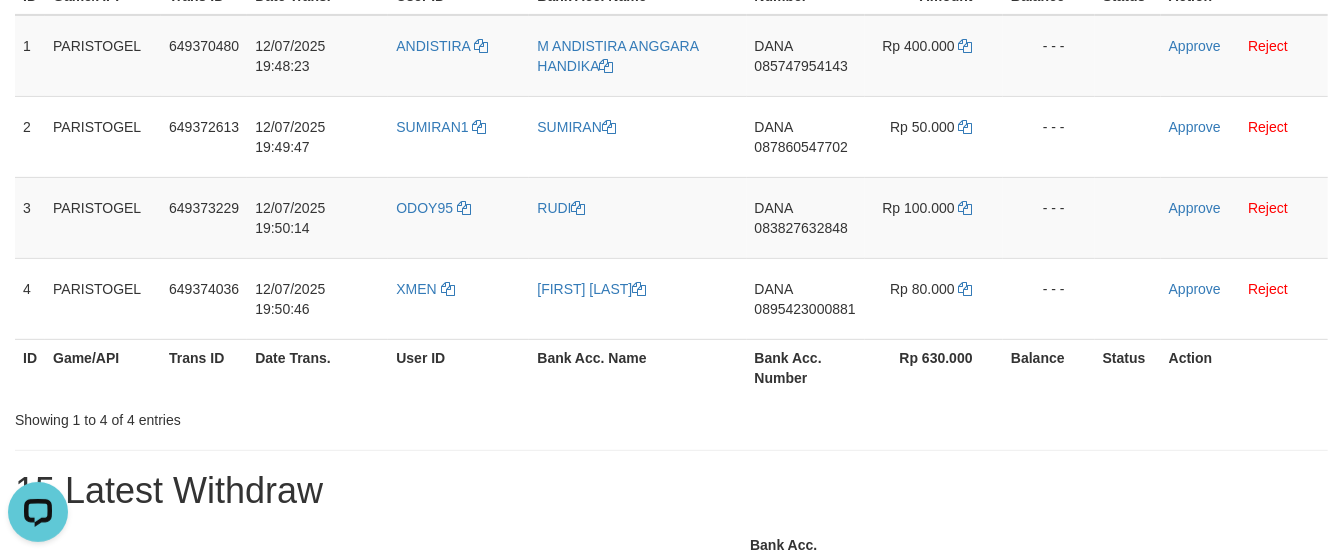 click on "15 Latest Withdraw" at bounding box center (671, 491) 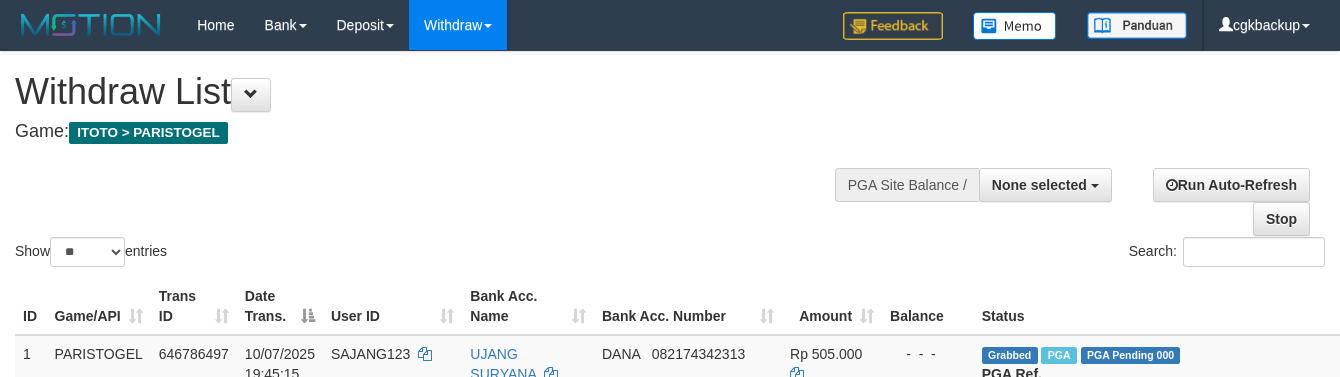 select 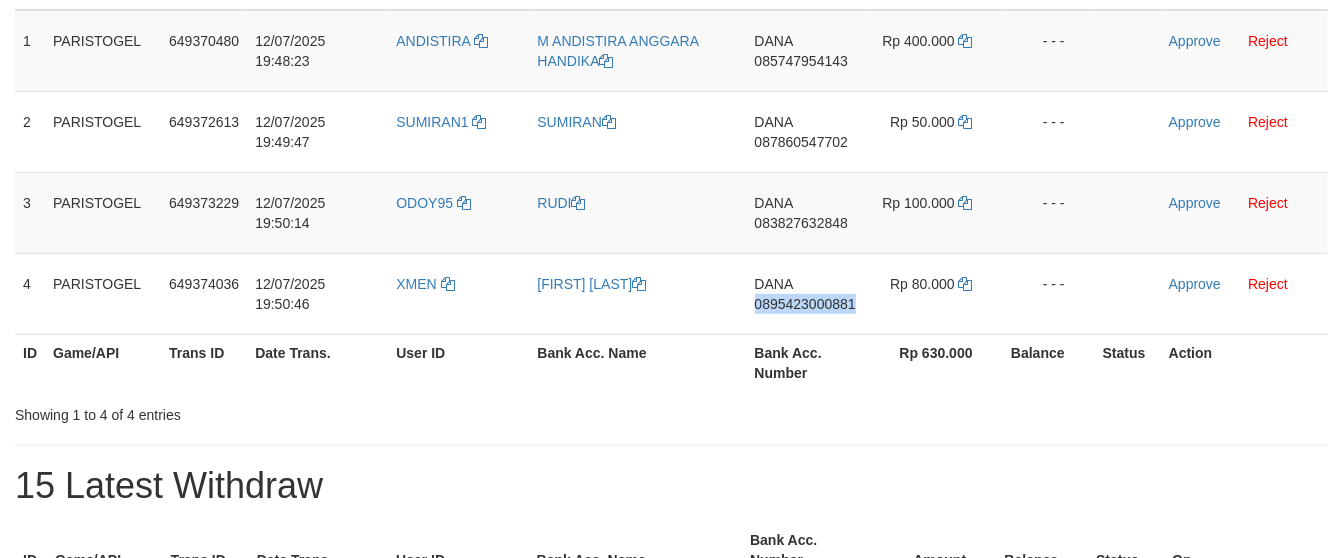 scroll, scrollTop: 337, scrollLeft: 0, axis: vertical 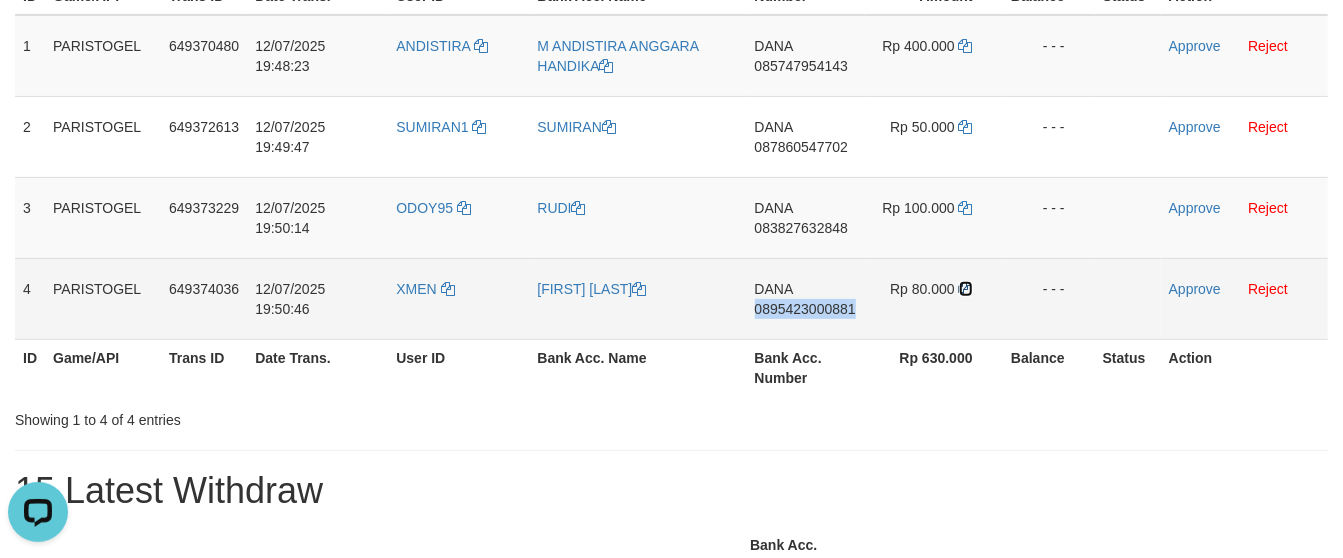 click at bounding box center (966, 289) 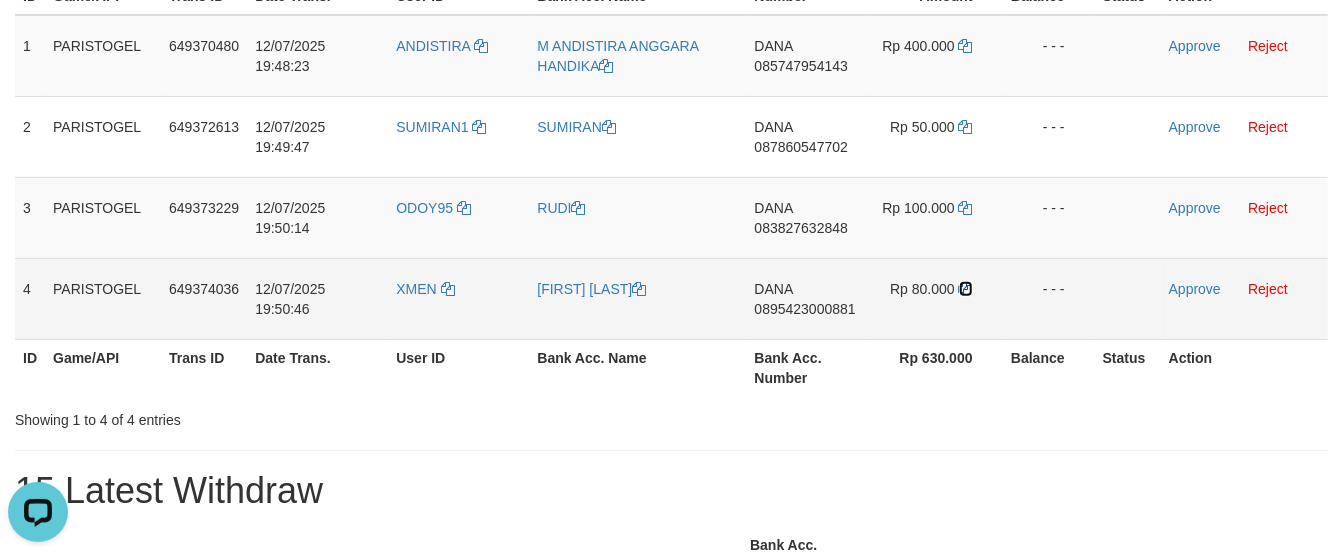 click at bounding box center [966, 289] 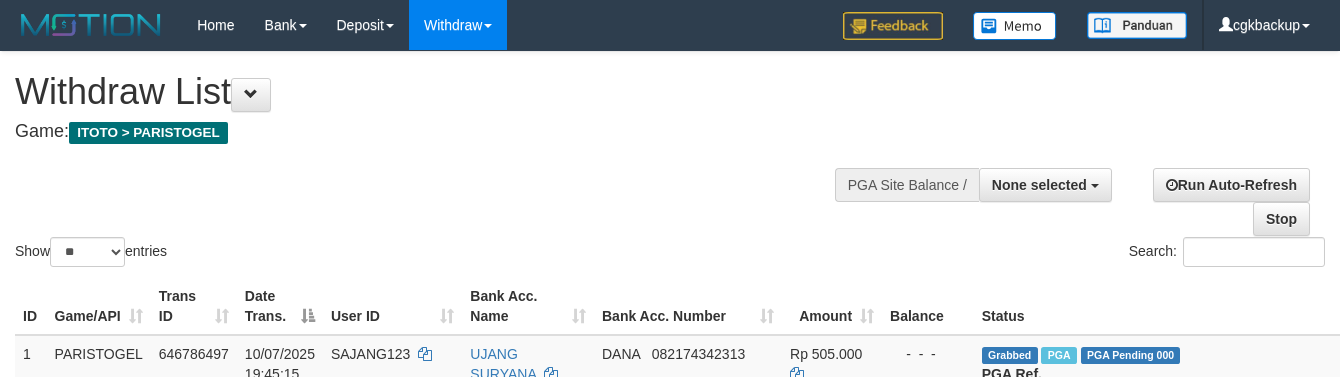 select 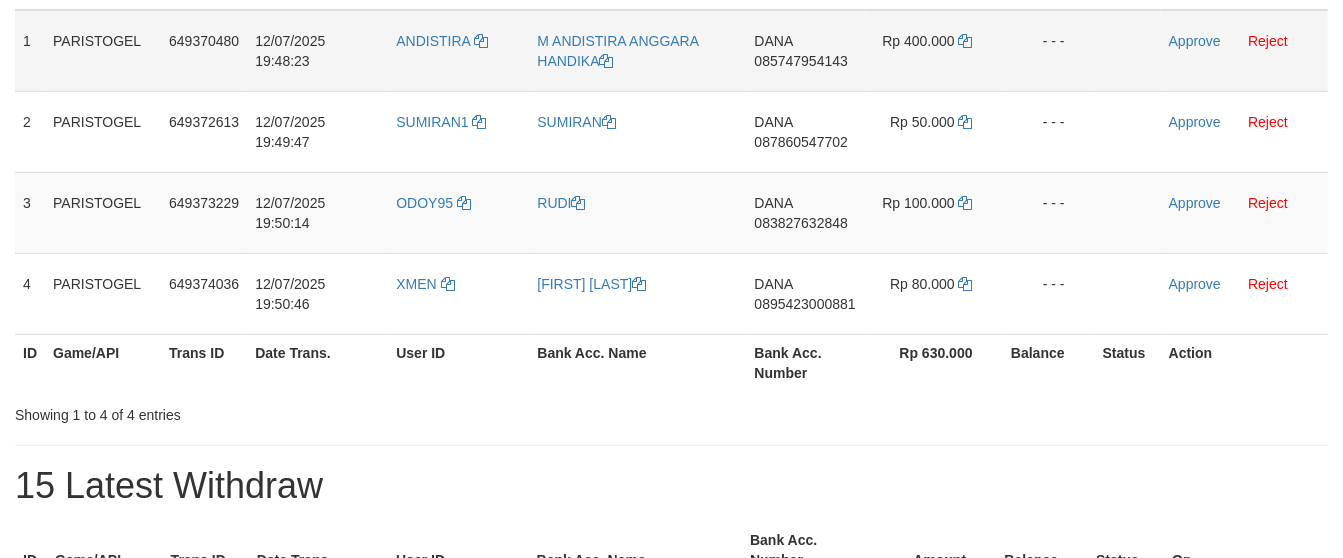 scroll, scrollTop: 337, scrollLeft: 0, axis: vertical 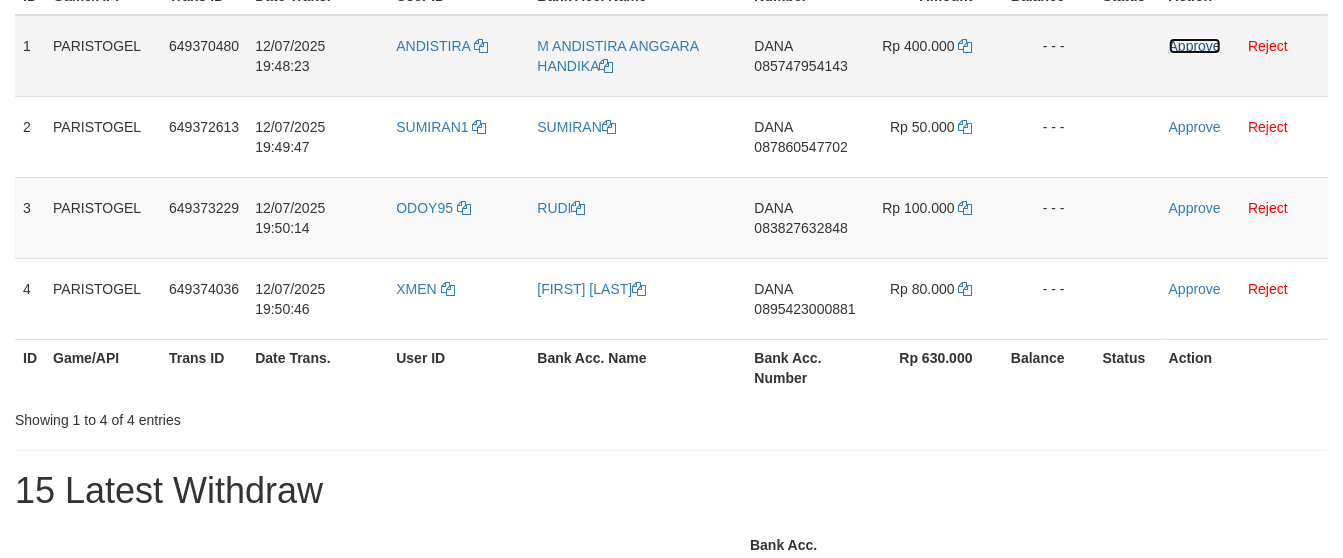 click on "Approve" at bounding box center (1195, 46) 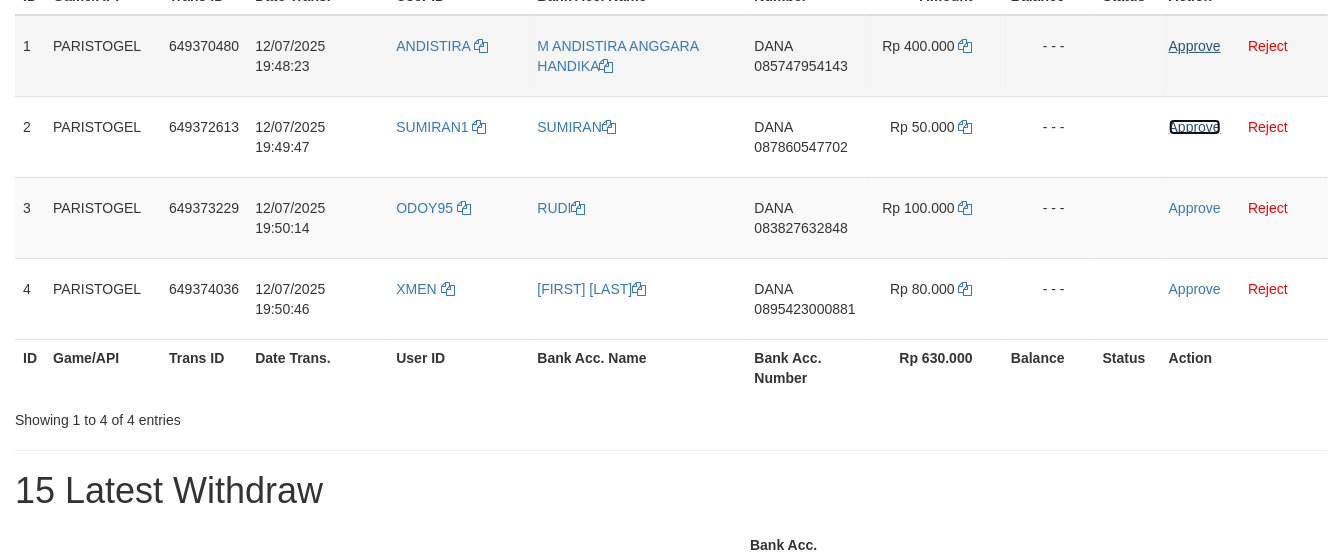 click on "Approve" at bounding box center (1195, 127) 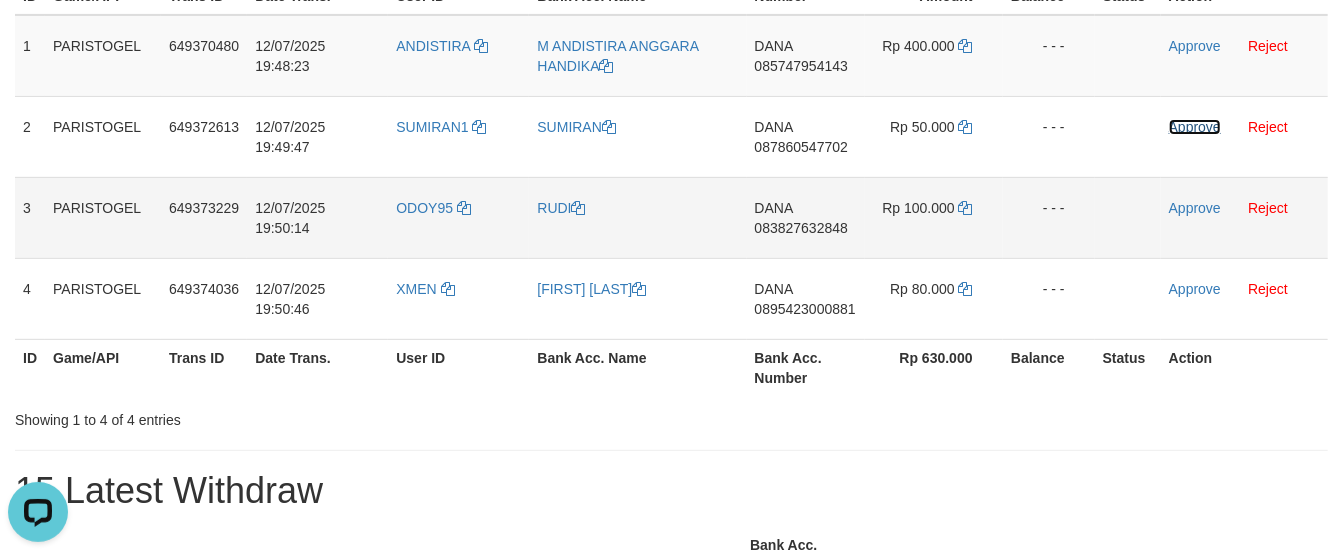scroll, scrollTop: 0, scrollLeft: 0, axis: both 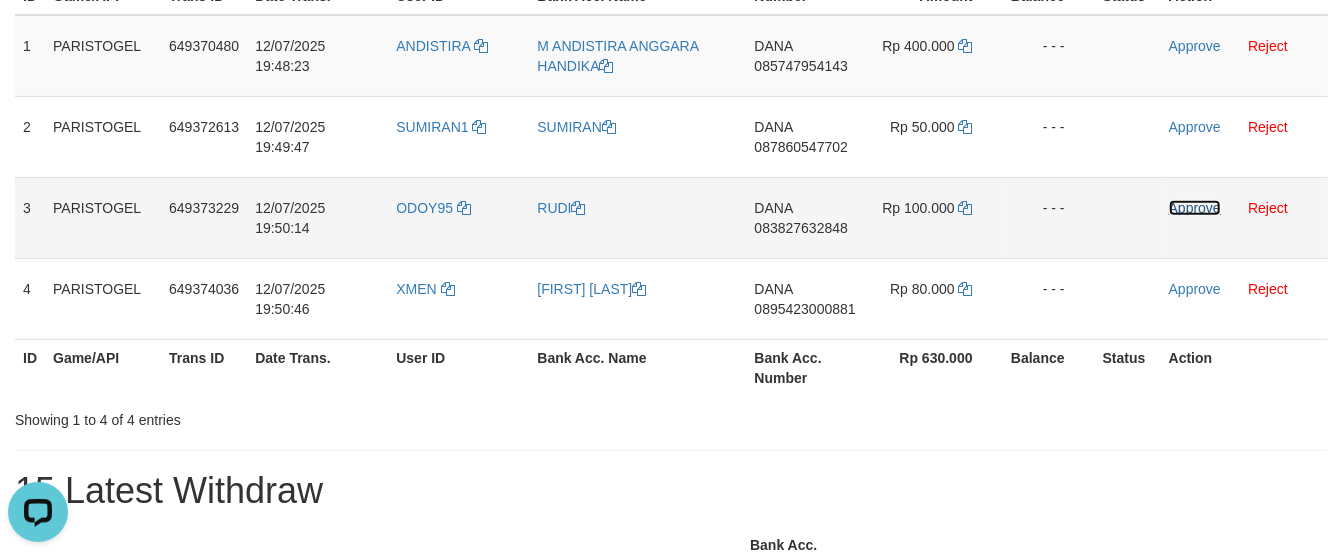 click on "Approve" at bounding box center [1195, 208] 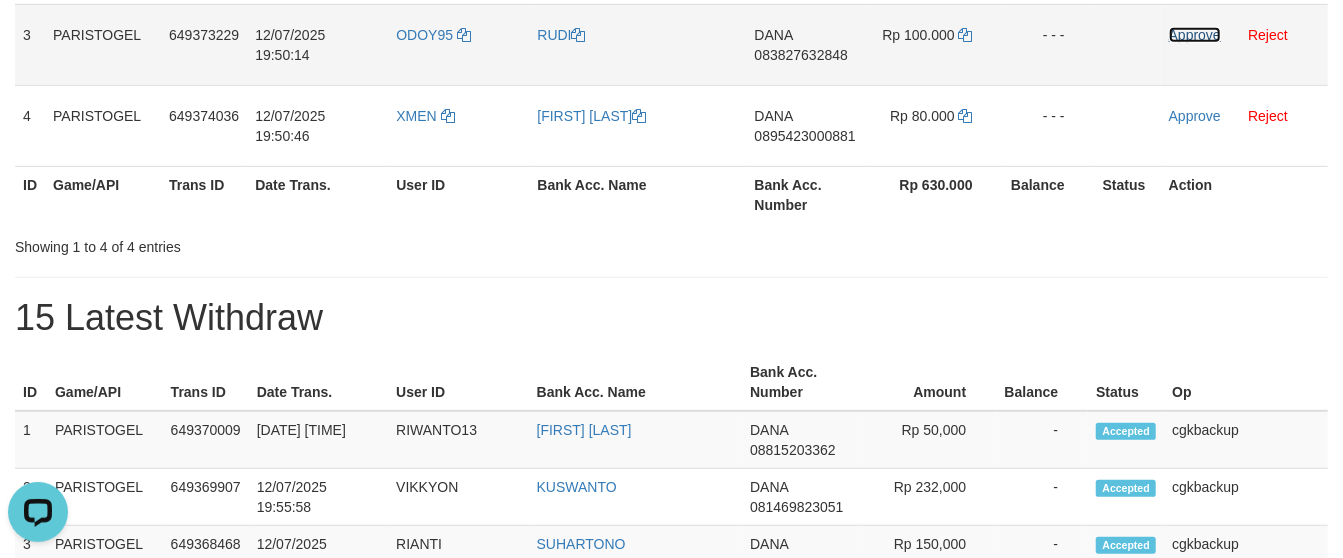 scroll, scrollTop: 382, scrollLeft: 0, axis: vertical 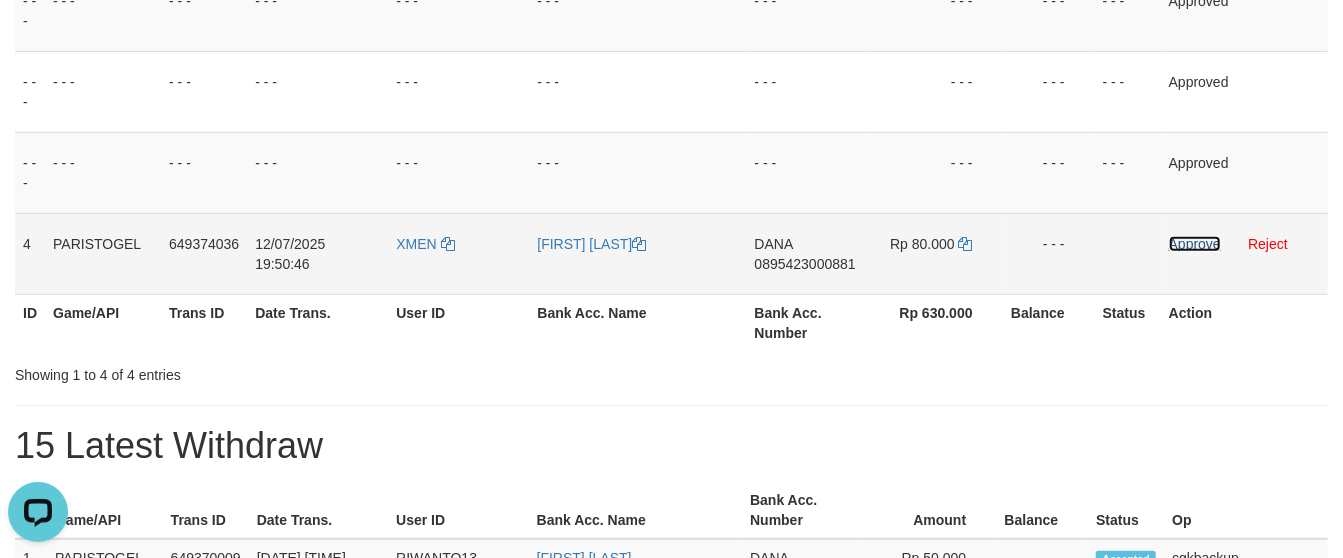 click on "Approve" at bounding box center [1195, 244] 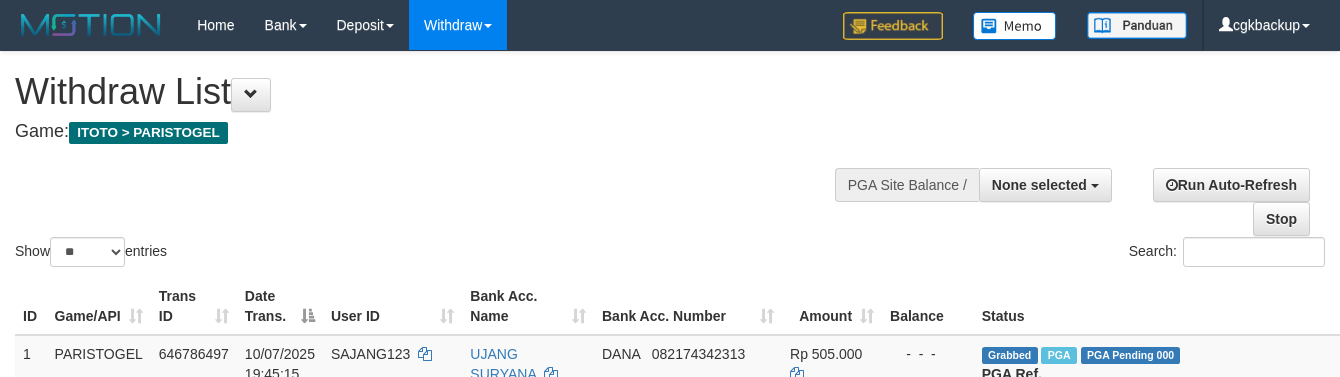 select 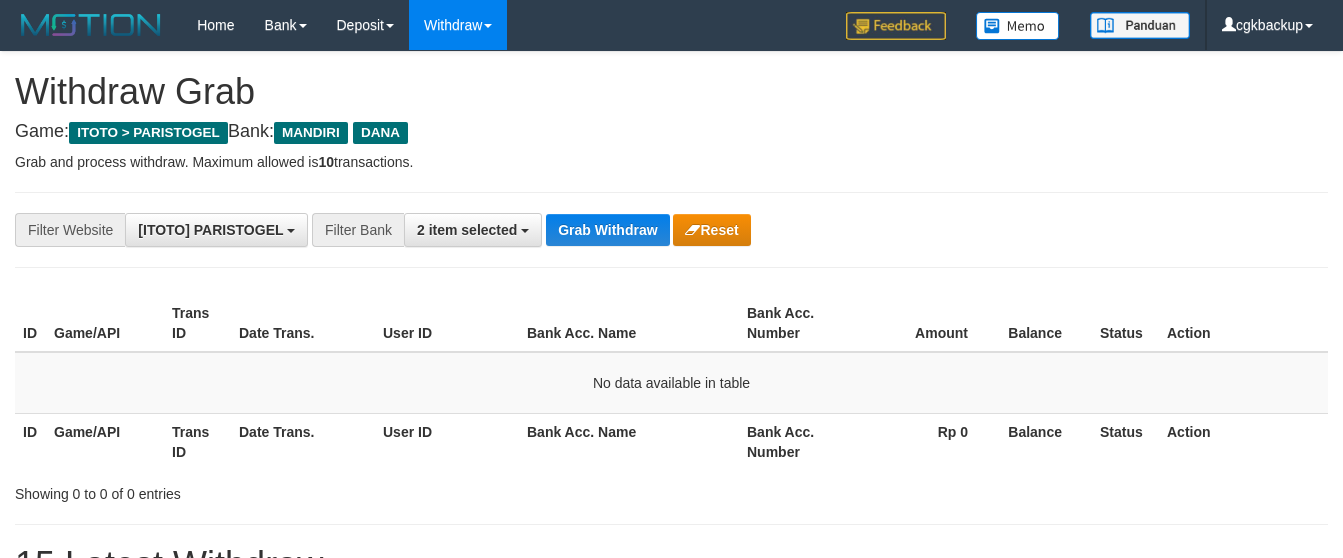 scroll, scrollTop: 382, scrollLeft: 0, axis: vertical 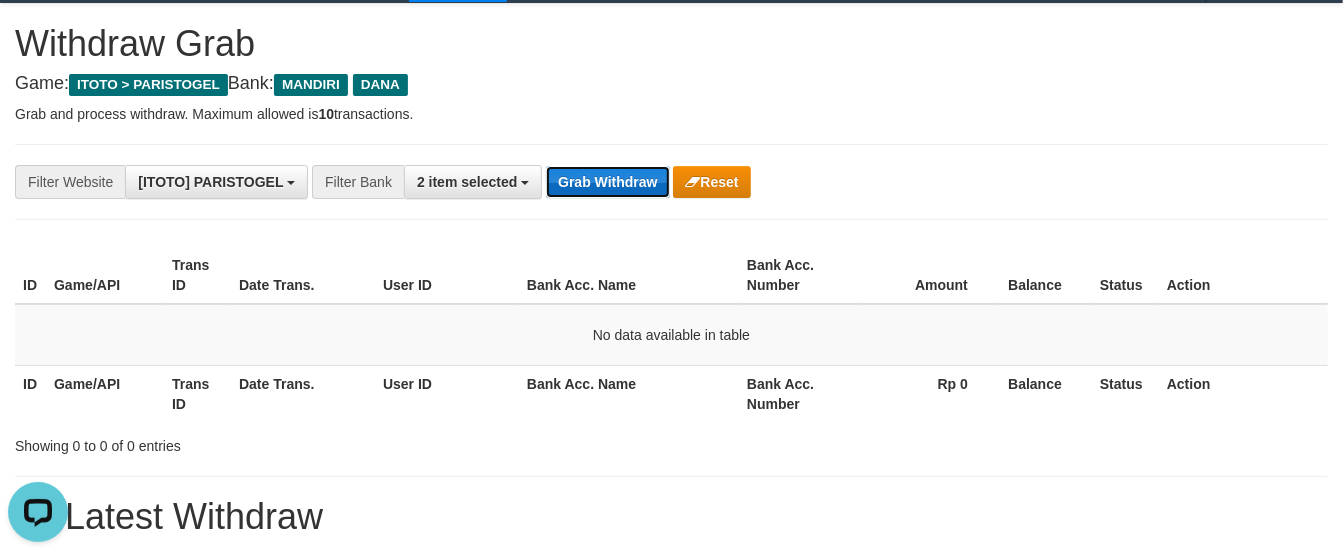 click on "Grab Withdraw" at bounding box center (607, 182) 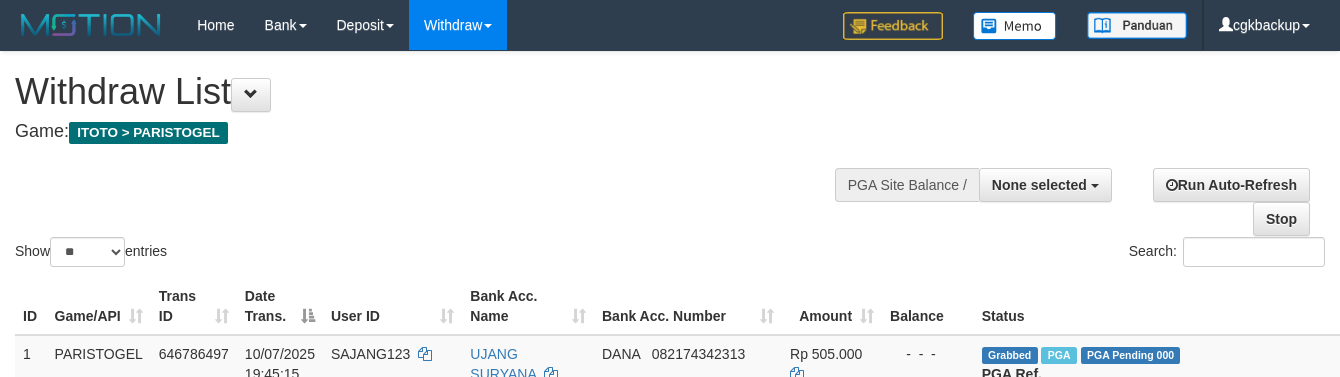 select 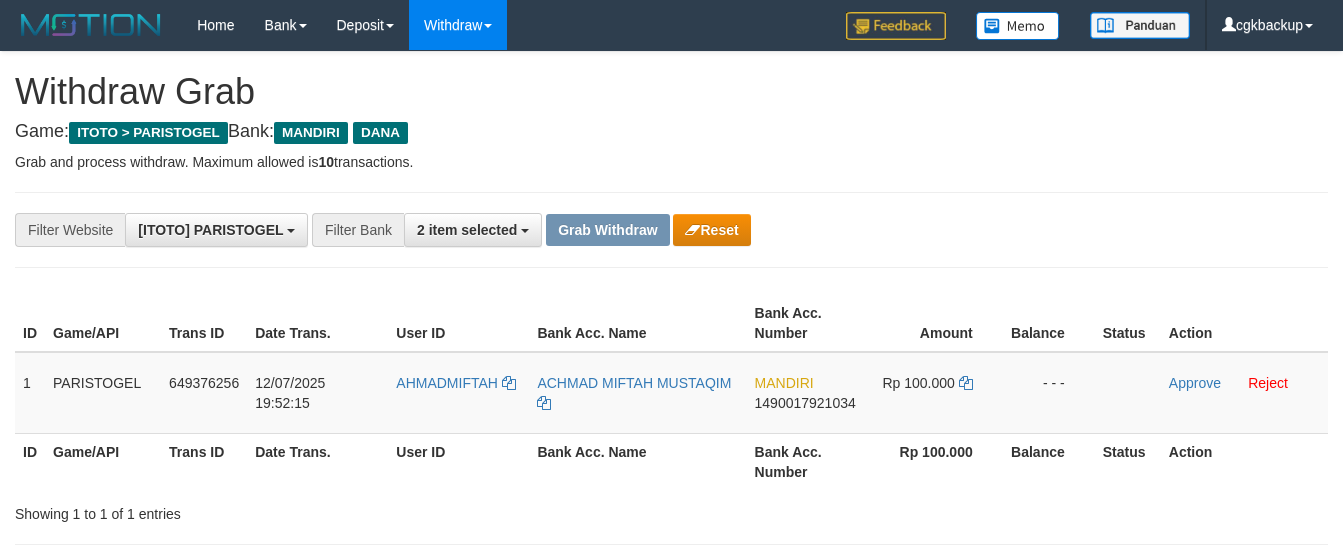 scroll, scrollTop: 48, scrollLeft: 0, axis: vertical 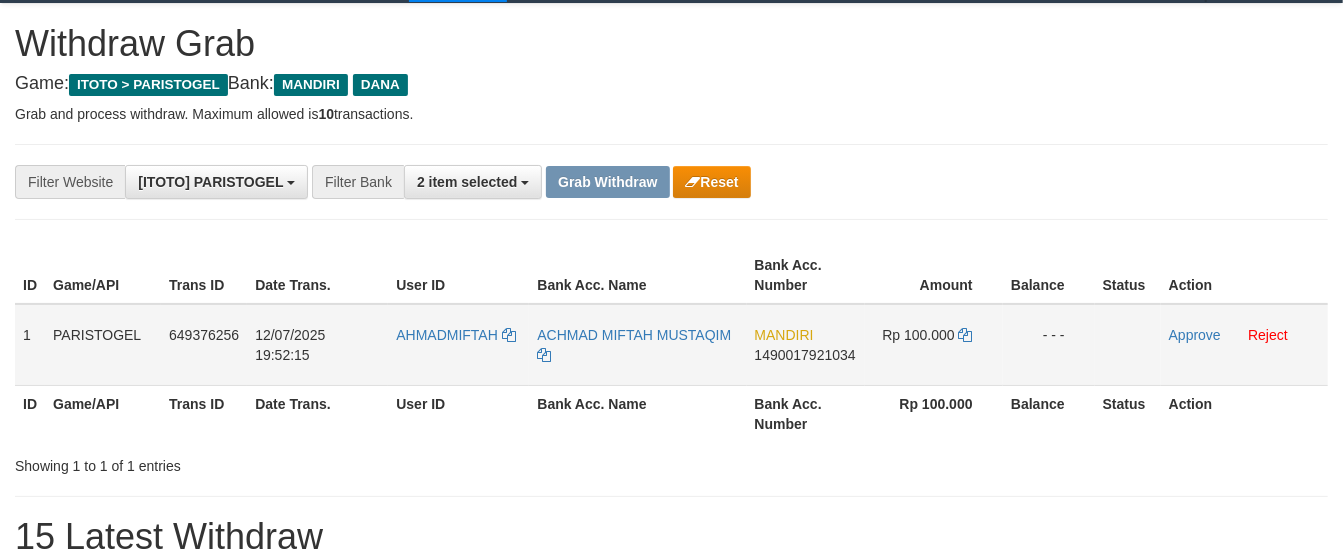 click on "AHMADMIFTAH" at bounding box center (458, 345) 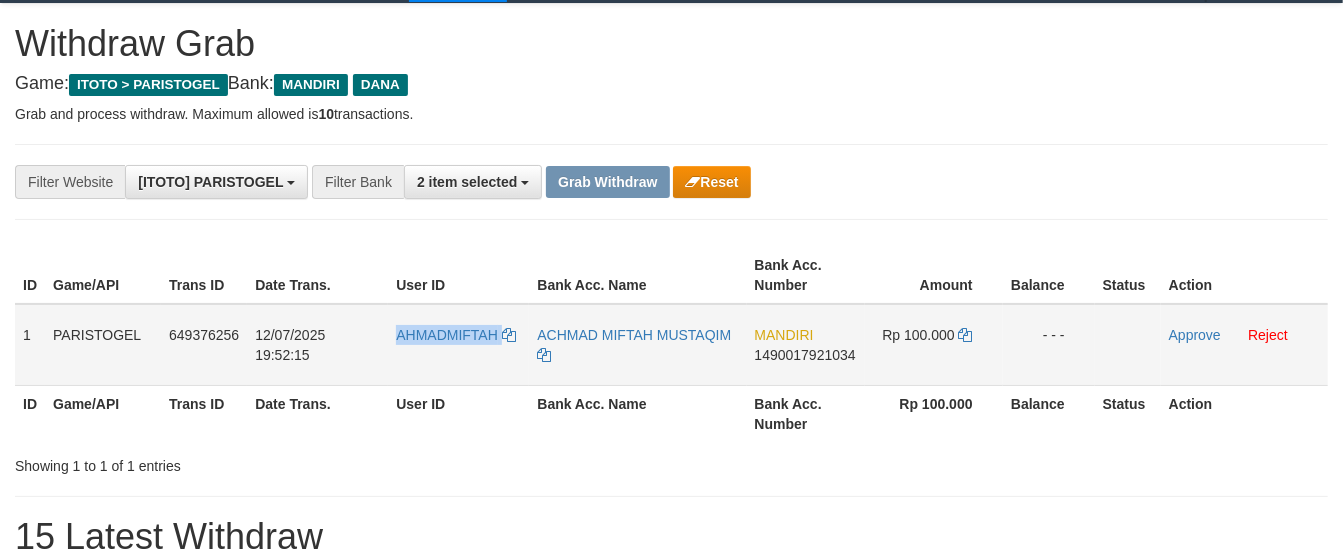 click on "AHMADMIFTAH" at bounding box center (458, 345) 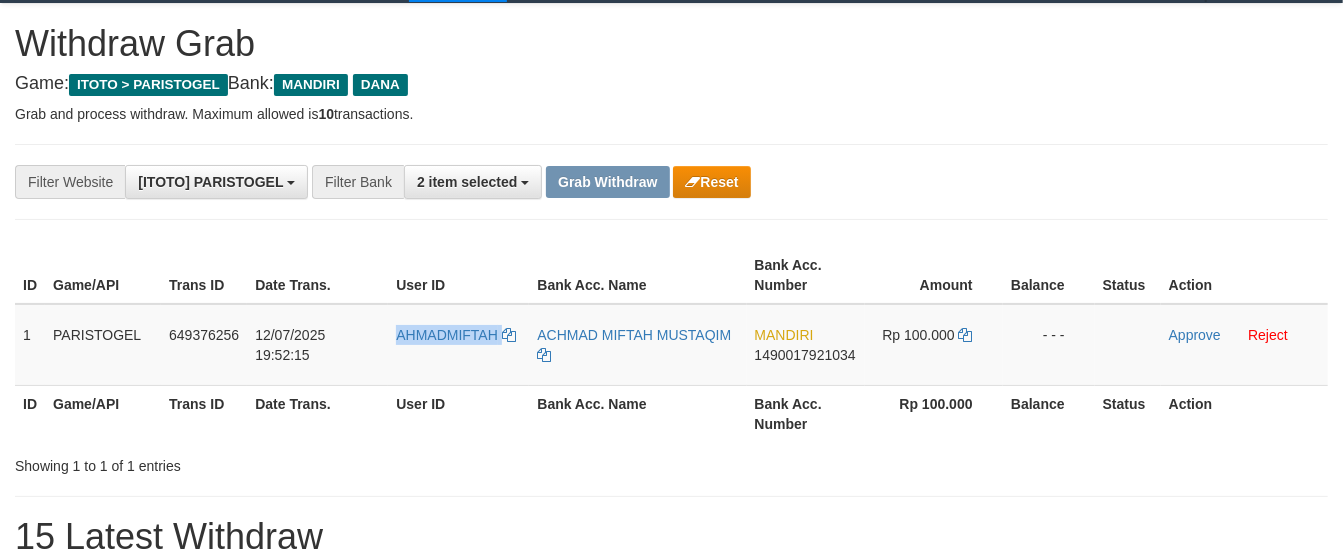 copy on "AHMADMIFTAH" 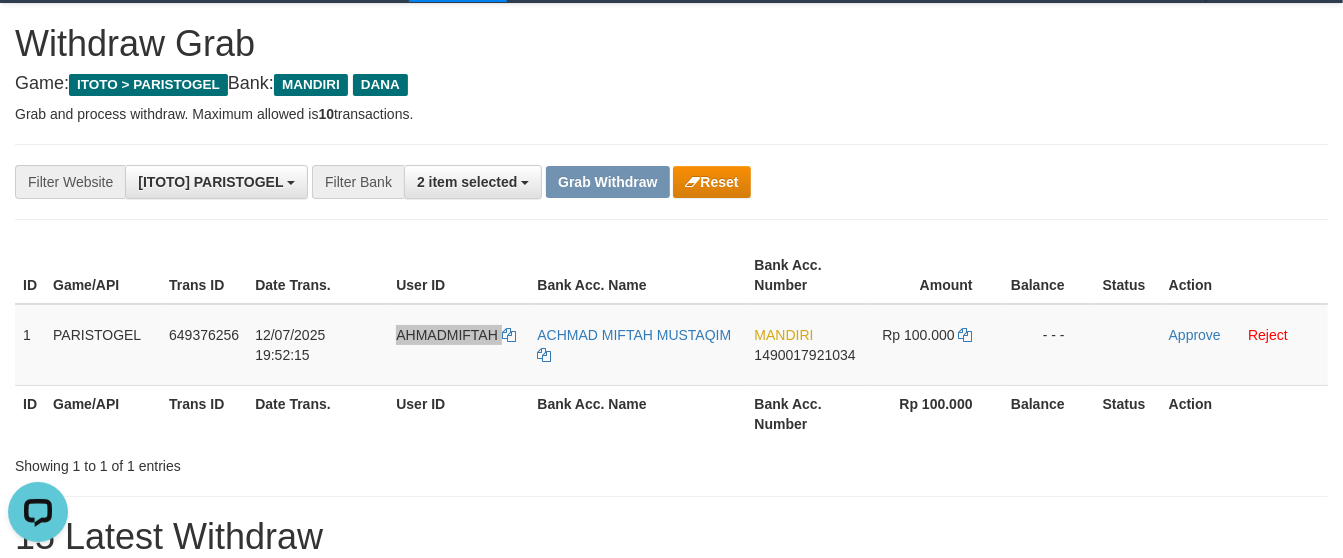 scroll, scrollTop: 0, scrollLeft: 0, axis: both 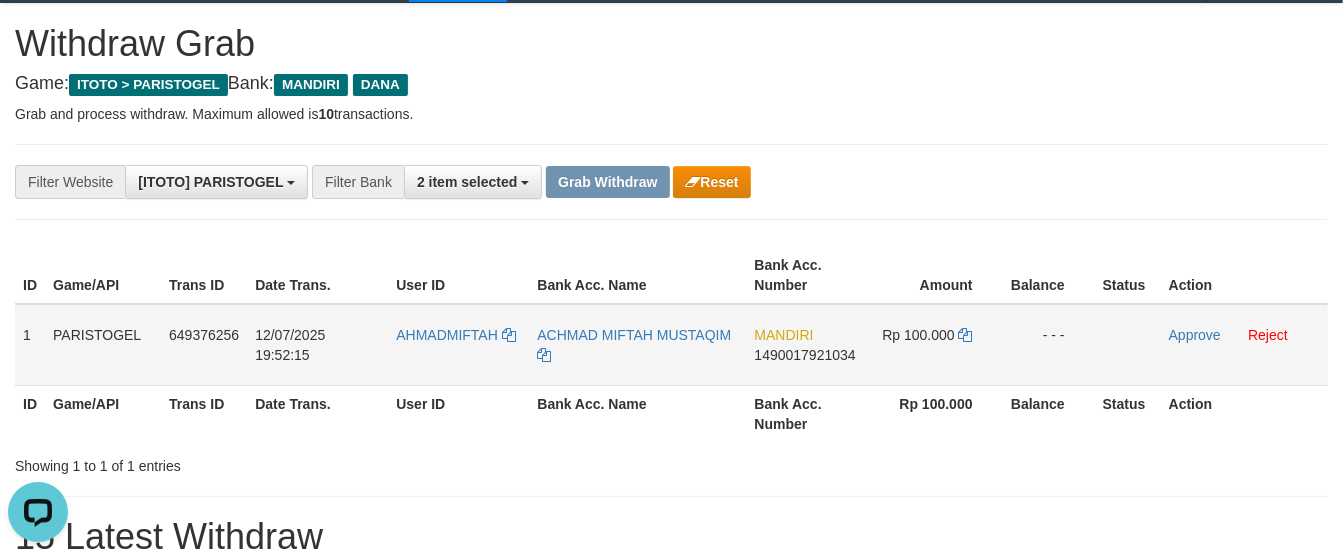 click on "ACHMAD MIFTAH MUSTAQIM" at bounding box center [637, 345] 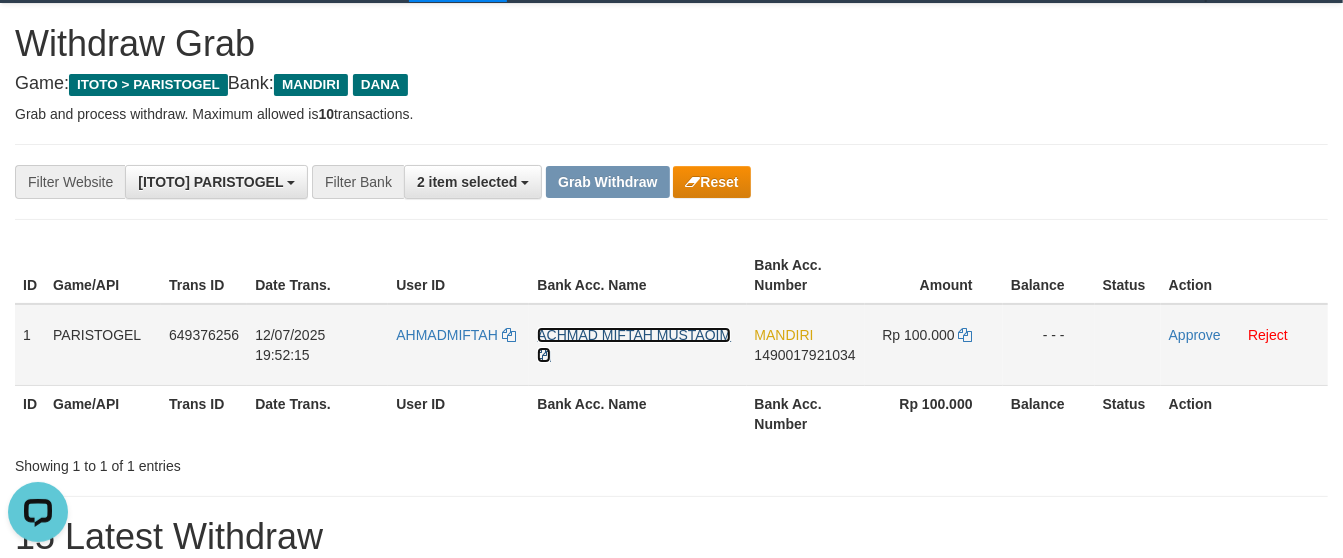 click on "ACHMAD MIFTAH MUSTAQIM" at bounding box center [634, 345] 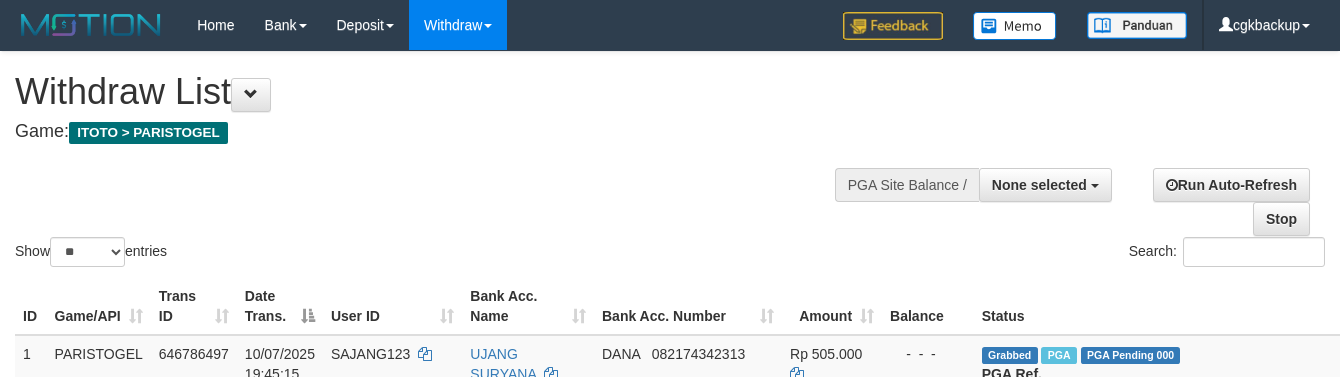 select 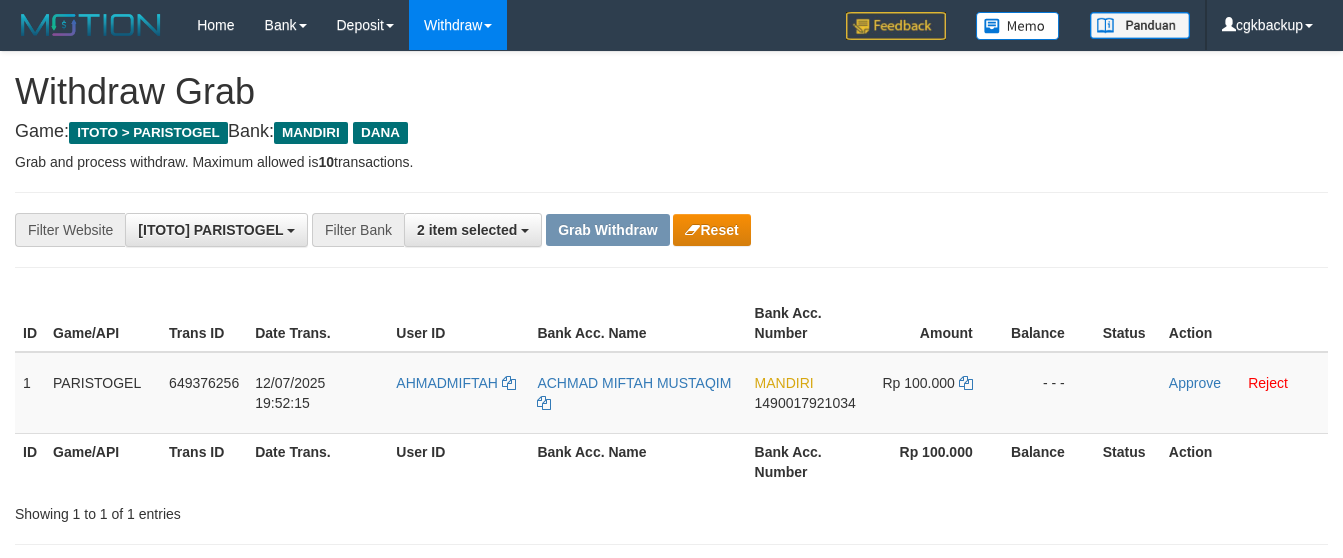 scroll, scrollTop: 48, scrollLeft: 0, axis: vertical 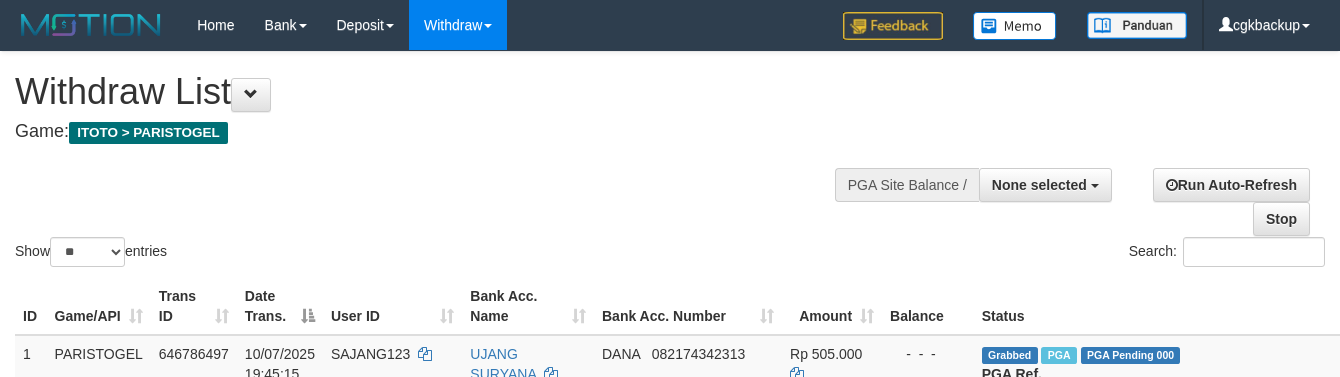 select 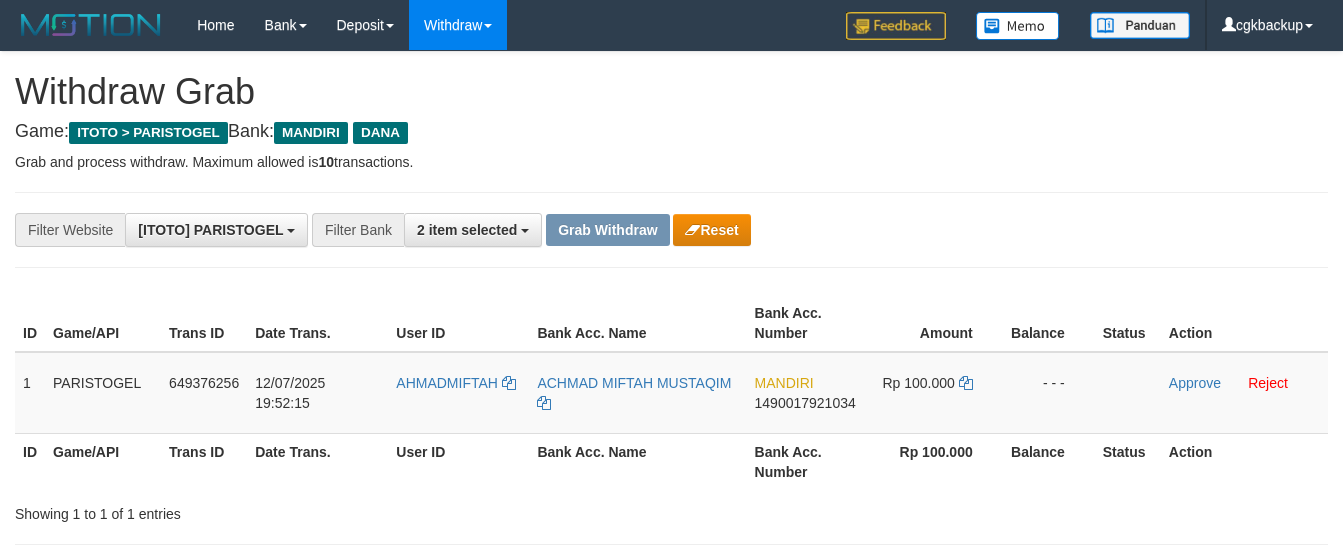 scroll, scrollTop: 48, scrollLeft: 0, axis: vertical 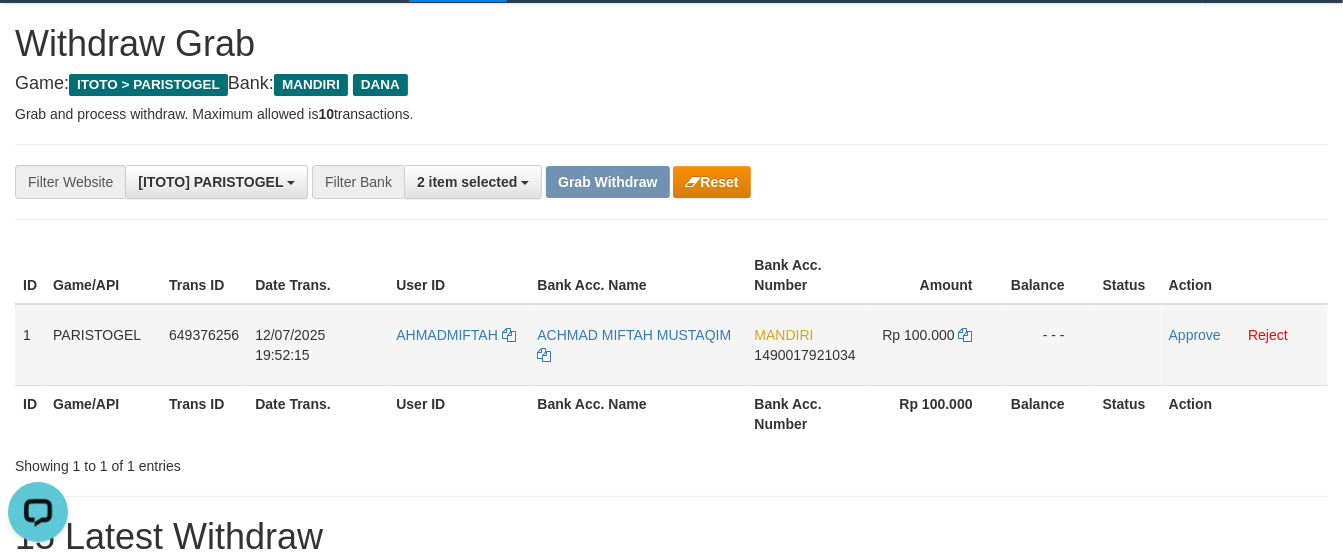 click on "MANDIRI
1490017921034" at bounding box center [806, 345] 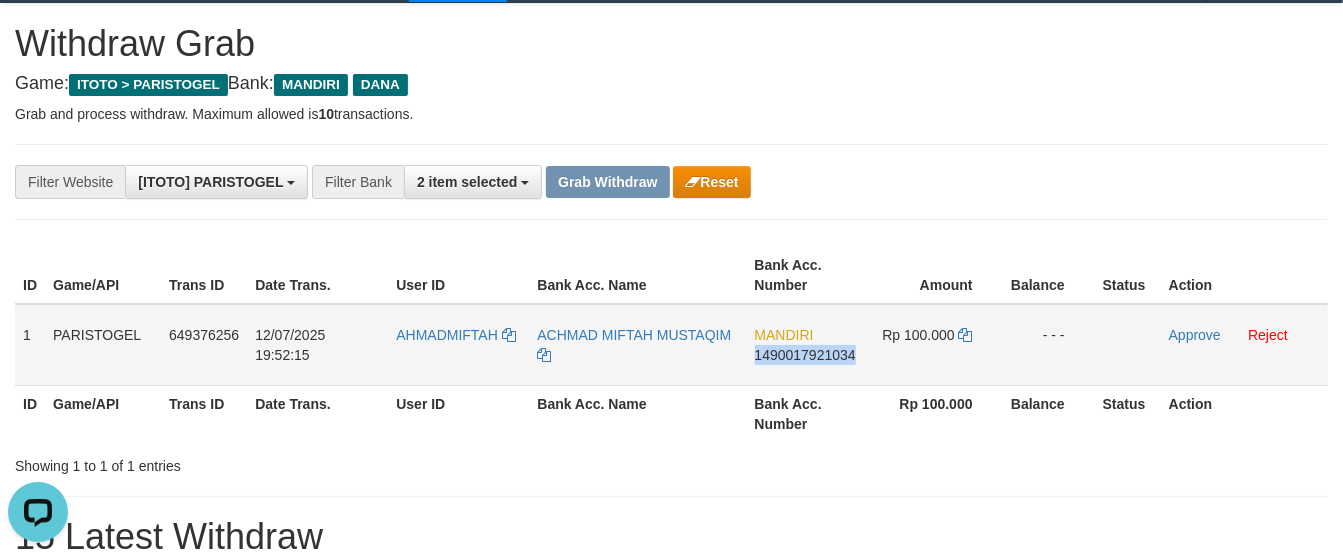 click on "MANDIRI
1490017921034" at bounding box center [806, 345] 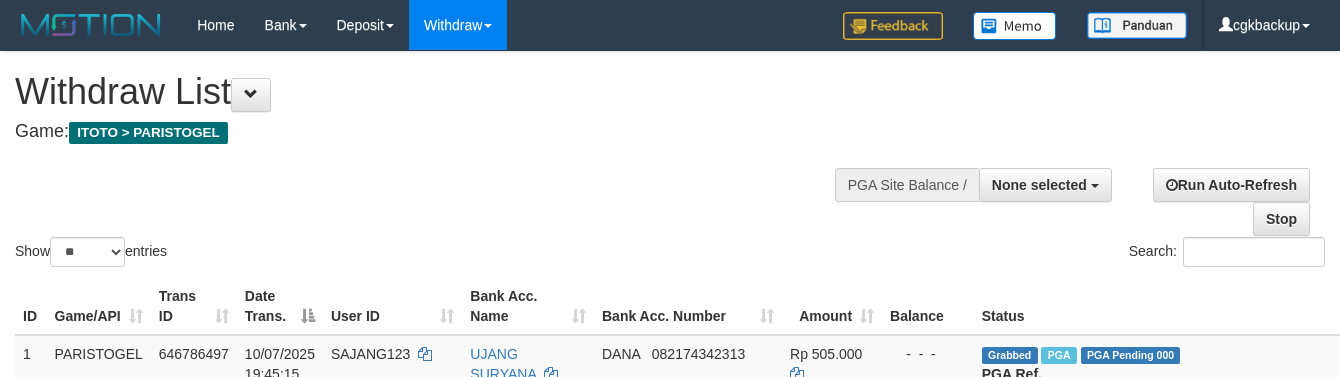 select 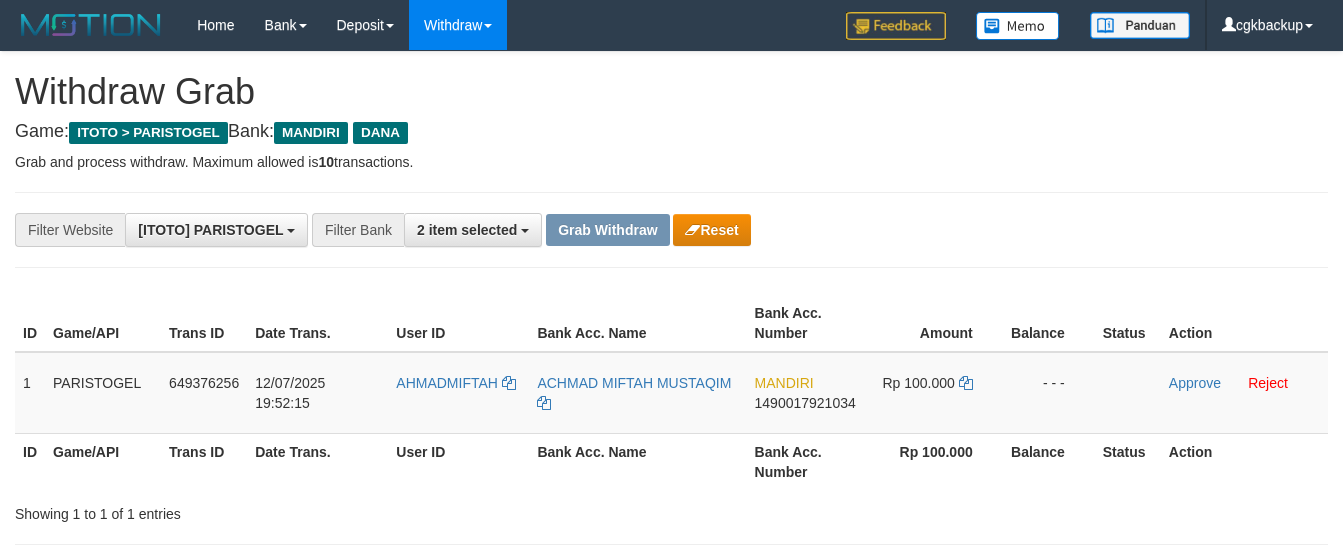 scroll, scrollTop: 48, scrollLeft: 0, axis: vertical 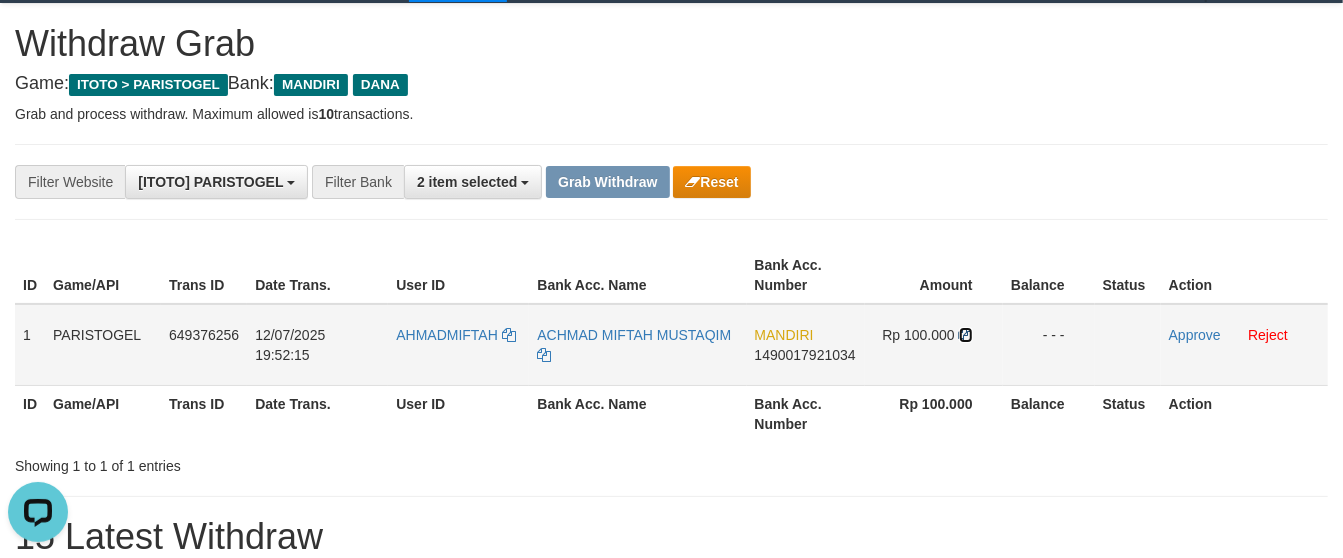 click at bounding box center (966, 335) 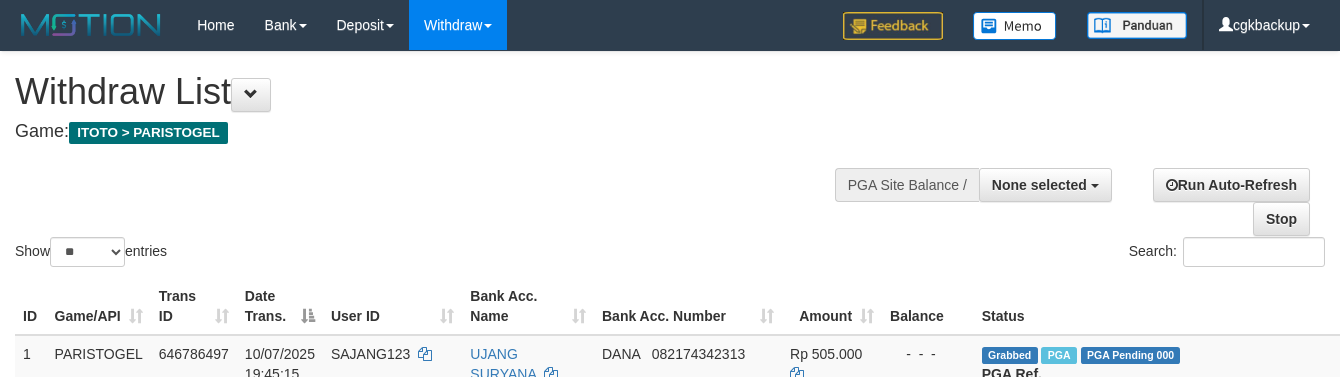 select 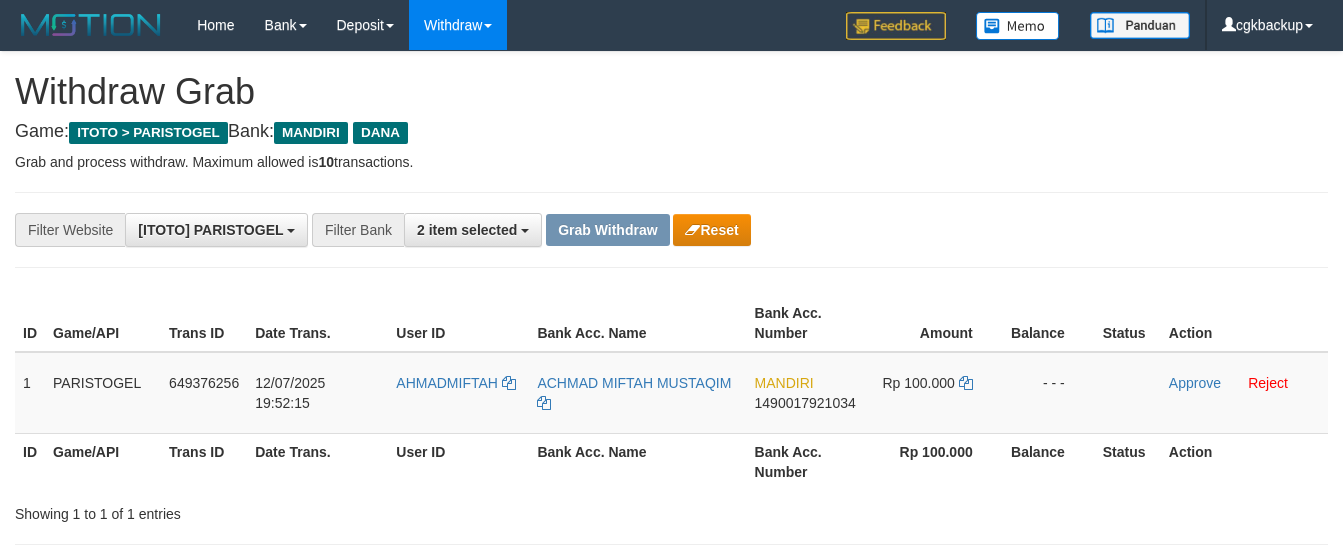 scroll, scrollTop: 48, scrollLeft: 0, axis: vertical 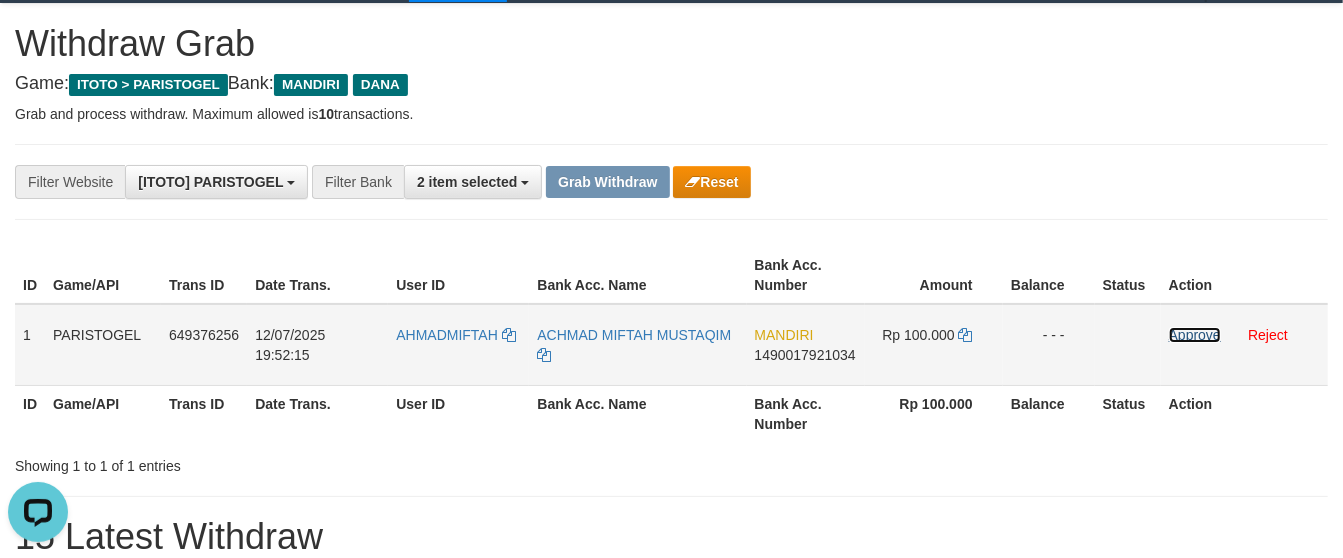 click on "Approve" at bounding box center [1195, 335] 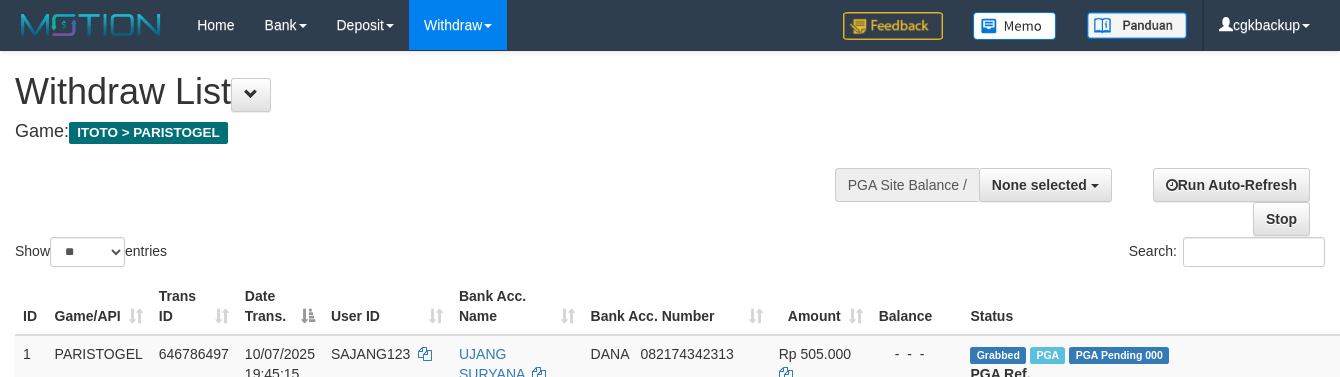 select 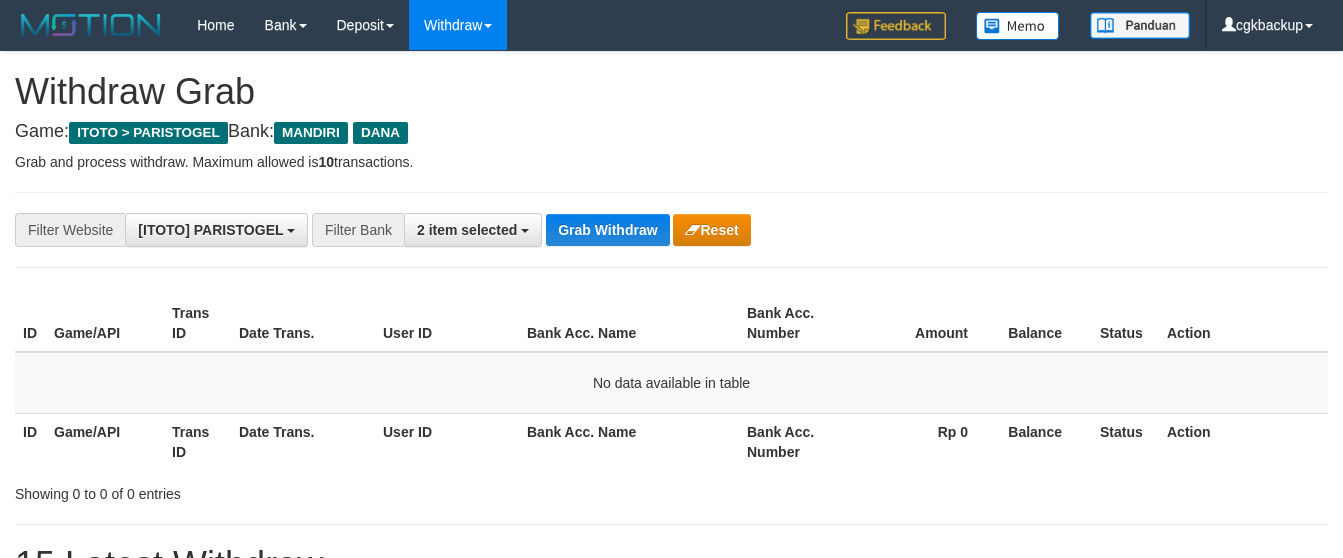 scroll, scrollTop: 48, scrollLeft: 0, axis: vertical 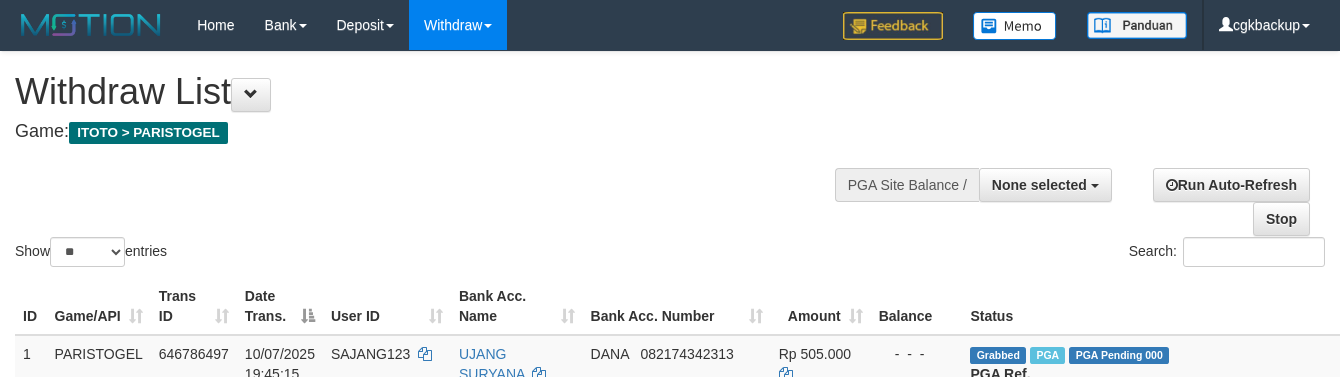 select 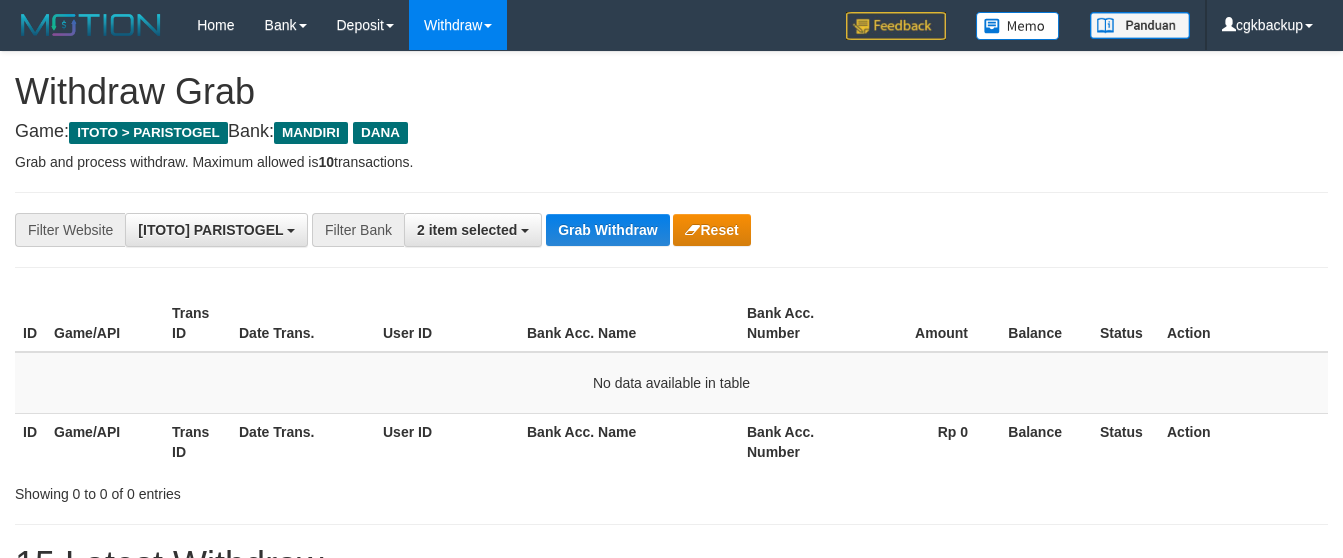scroll, scrollTop: 48, scrollLeft: 0, axis: vertical 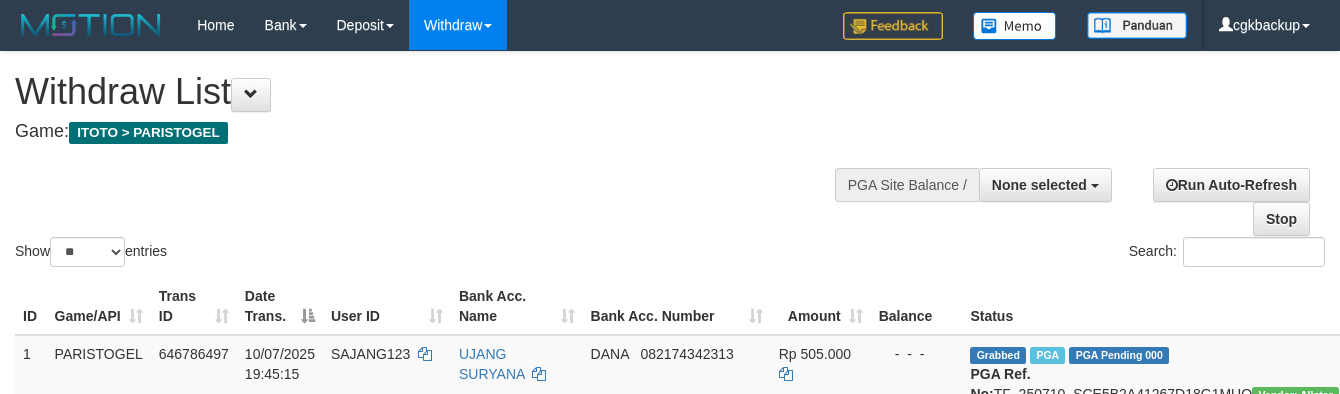 select 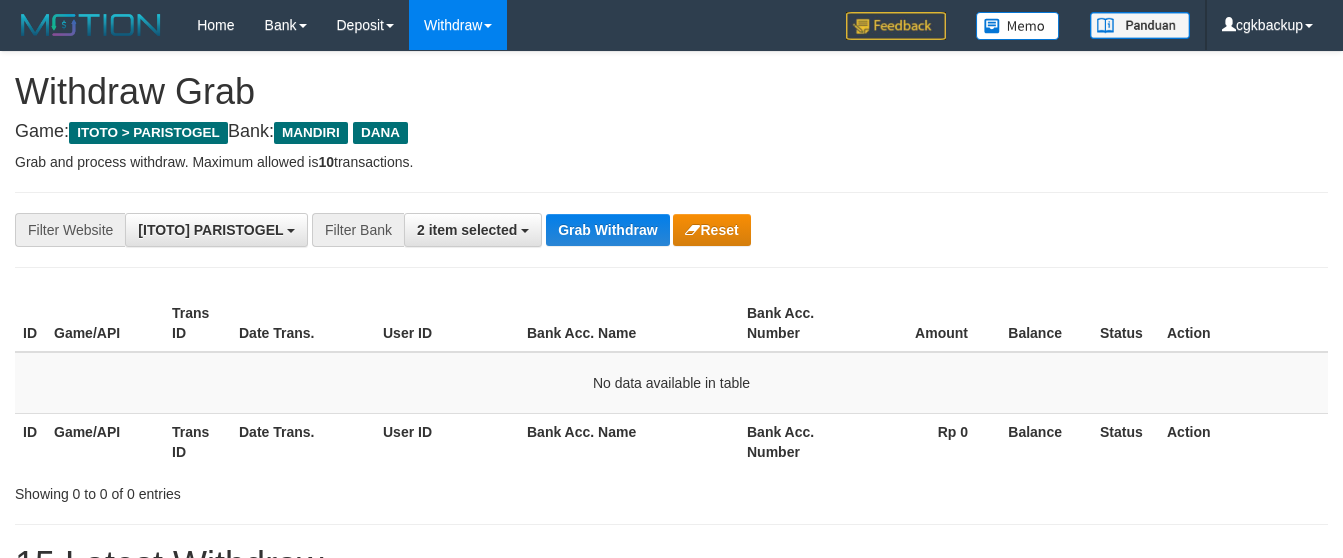 scroll, scrollTop: 48, scrollLeft: 0, axis: vertical 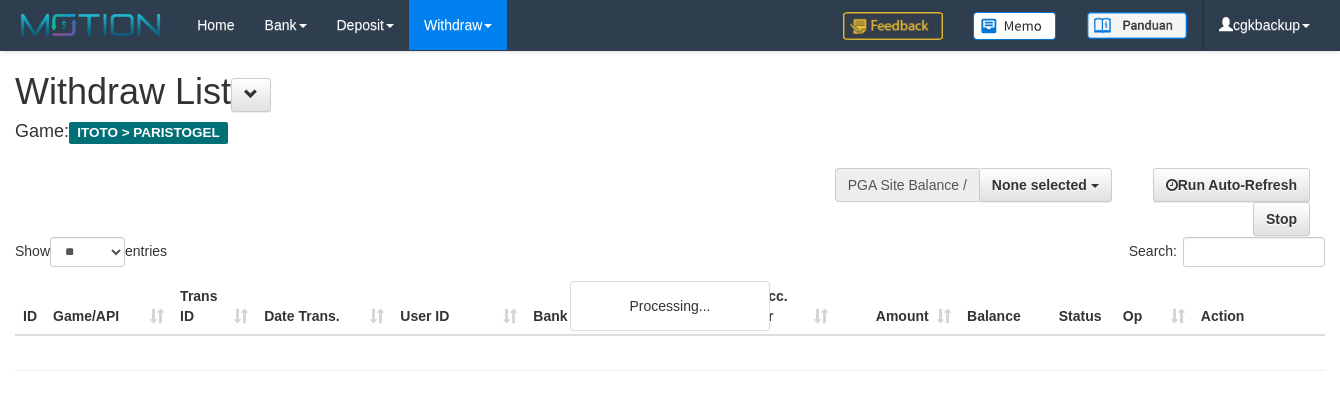 select 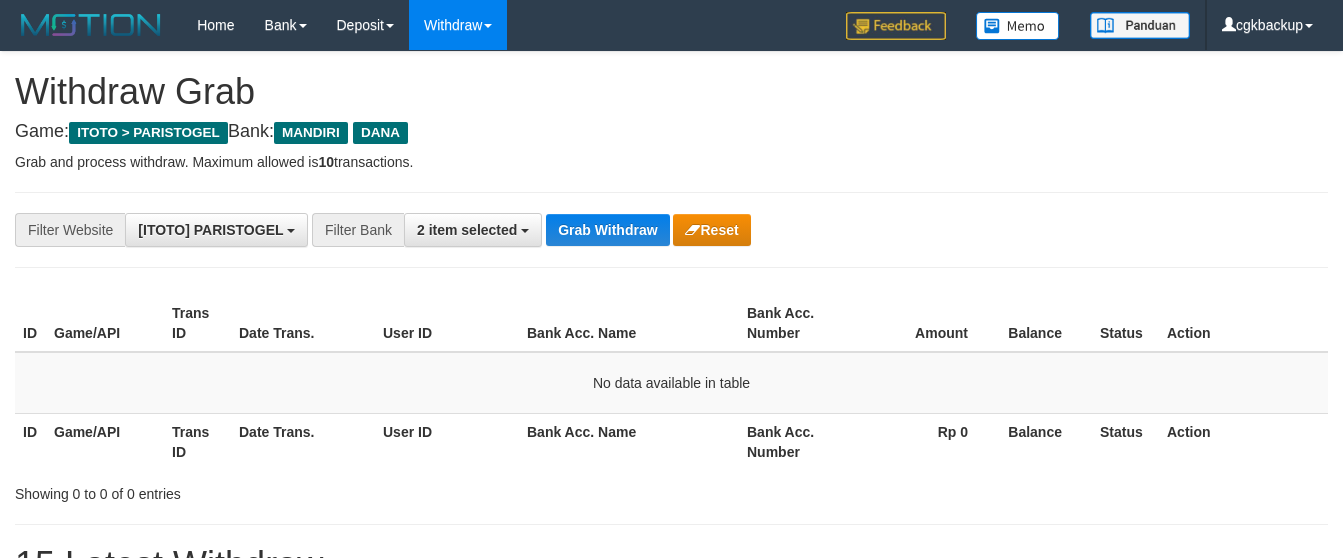 scroll, scrollTop: 48, scrollLeft: 0, axis: vertical 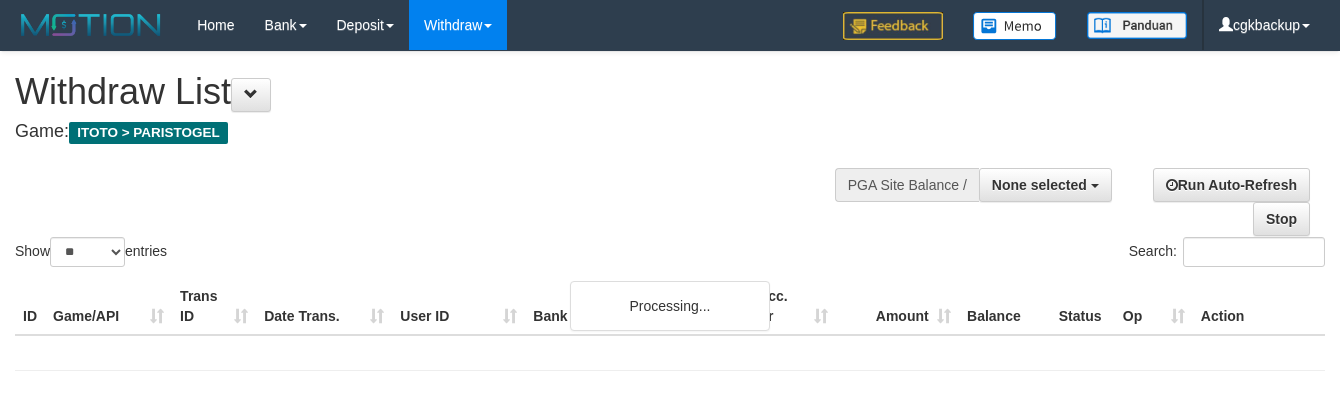 select 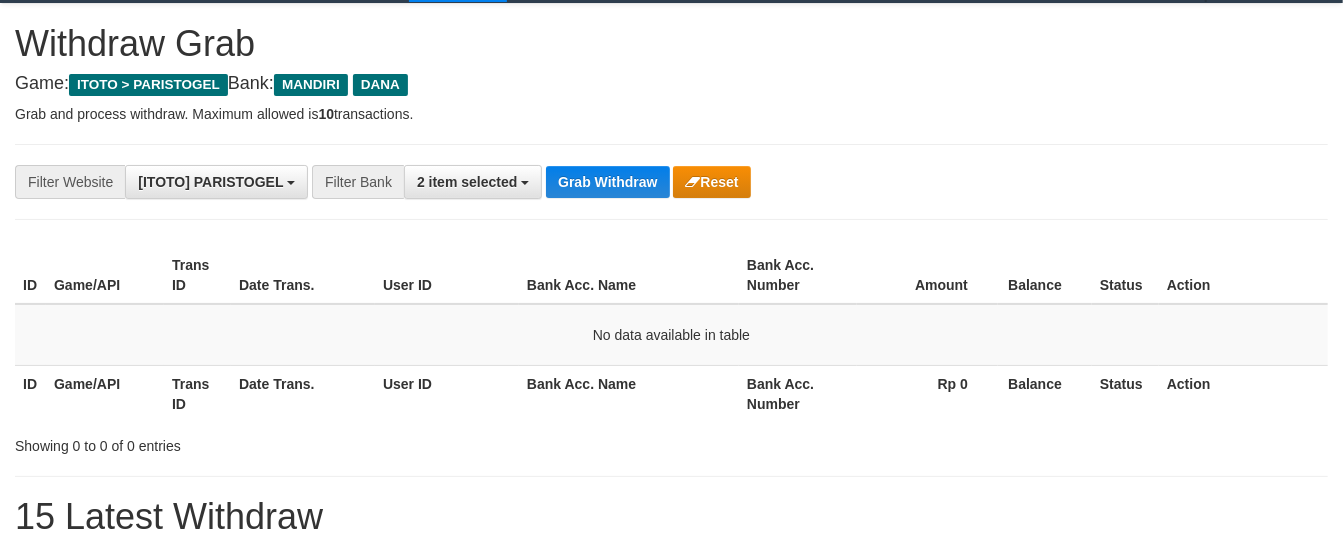 scroll, scrollTop: 48, scrollLeft: 0, axis: vertical 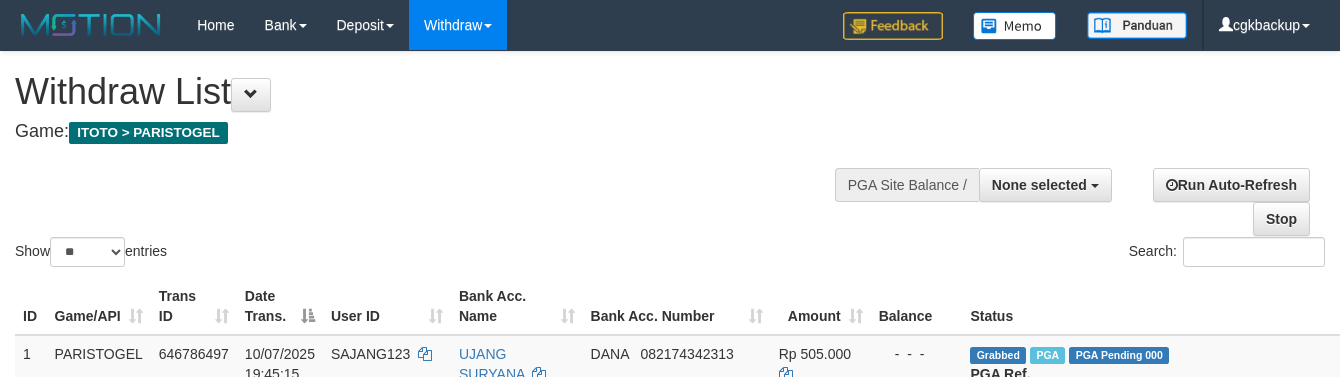 select 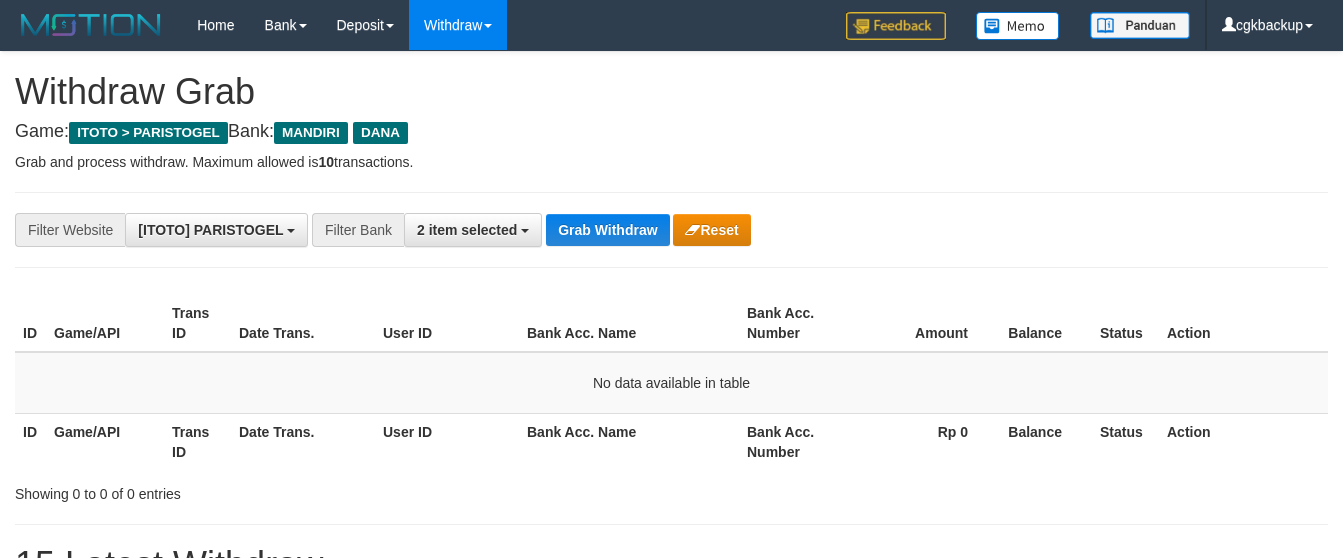 scroll, scrollTop: 48, scrollLeft: 0, axis: vertical 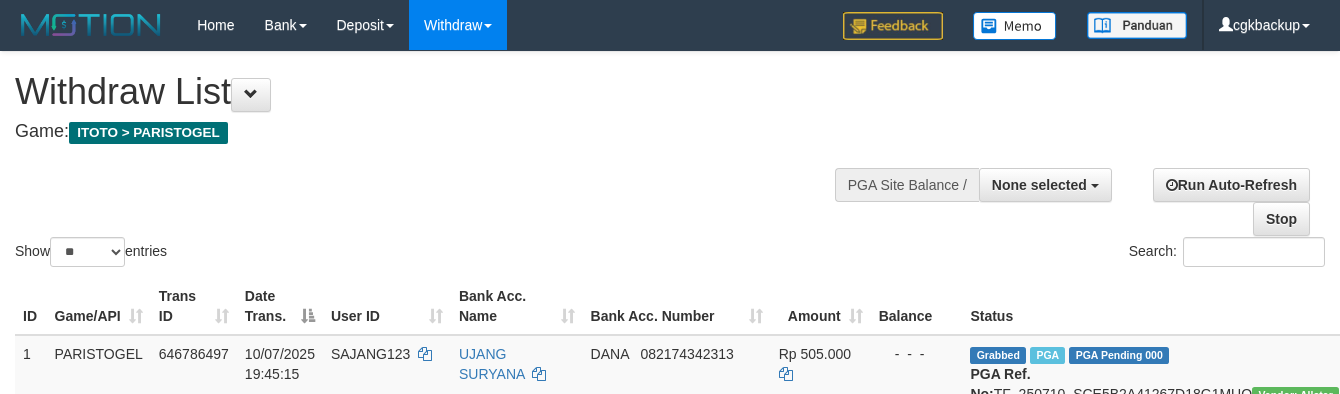 select 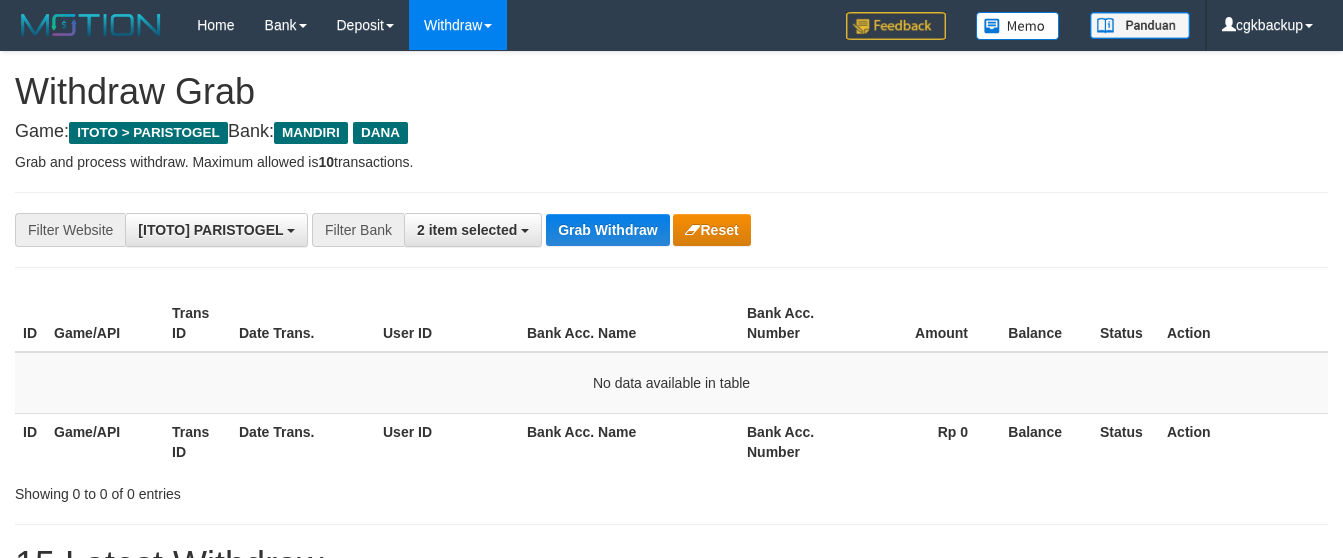 scroll, scrollTop: 48, scrollLeft: 0, axis: vertical 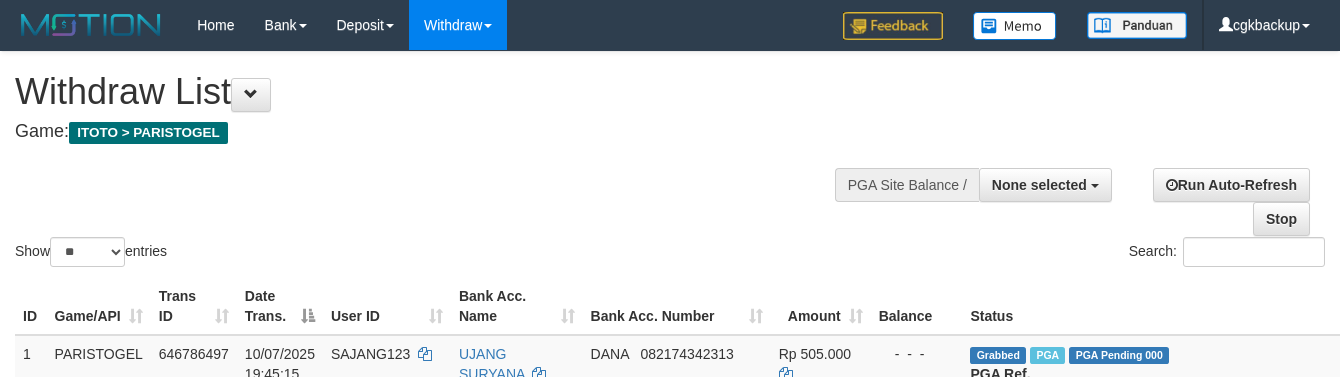 select 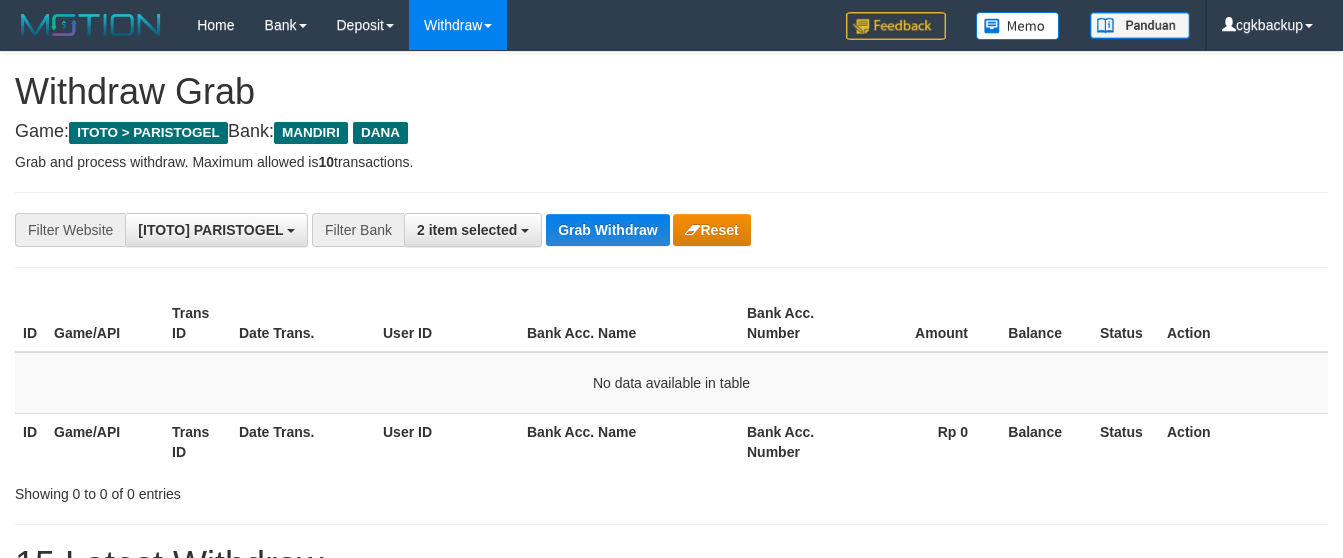 scroll, scrollTop: 48, scrollLeft: 0, axis: vertical 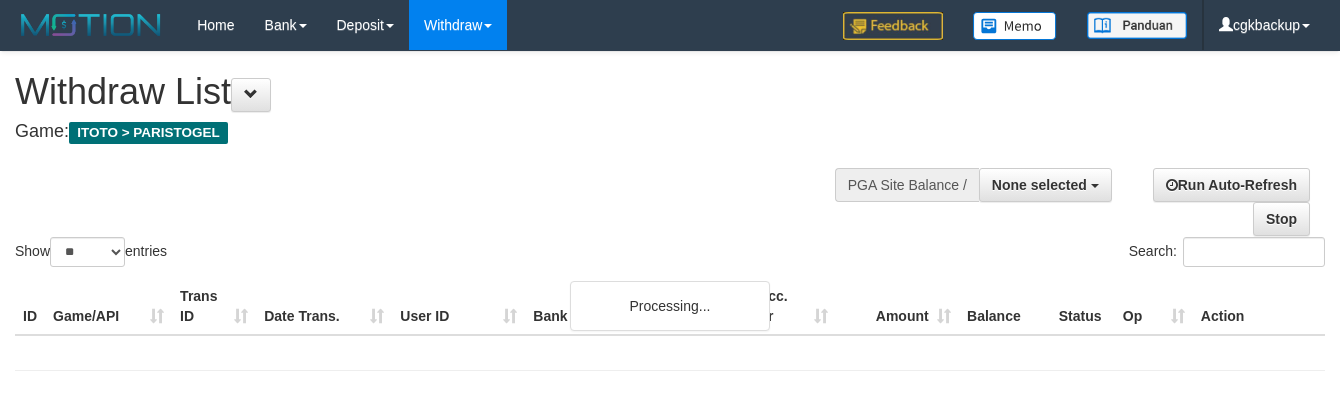 select 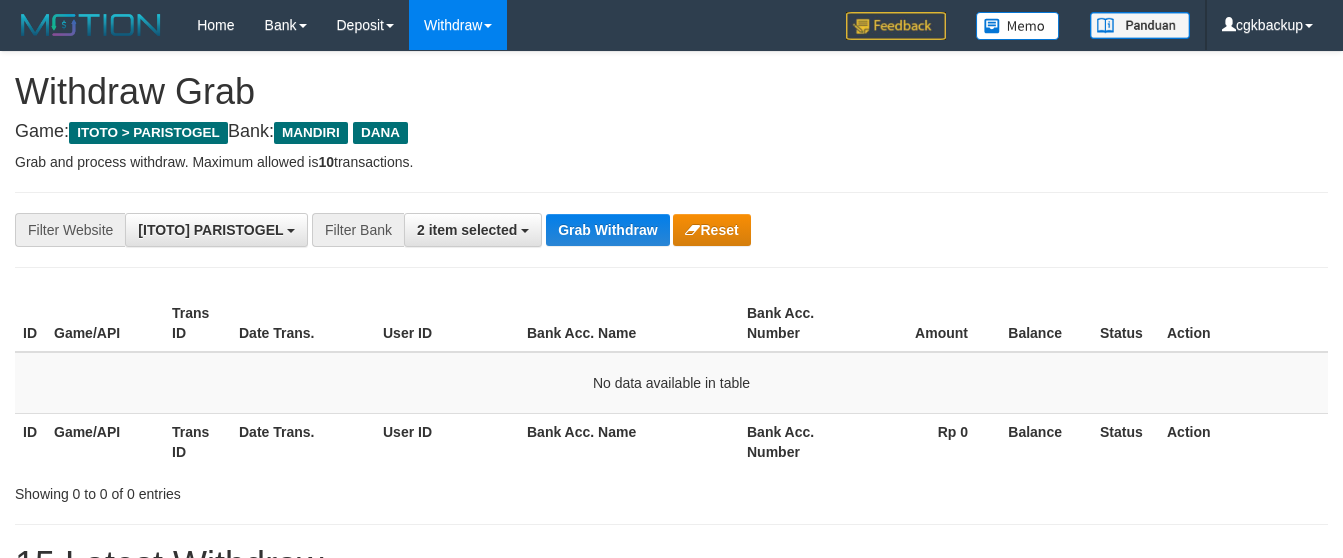 scroll, scrollTop: 48, scrollLeft: 0, axis: vertical 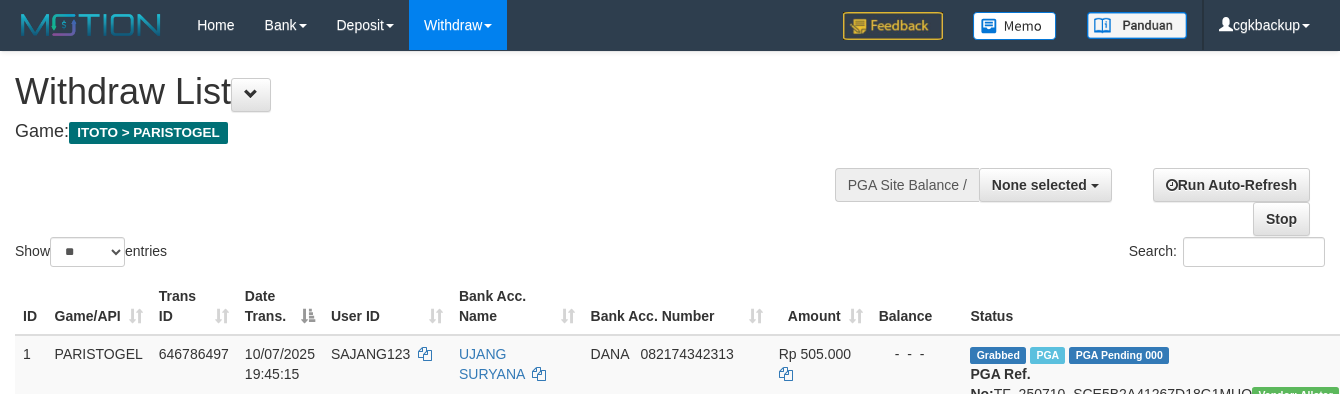 select 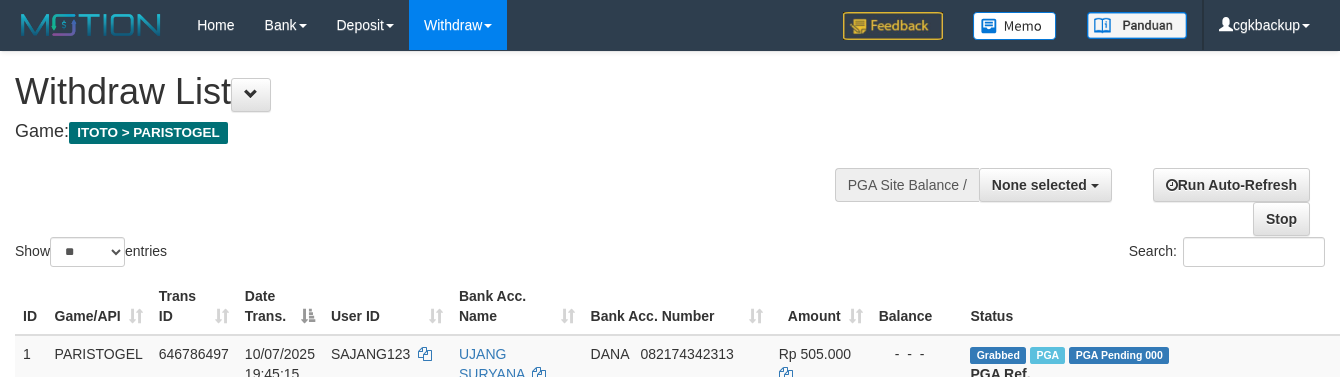 select 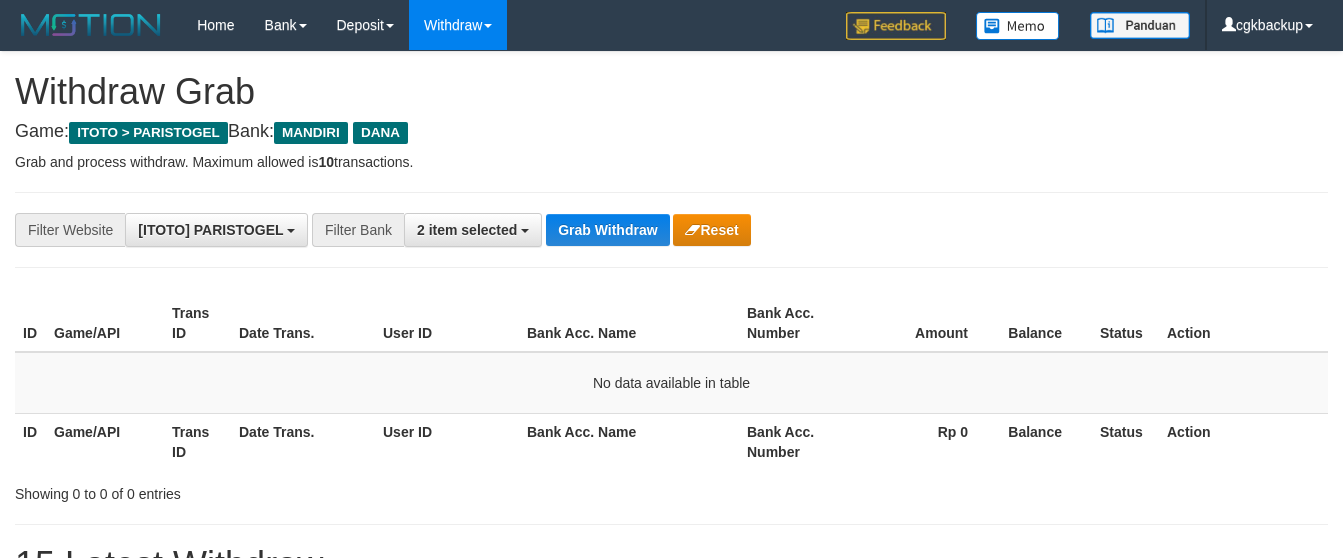 scroll, scrollTop: 48, scrollLeft: 0, axis: vertical 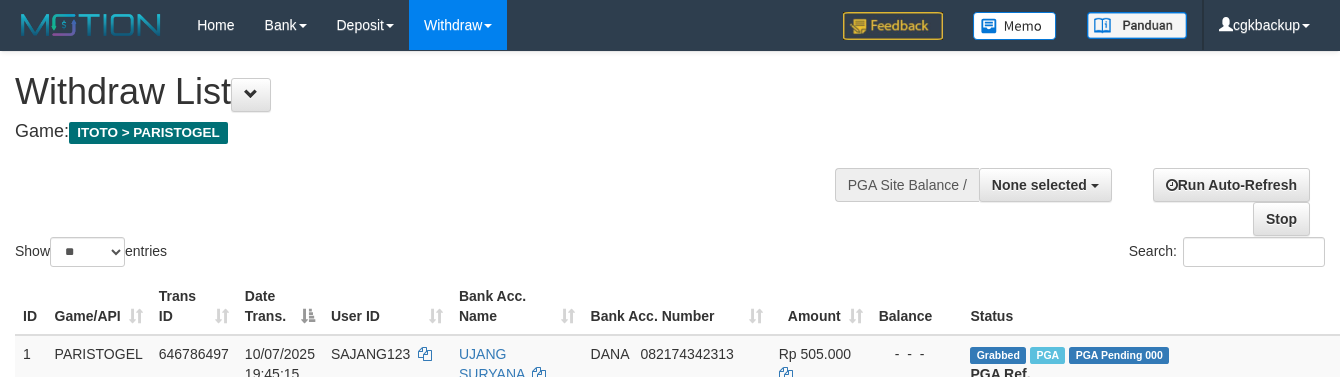 select 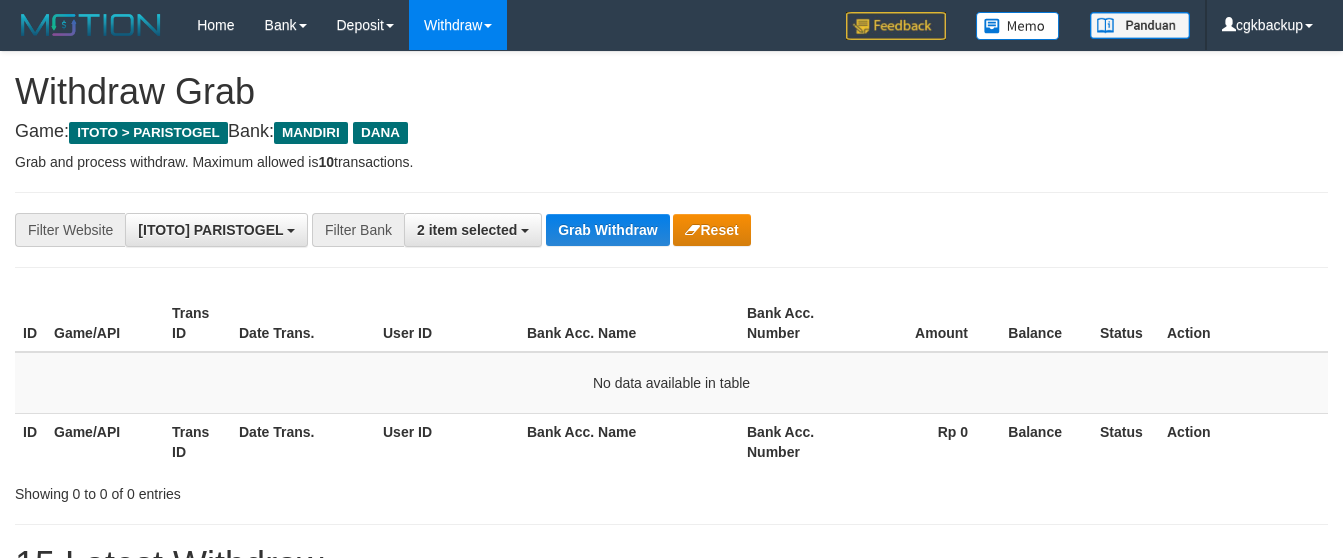 scroll, scrollTop: 48, scrollLeft: 0, axis: vertical 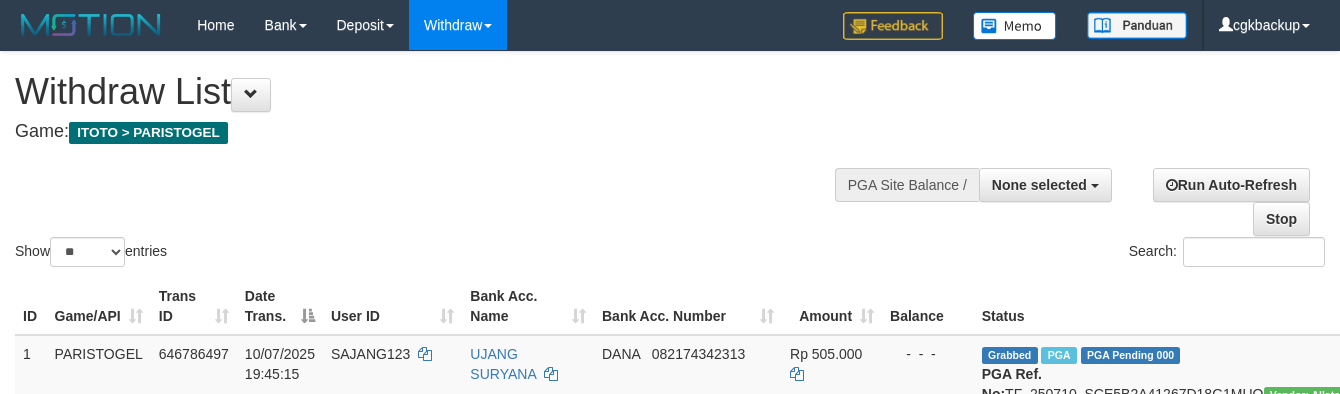 select 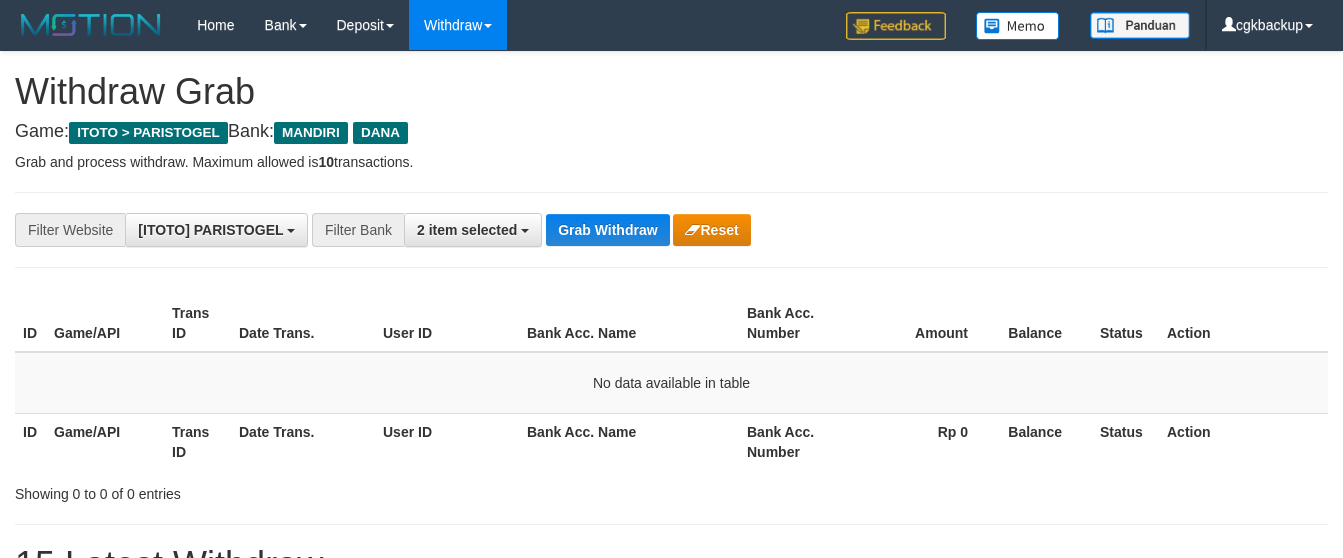 scroll, scrollTop: 48, scrollLeft: 0, axis: vertical 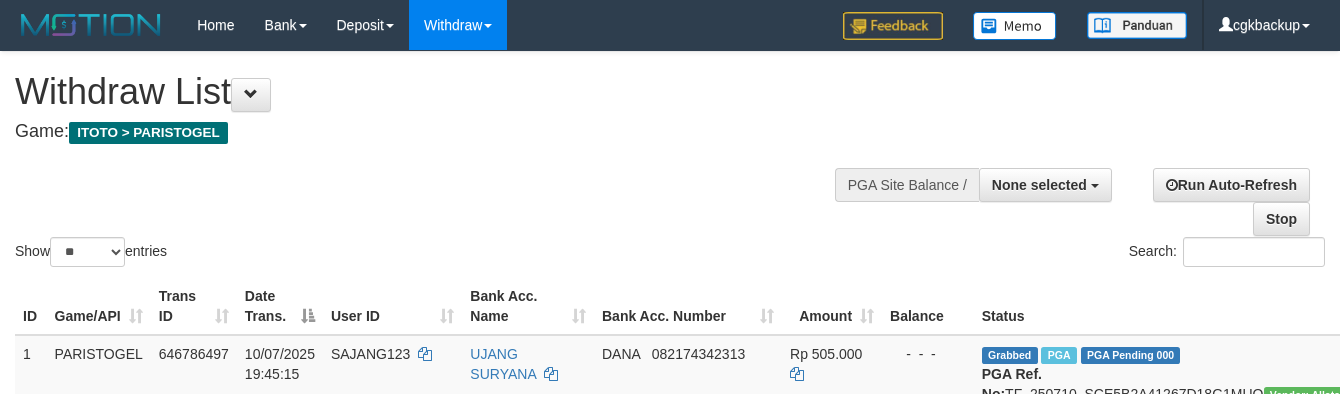 select 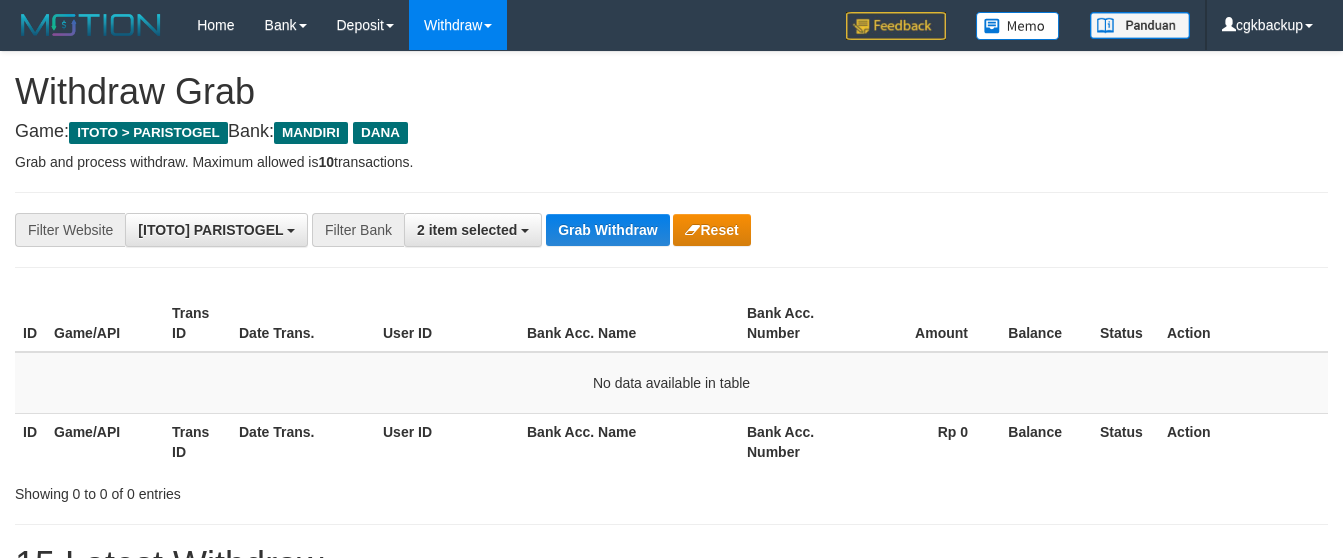 scroll, scrollTop: 48, scrollLeft: 0, axis: vertical 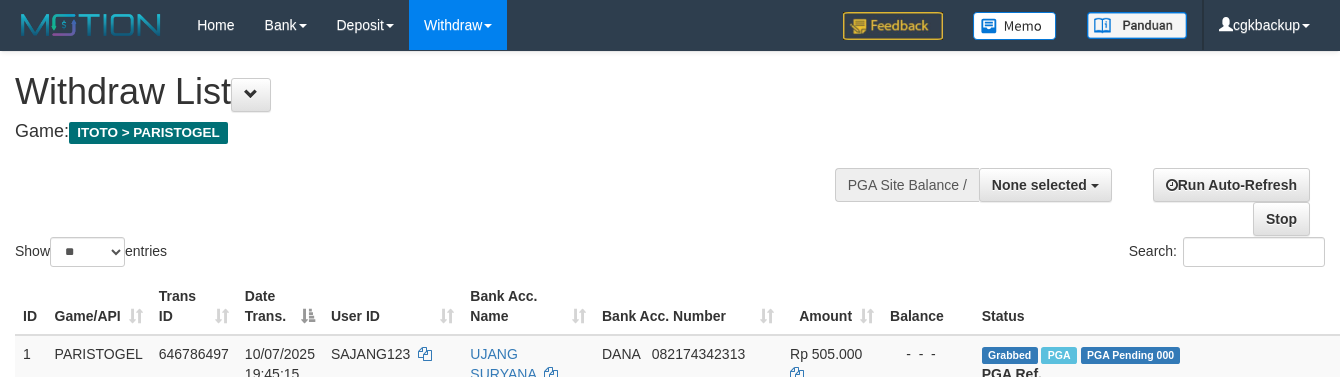 select 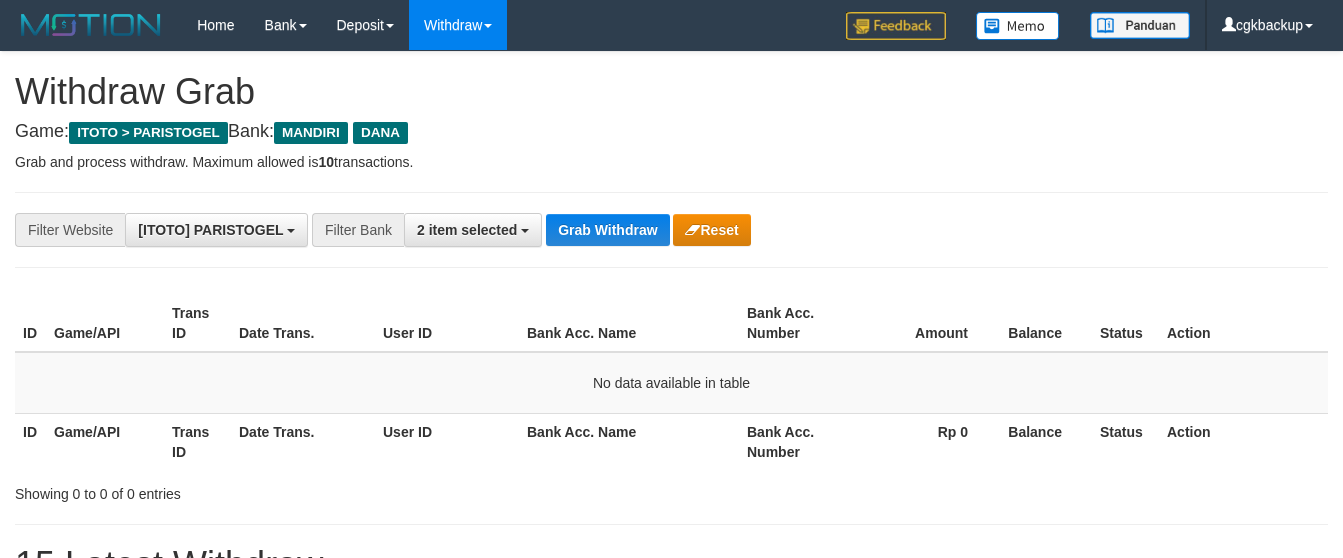 scroll, scrollTop: 48, scrollLeft: 0, axis: vertical 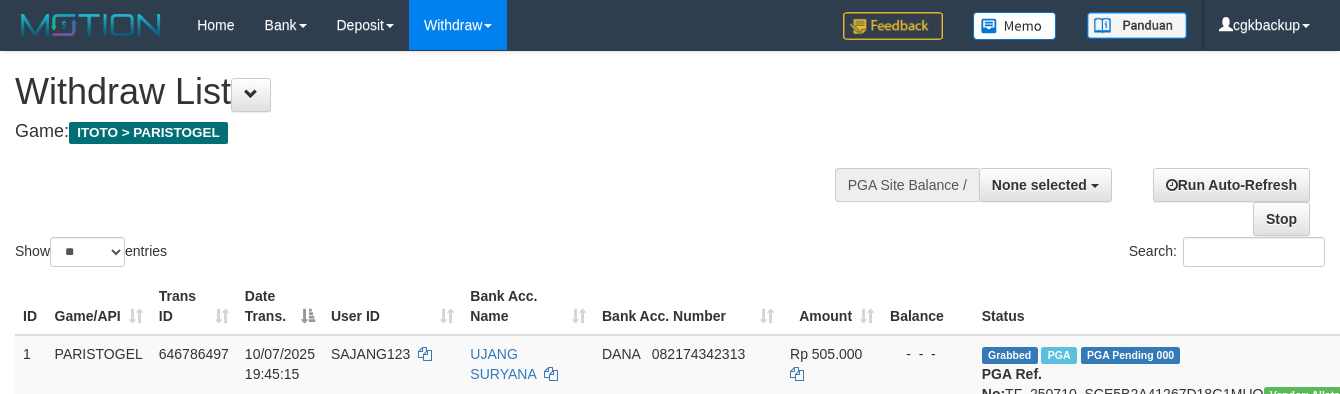 select 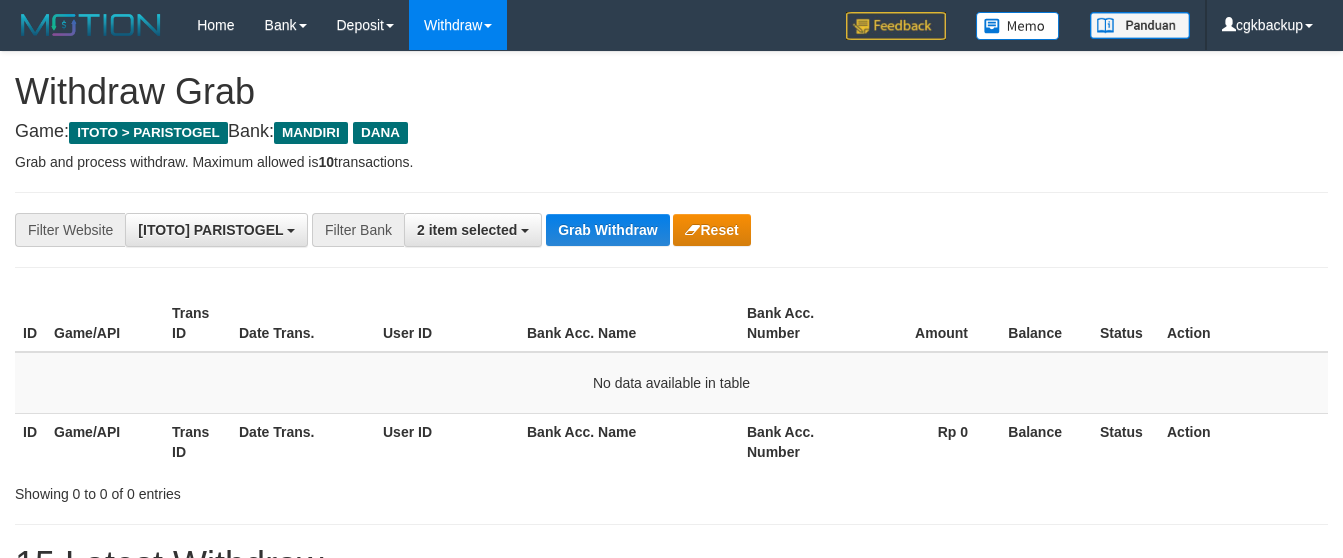 scroll, scrollTop: 48, scrollLeft: 0, axis: vertical 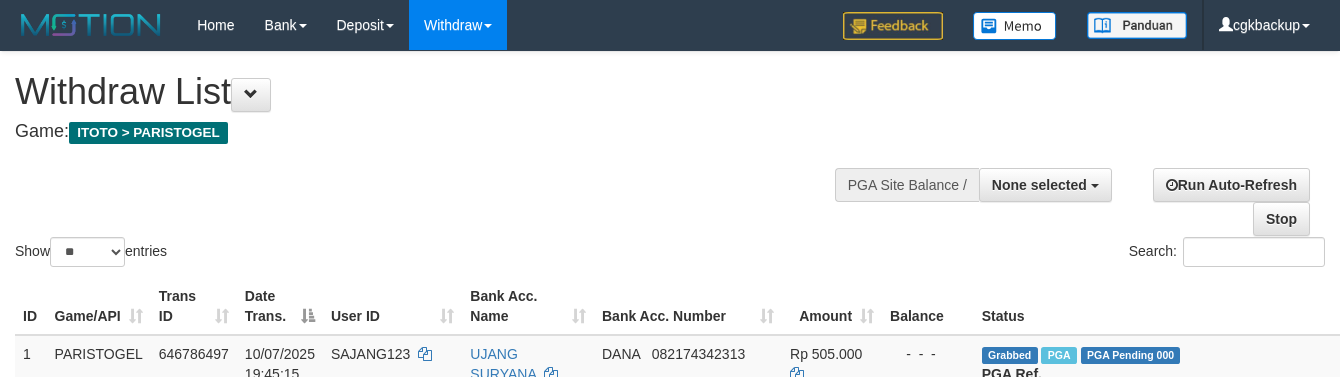 select 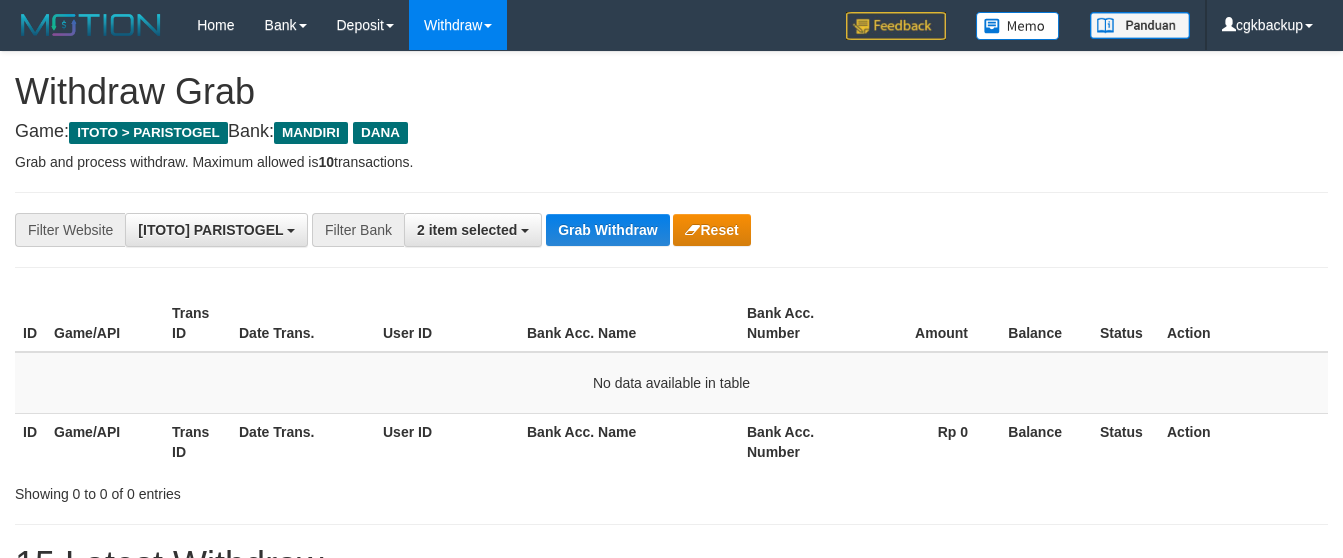 scroll, scrollTop: 48, scrollLeft: 0, axis: vertical 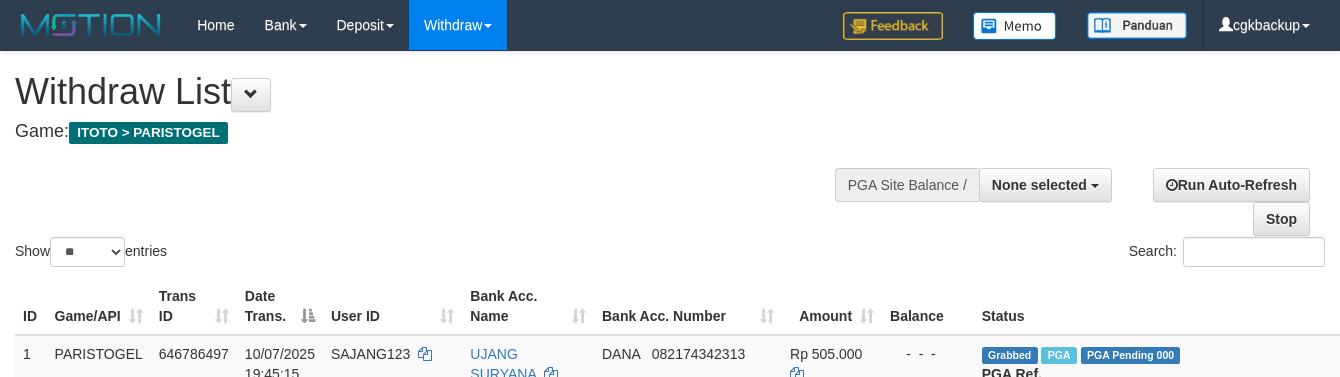 select 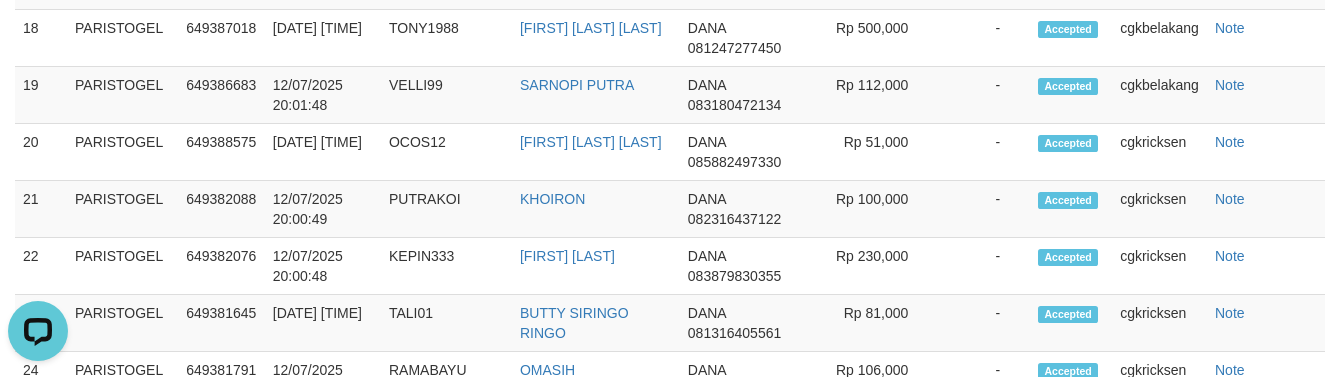scroll, scrollTop: 0, scrollLeft: 0, axis: both 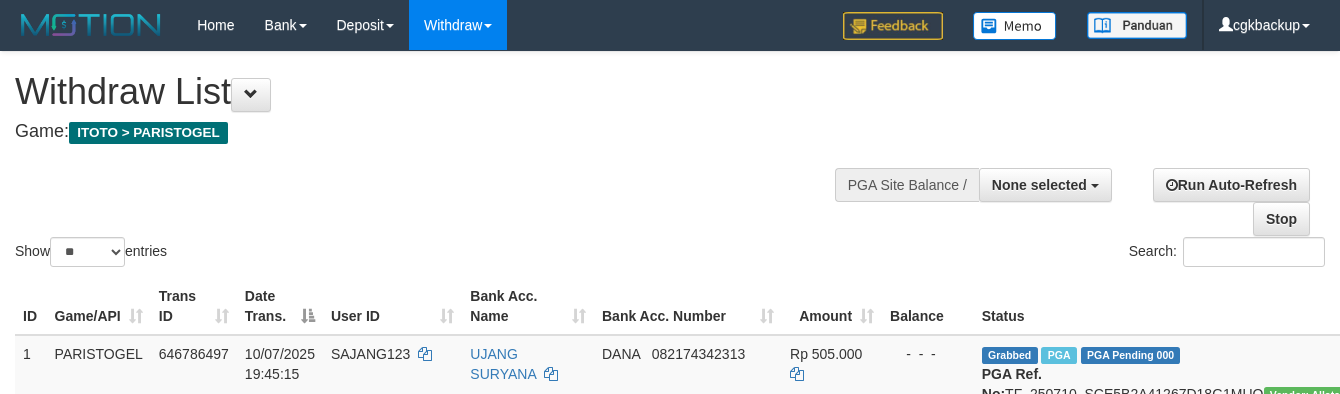 select 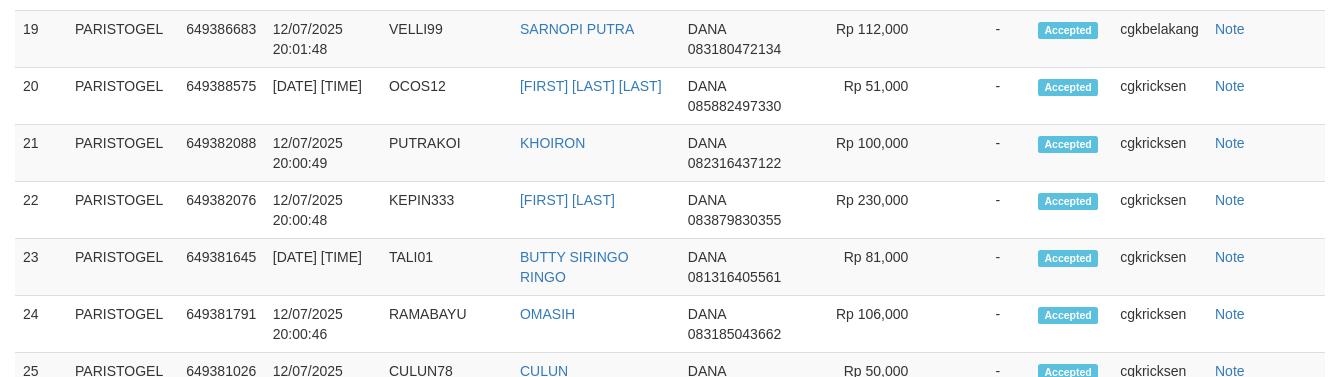 scroll, scrollTop: 2666, scrollLeft: 0, axis: vertical 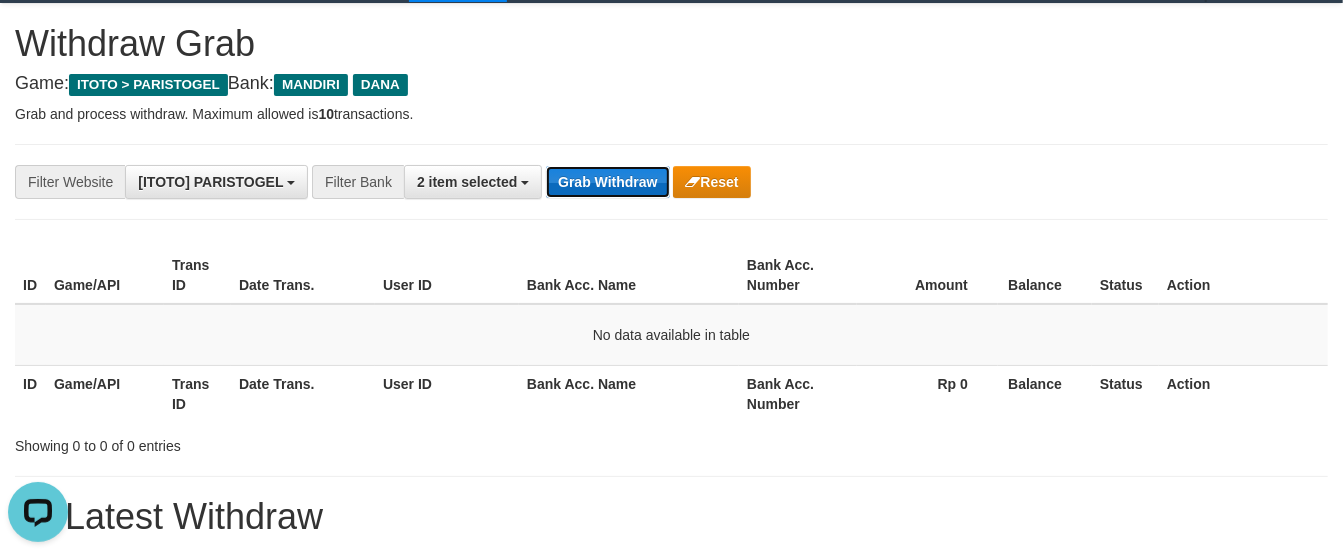 click on "Grab Withdraw" at bounding box center [607, 182] 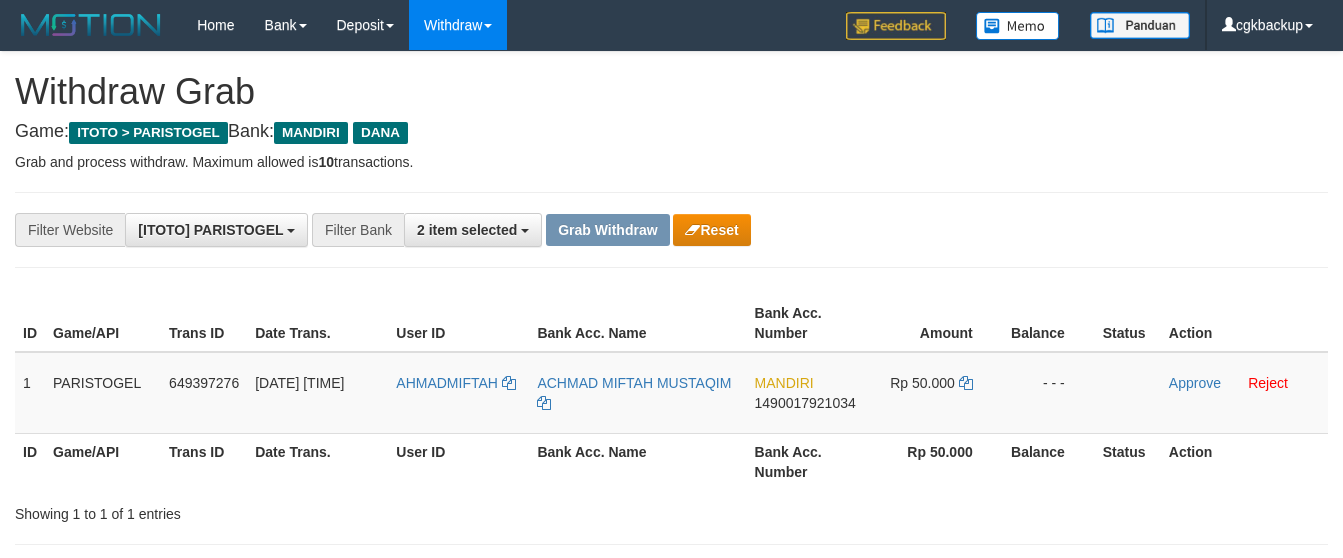 scroll, scrollTop: 48, scrollLeft: 0, axis: vertical 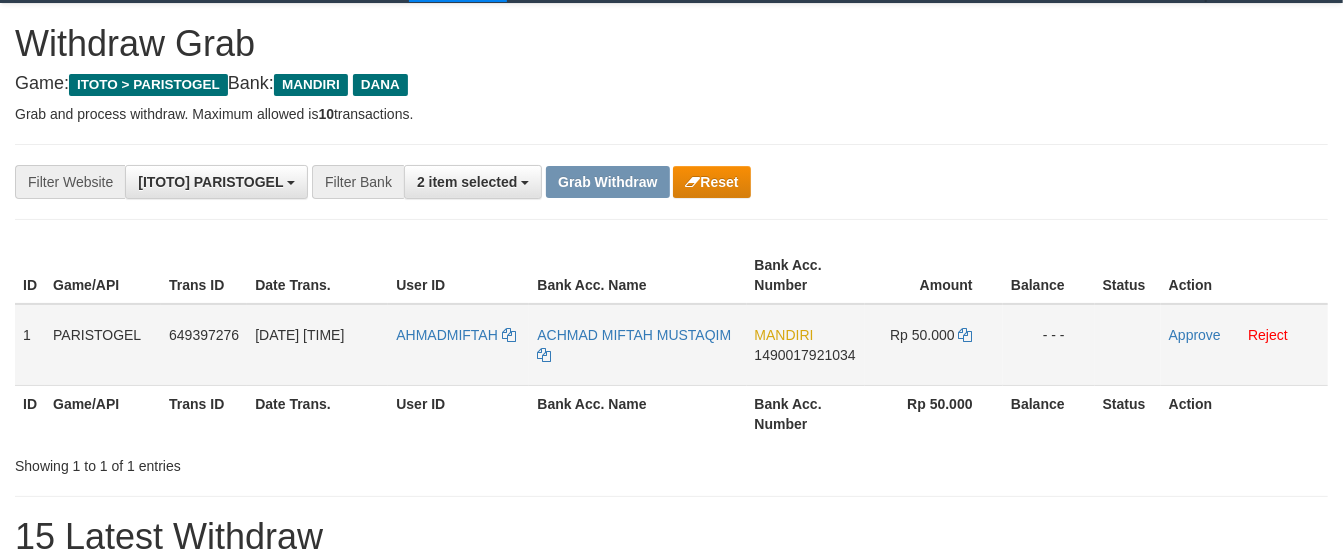click on "AHMADMIFTAH" at bounding box center (458, 345) 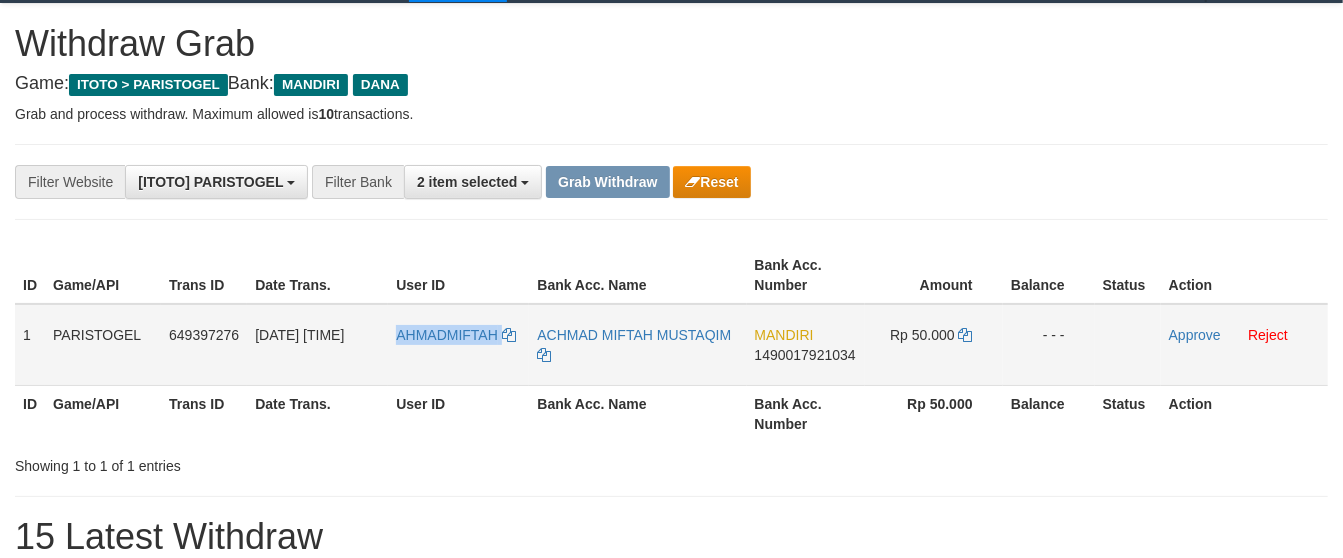click on "AHMADMIFTAH" at bounding box center (458, 345) 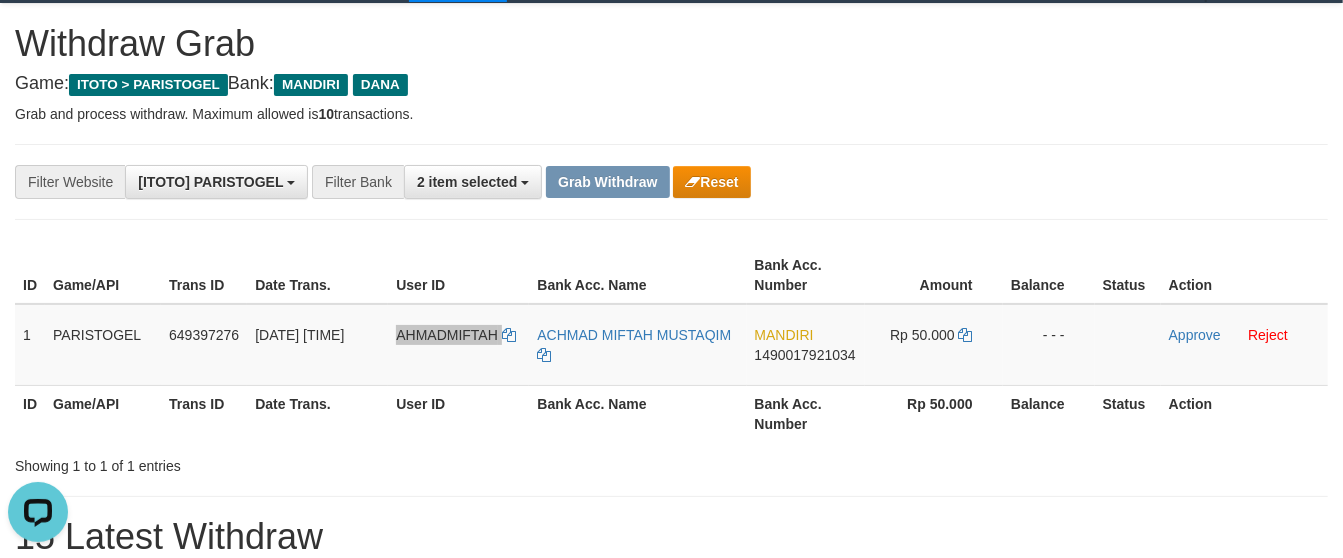scroll, scrollTop: 0, scrollLeft: 0, axis: both 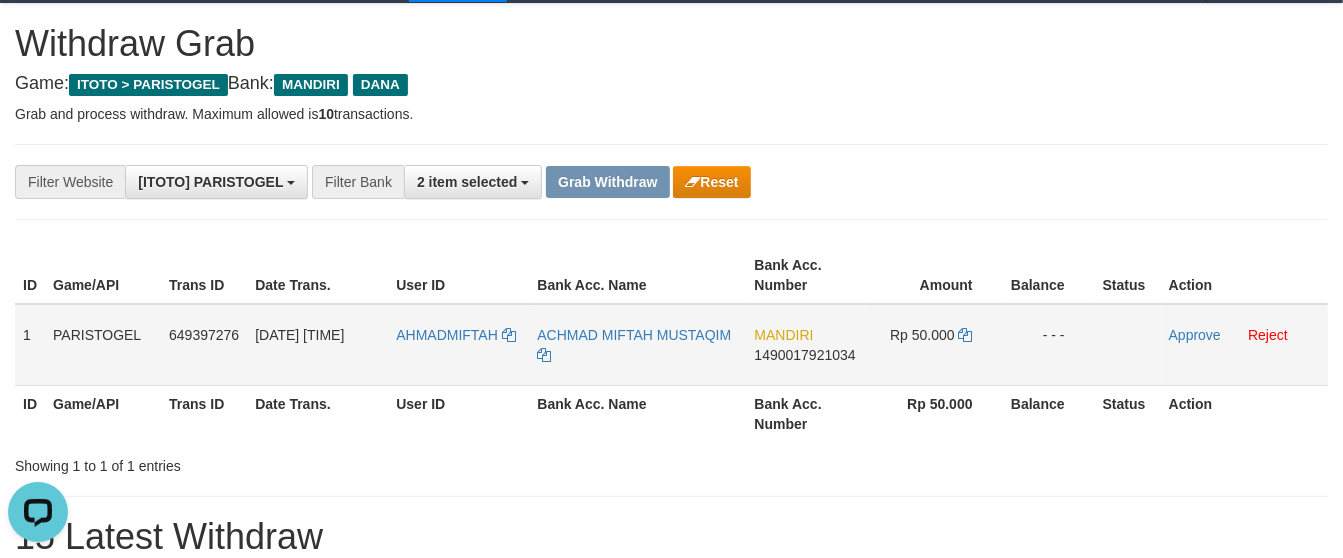 click on "MANDIRI
1490017921034" at bounding box center (806, 345) 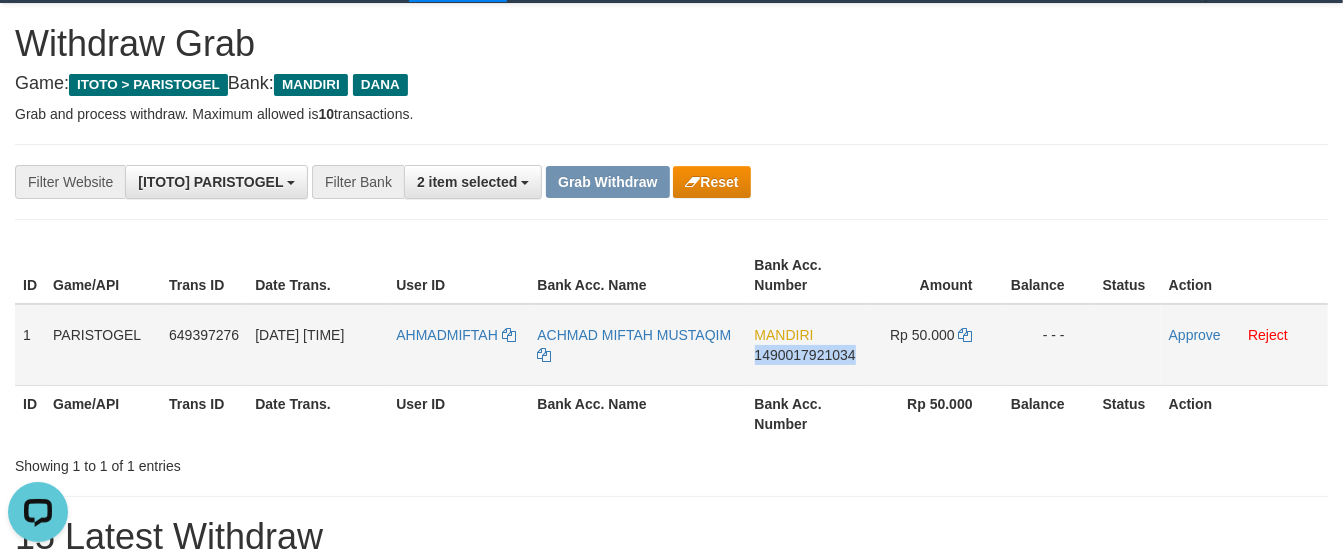 copy on "1490017921034" 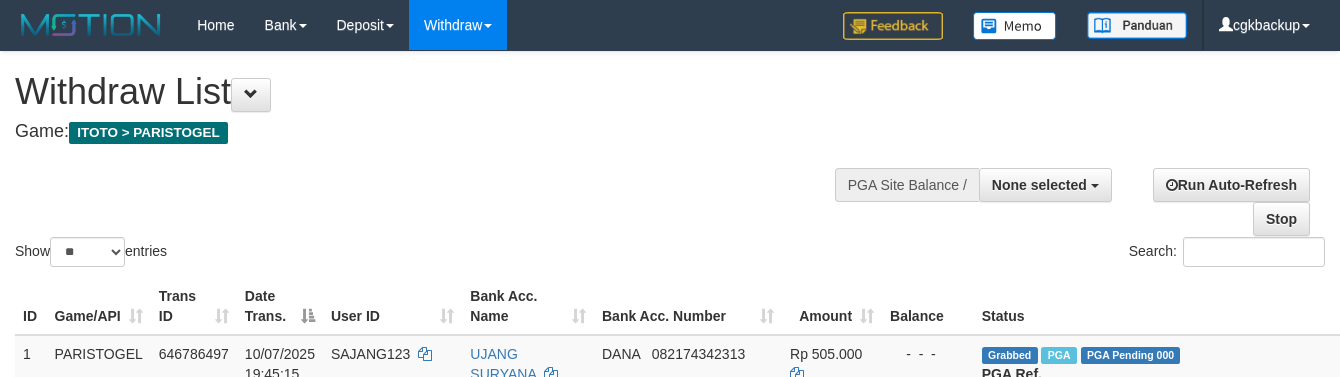 select 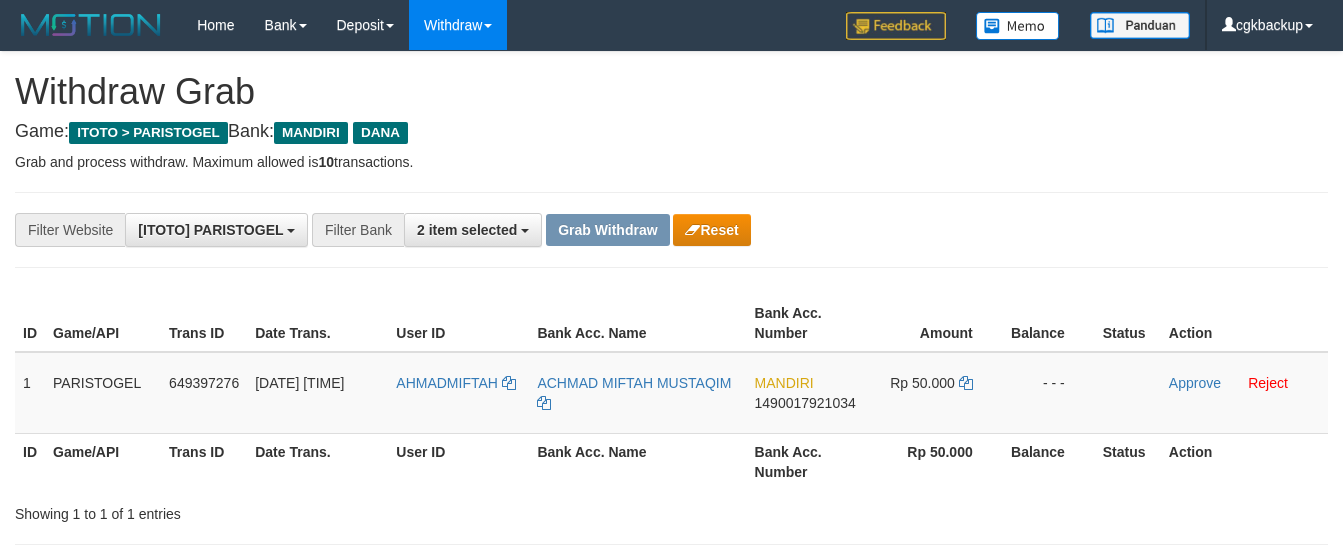 scroll, scrollTop: 48, scrollLeft: 0, axis: vertical 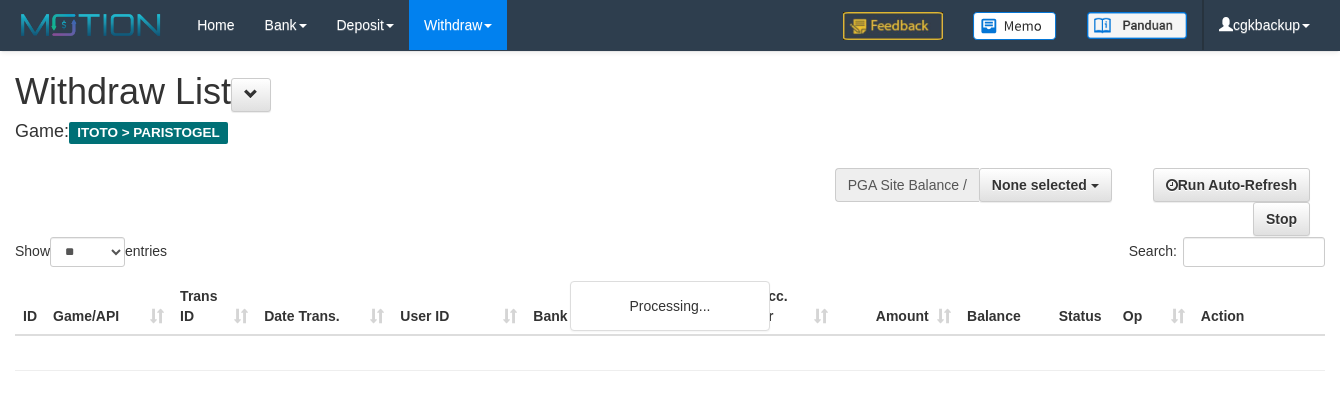 select 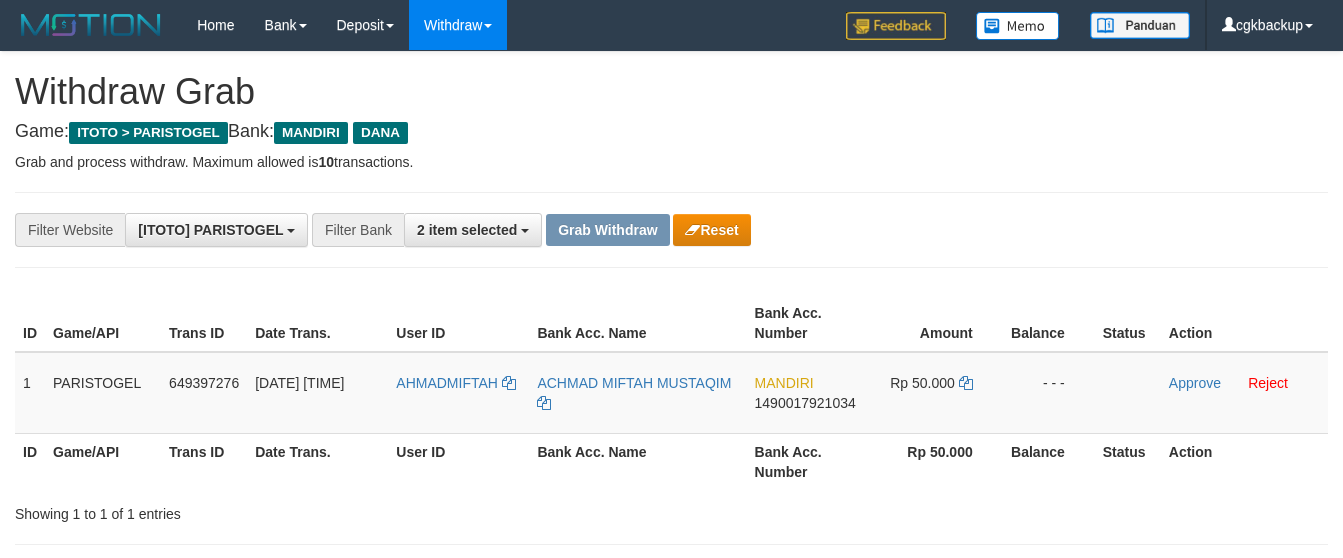 scroll, scrollTop: 48, scrollLeft: 0, axis: vertical 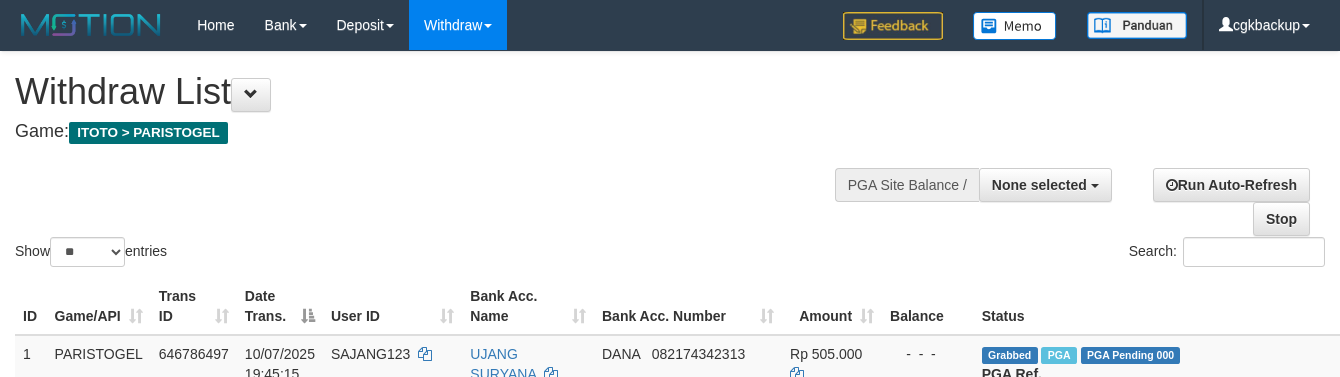 select 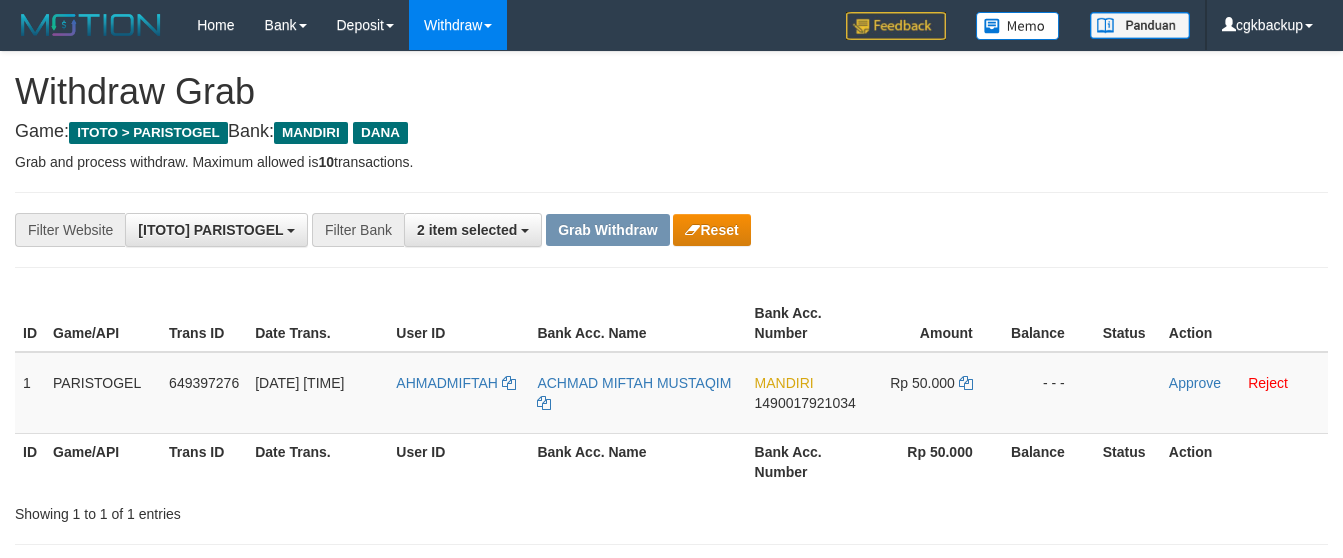 scroll, scrollTop: 48, scrollLeft: 0, axis: vertical 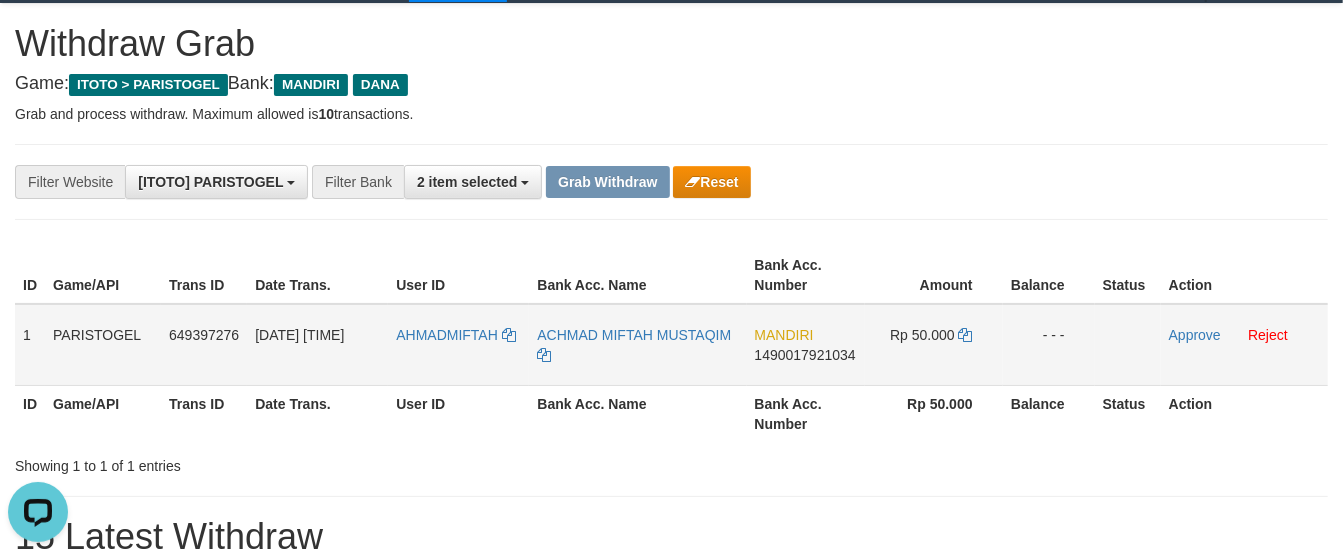 click on "MANDIRI
1490017921034" at bounding box center [806, 345] 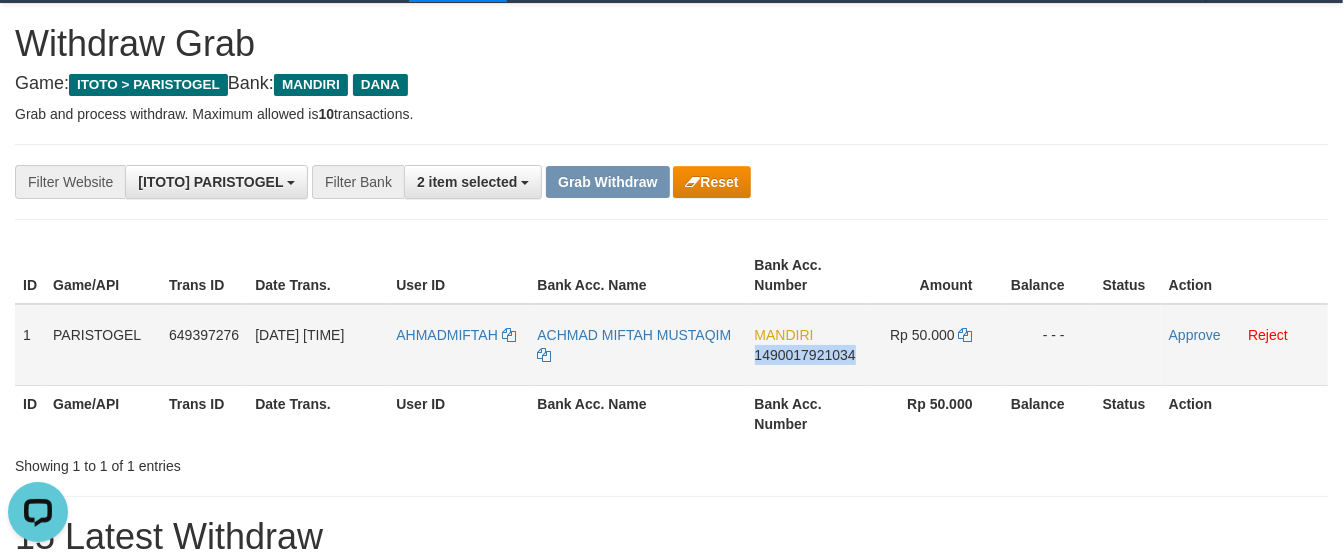 click on "MANDIRI
1490017921034" at bounding box center [806, 345] 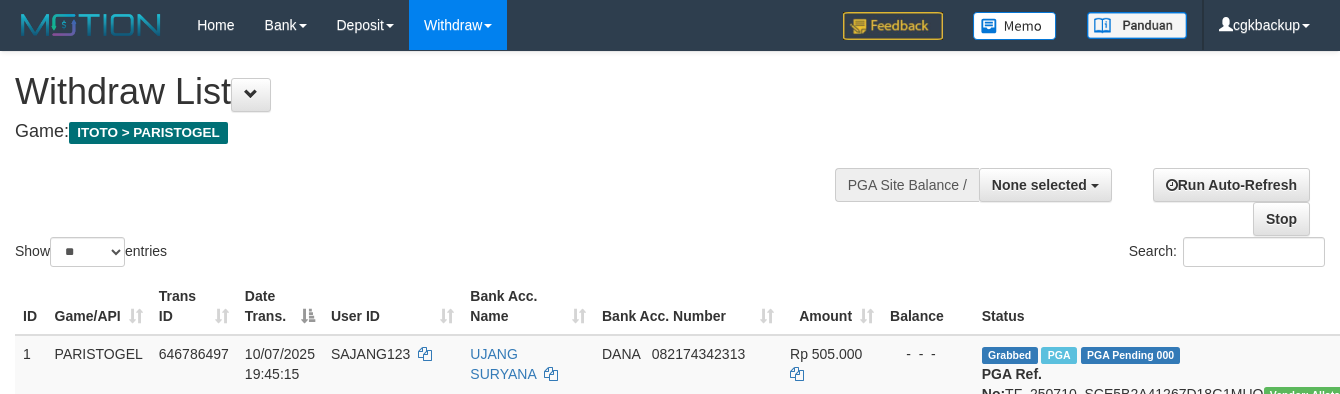 select 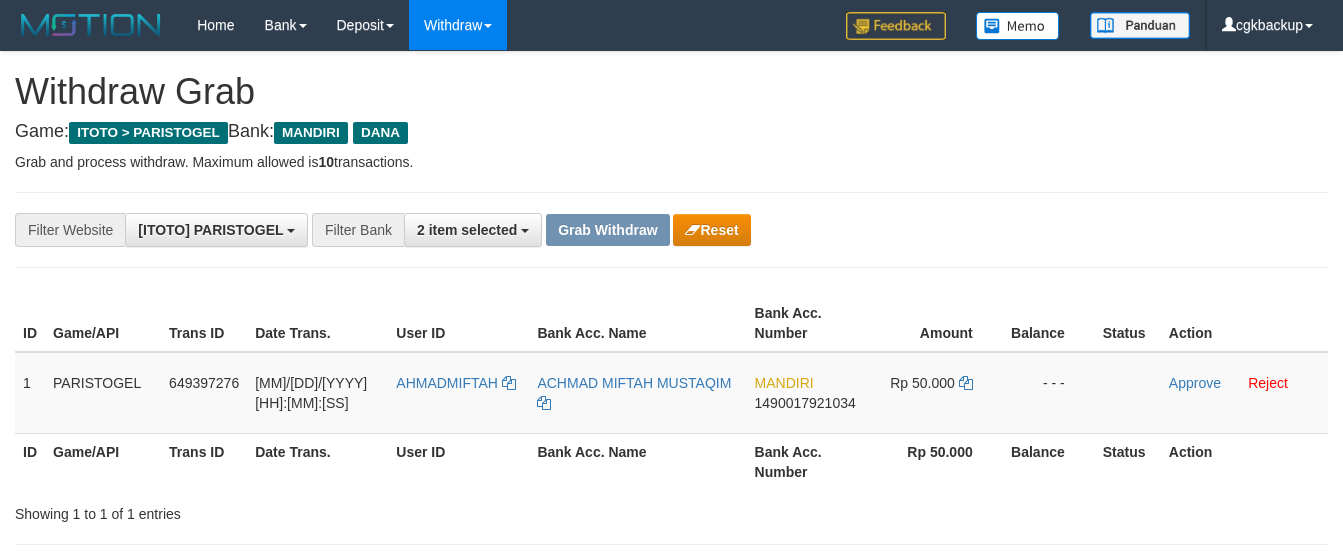 scroll, scrollTop: 48, scrollLeft: 0, axis: vertical 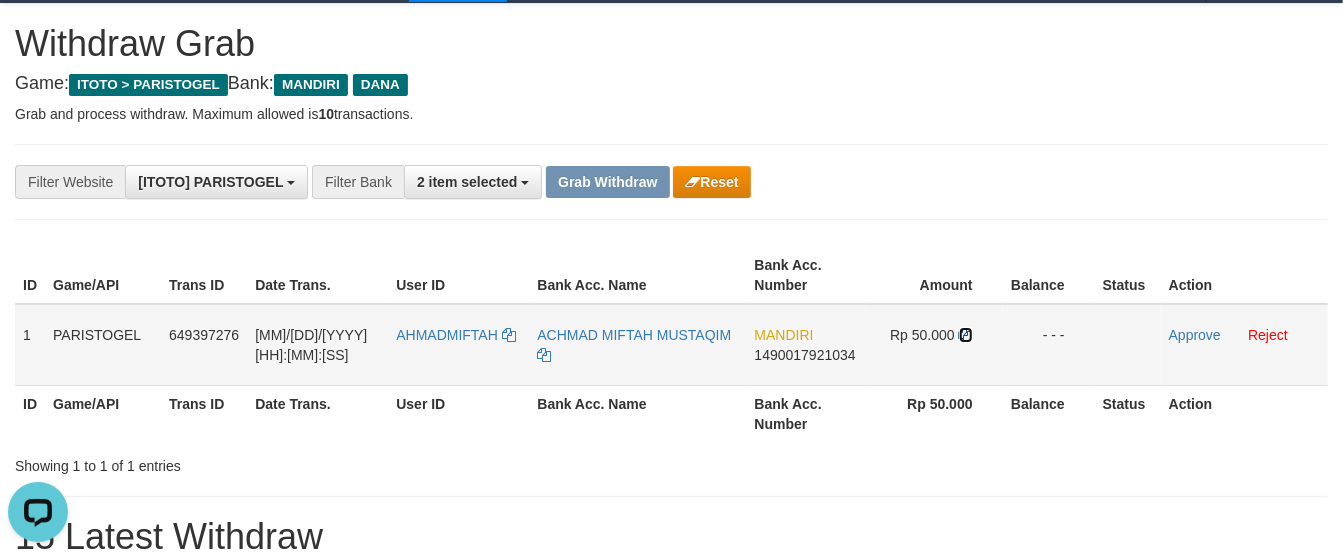 click at bounding box center [966, 335] 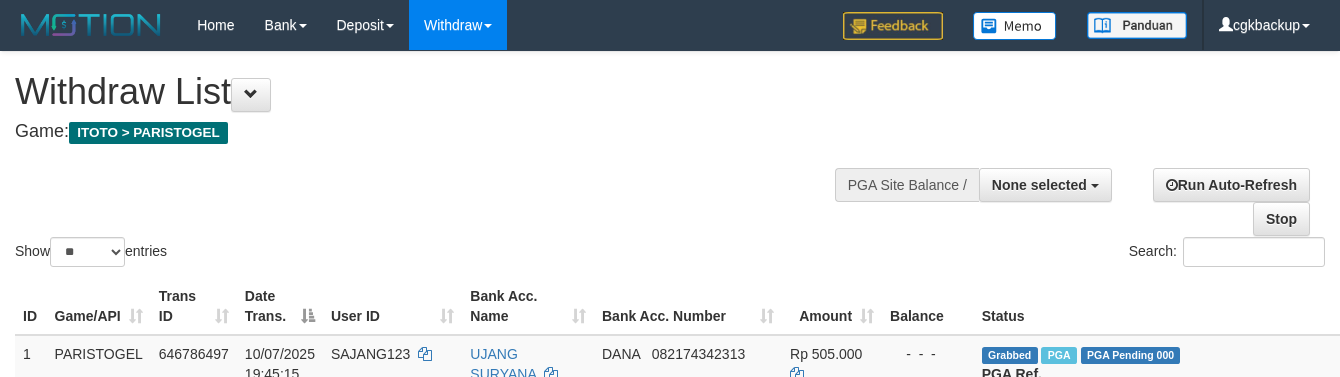 select 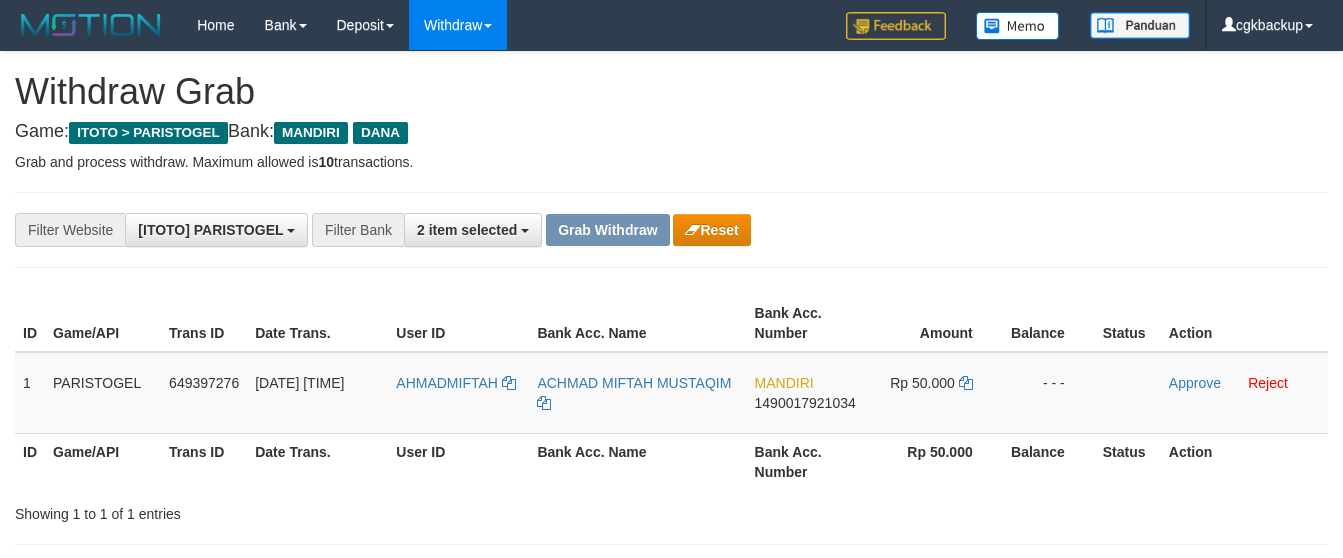 scroll, scrollTop: 48, scrollLeft: 0, axis: vertical 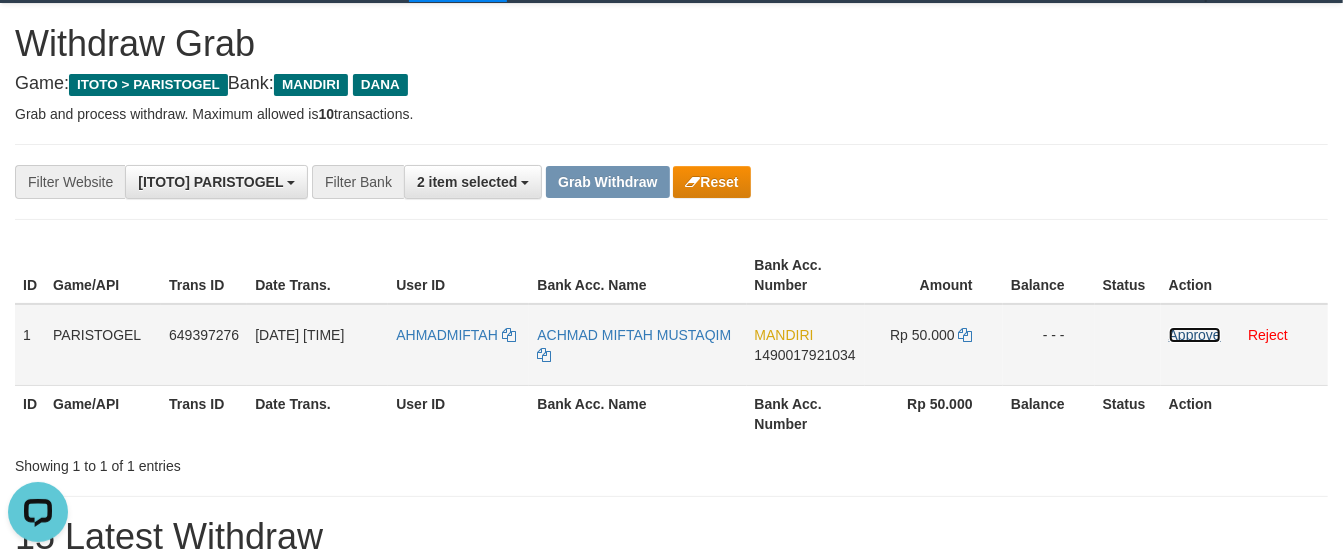 drag, startPoint x: 1210, startPoint y: 338, endPoint x: 1141, endPoint y: 376, distance: 78.77182 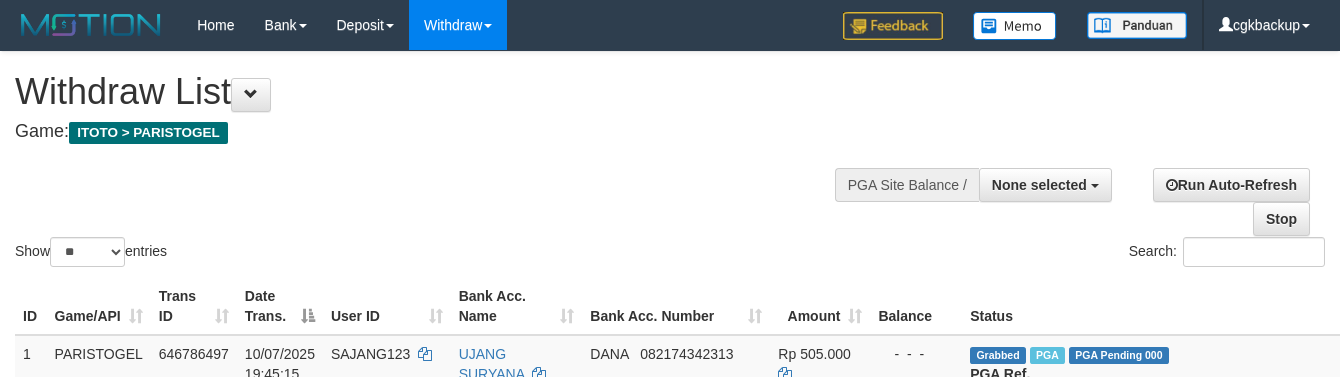select 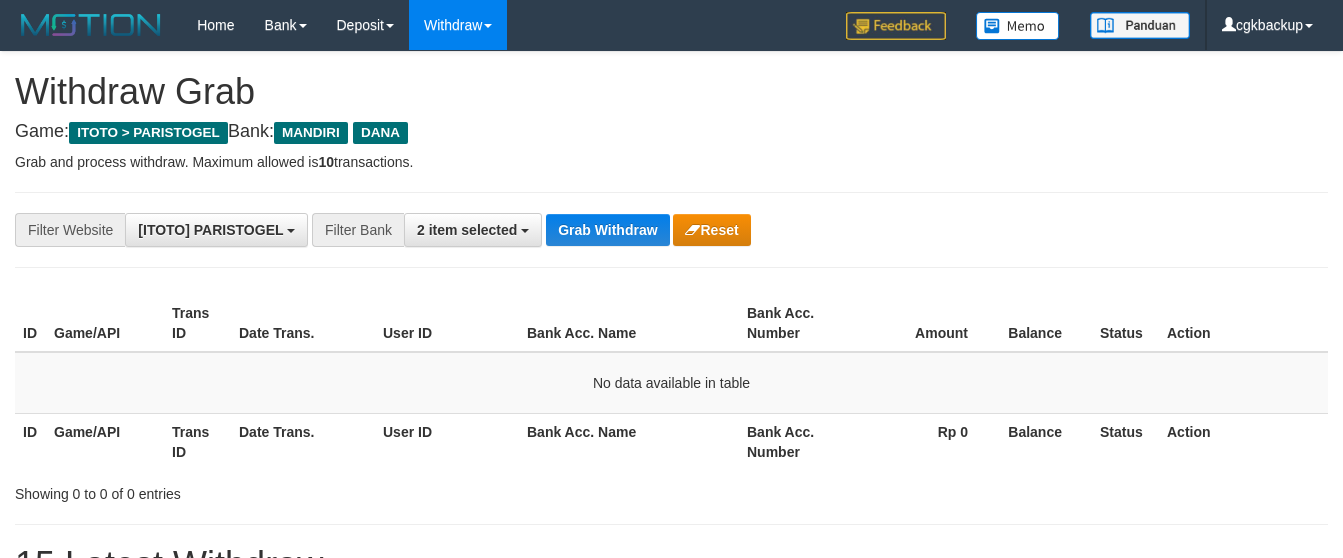 scroll, scrollTop: 48, scrollLeft: 0, axis: vertical 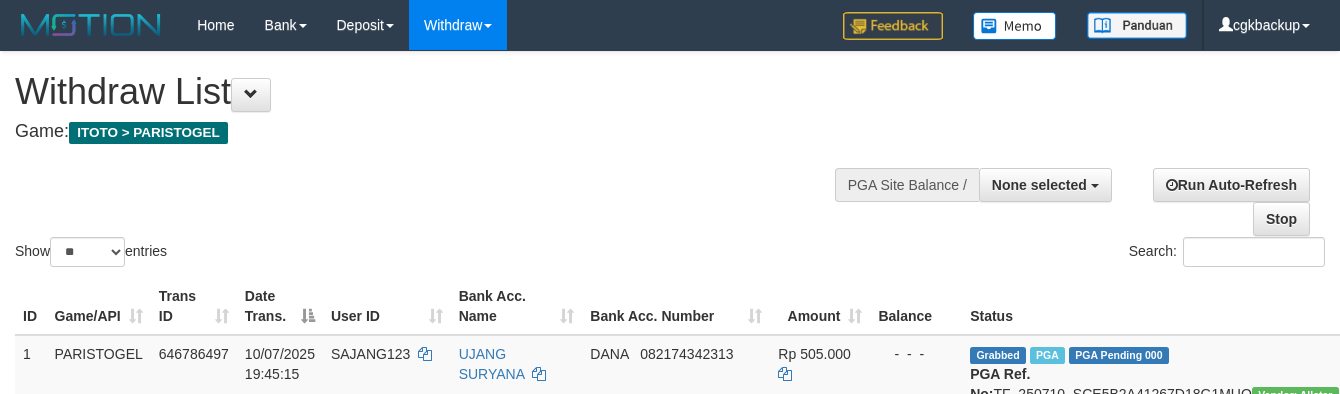 select 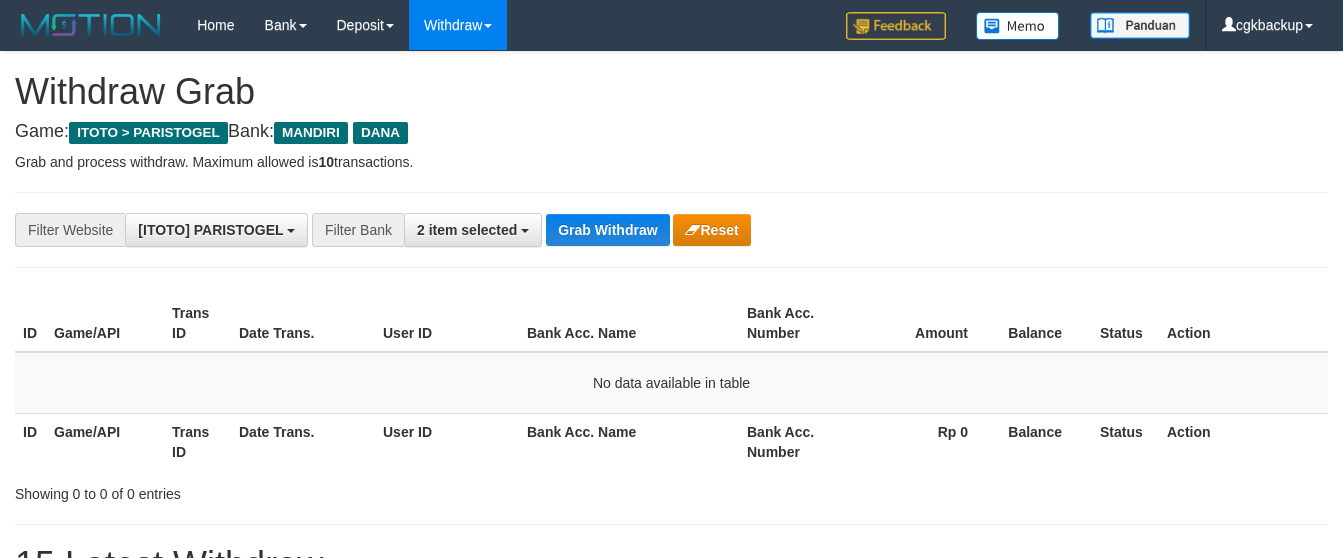 scroll, scrollTop: 48, scrollLeft: 0, axis: vertical 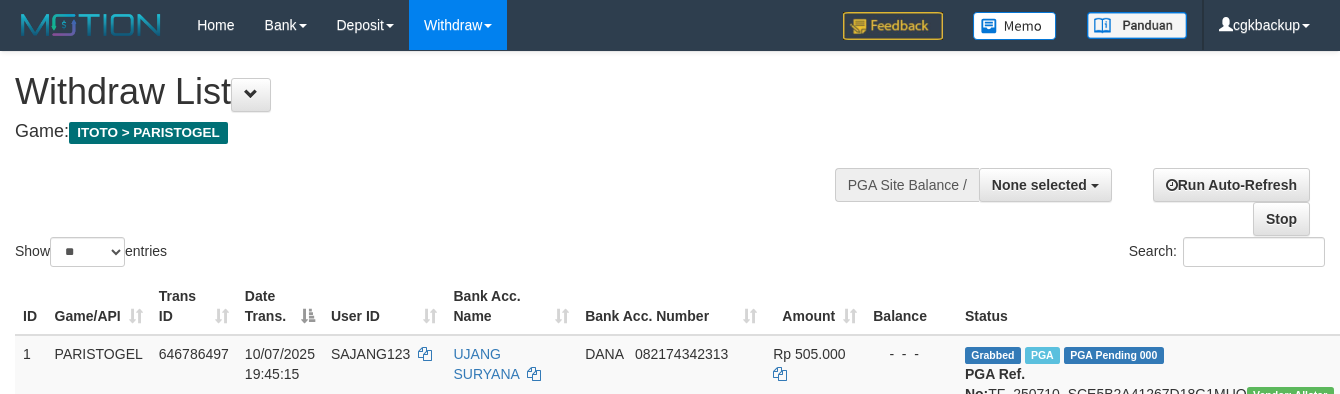 select 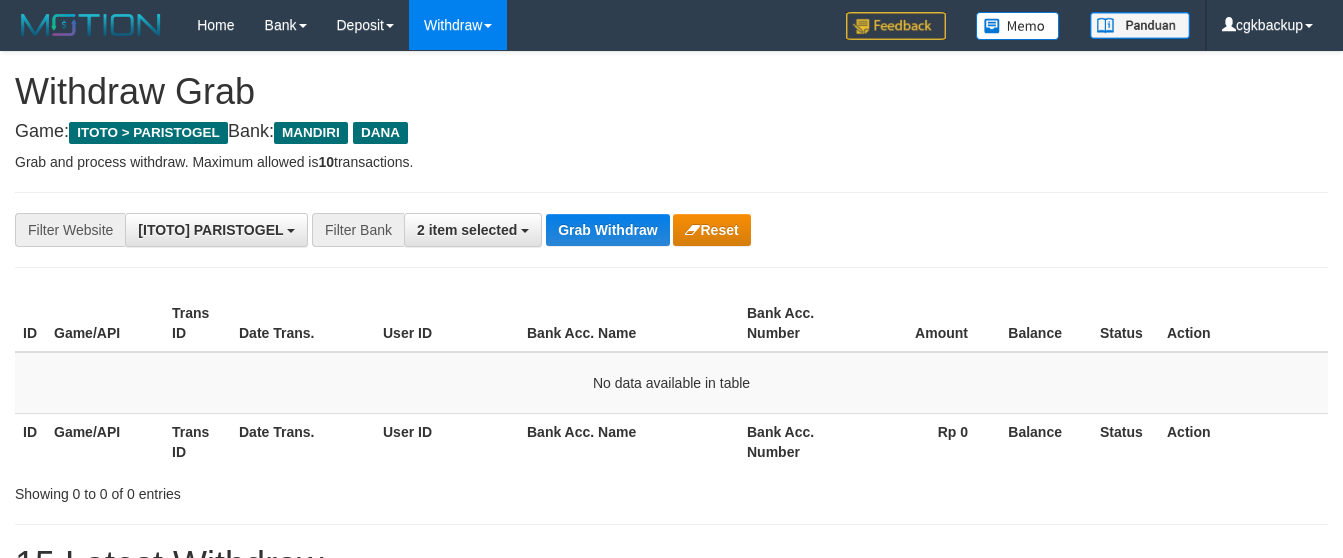 scroll, scrollTop: 48, scrollLeft: 0, axis: vertical 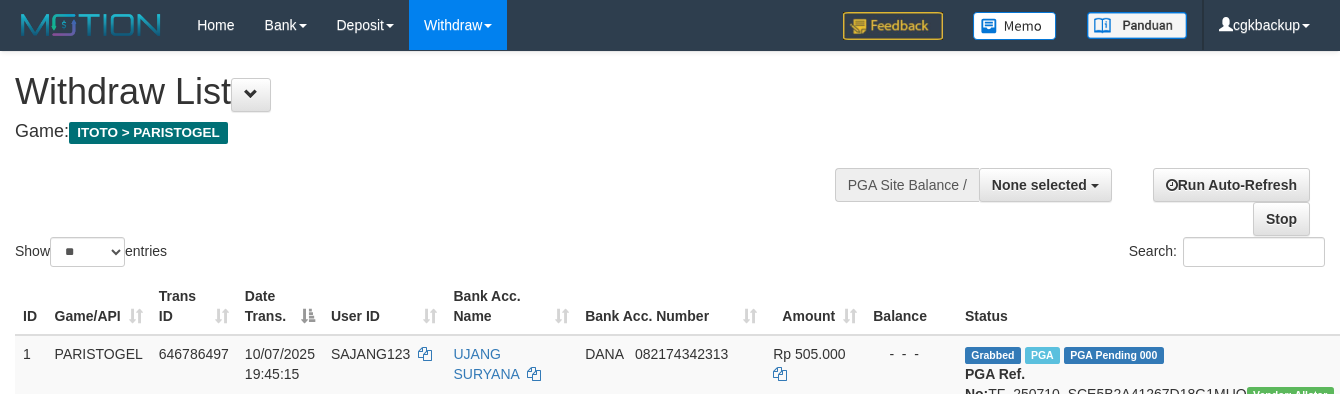 select 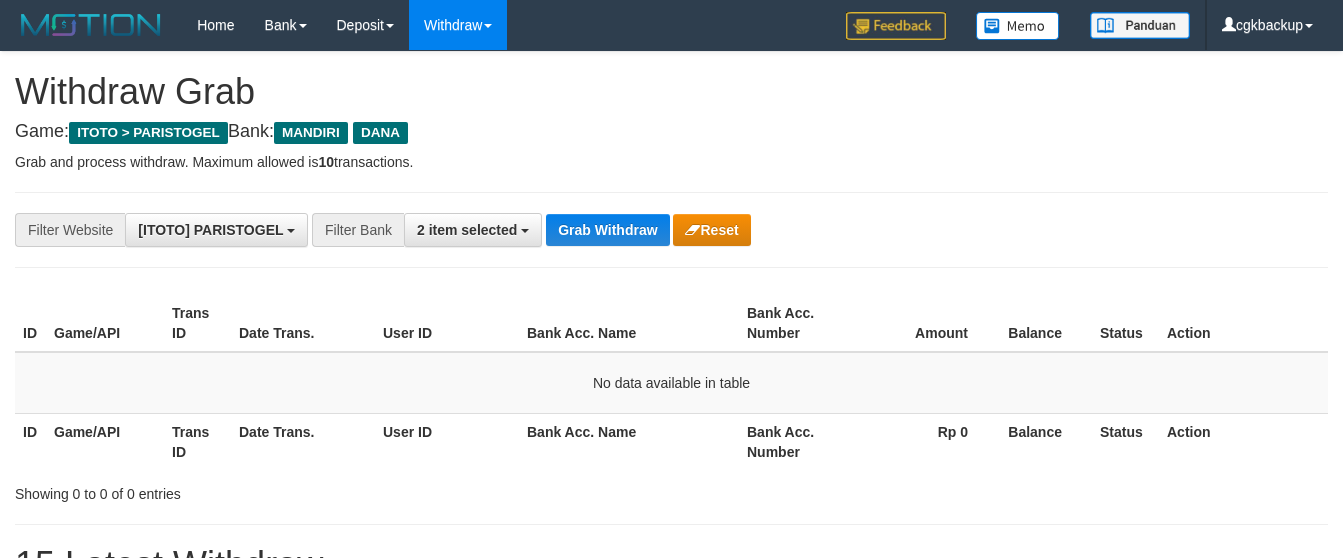 scroll, scrollTop: 48, scrollLeft: 0, axis: vertical 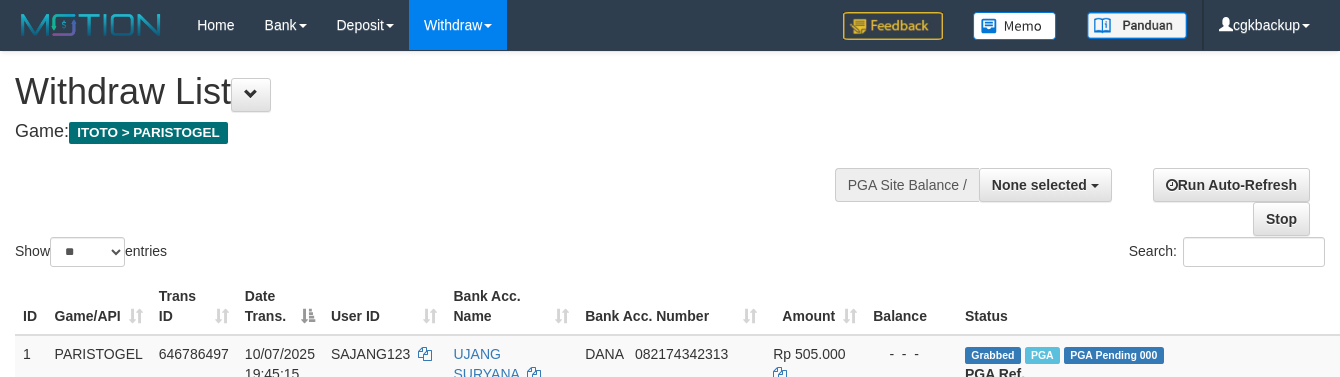 select 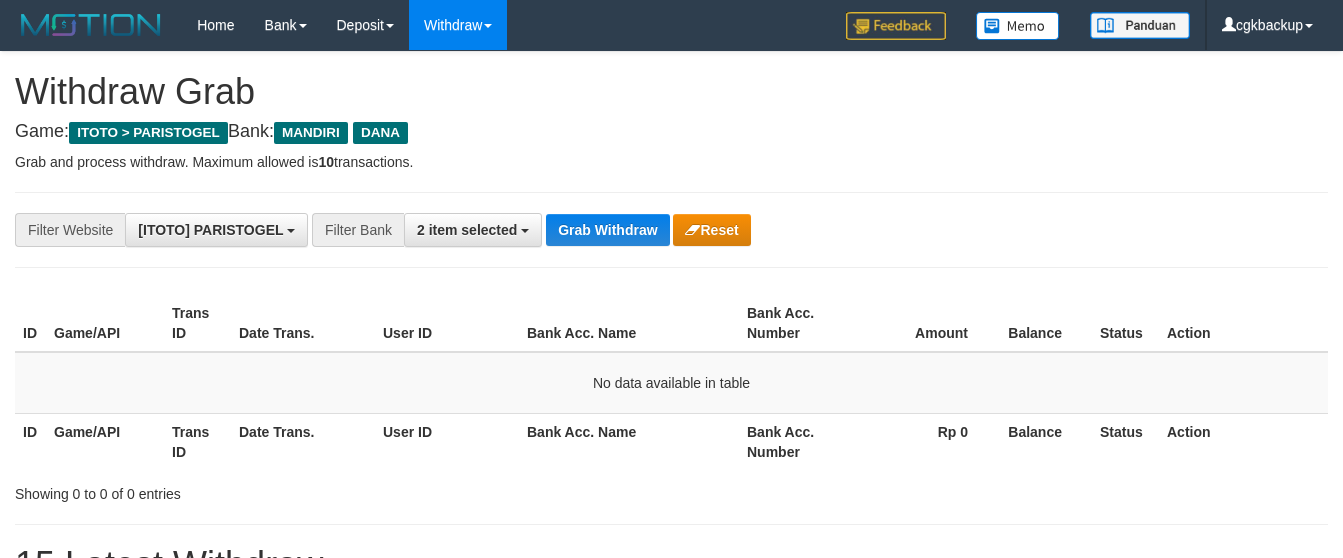 scroll, scrollTop: 48, scrollLeft: 0, axis: vertical 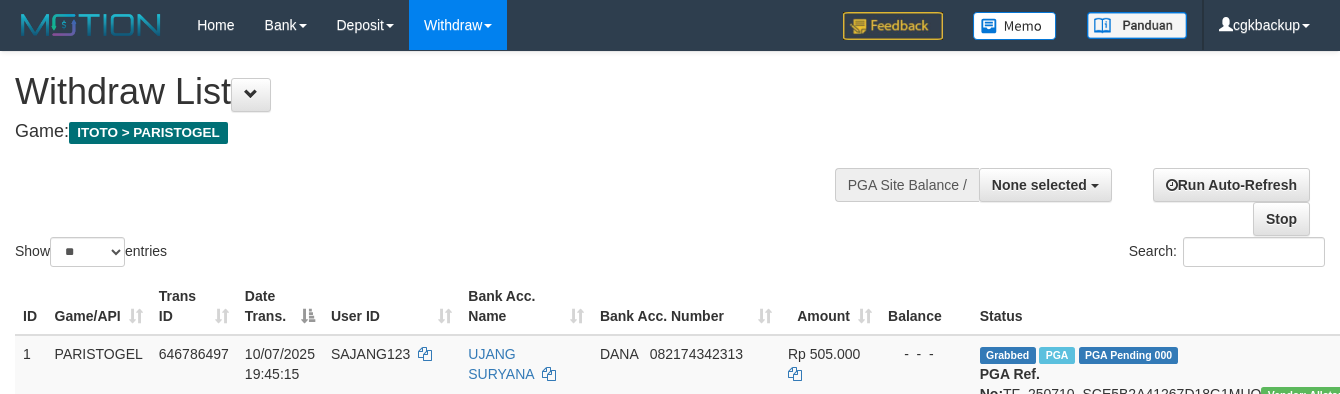 select 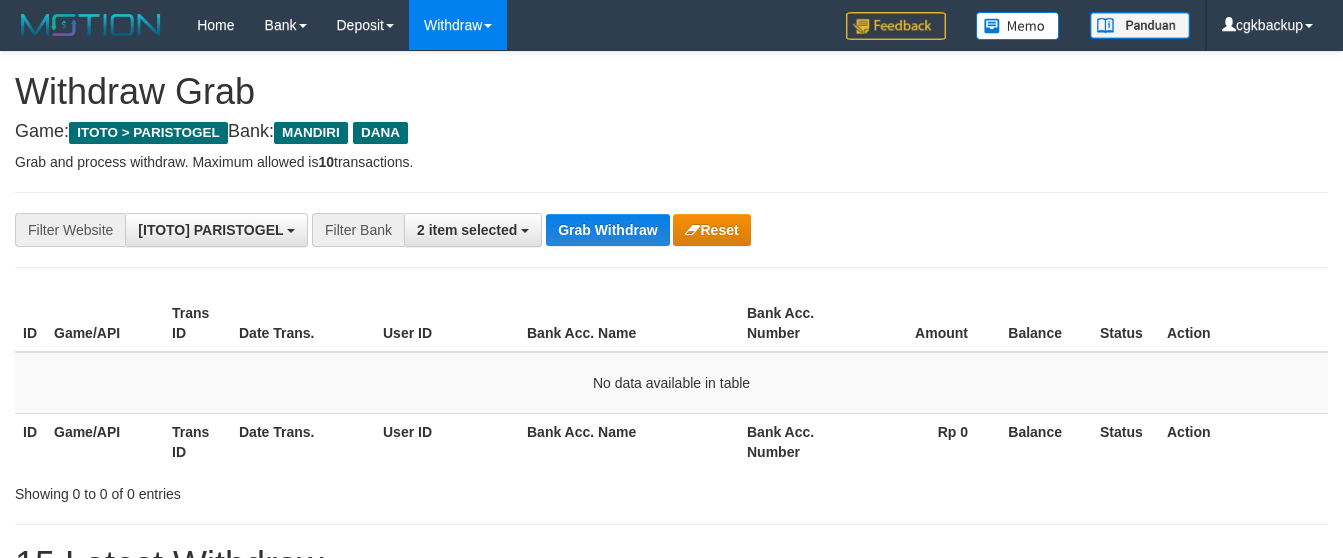 scroll, scrollTop: 48, scrollLeft: 0, axis: vertical 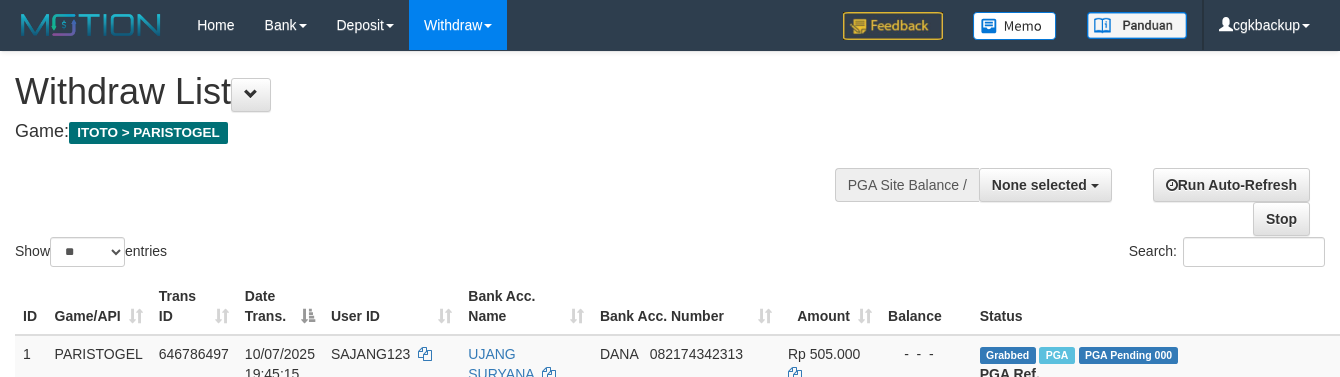 select 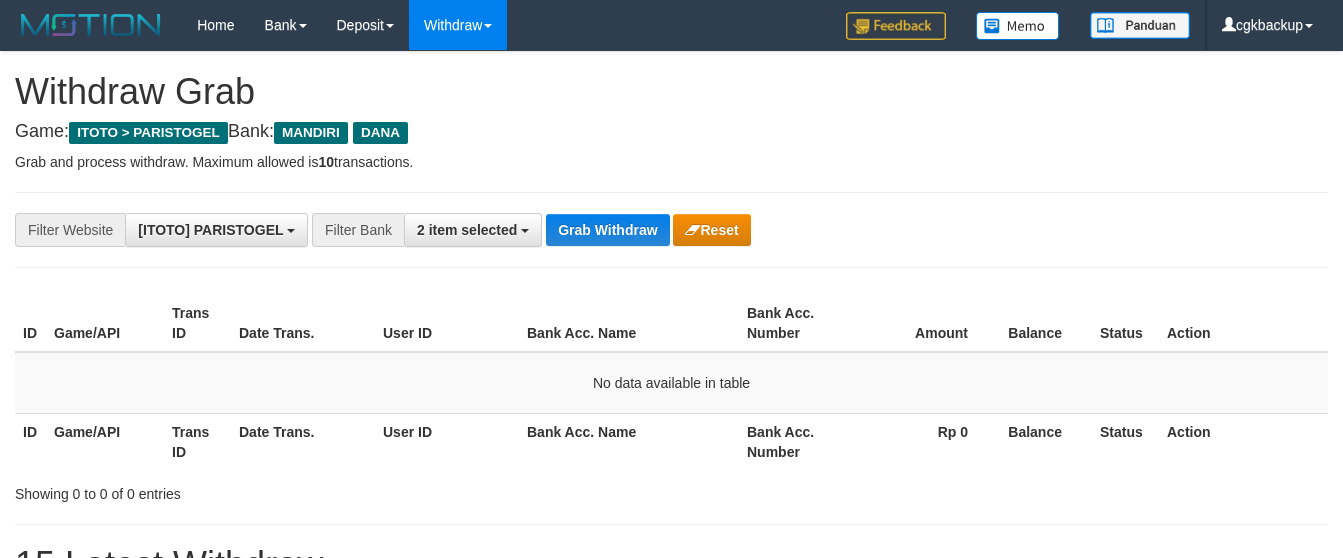 scroll, scrollTop: 48, scrollLeft: 0, axis: vertical 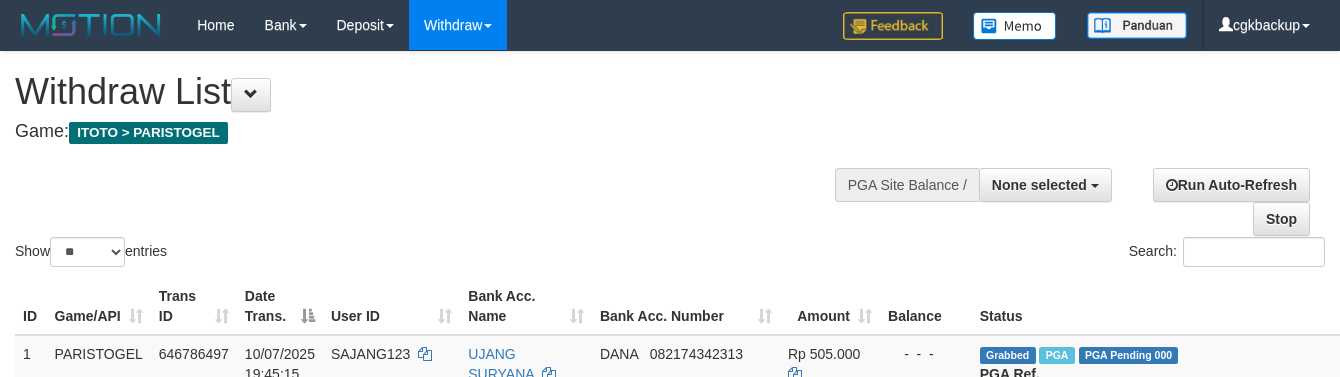 select 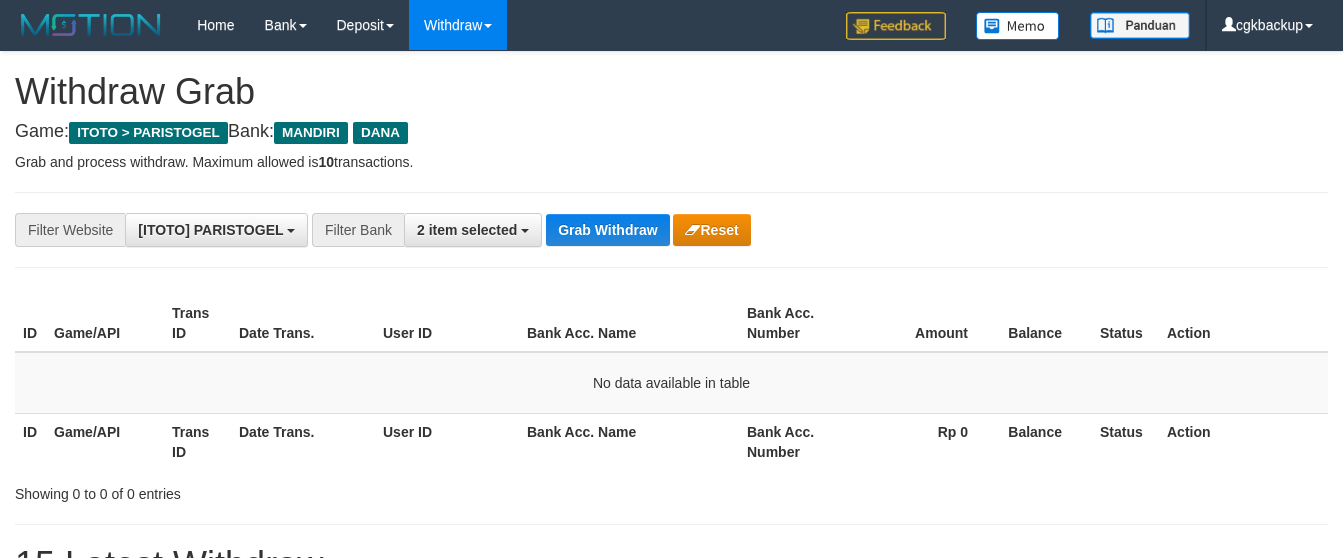 scroll, scrollTop: 48, scrollLeft: 0, axis: vertical 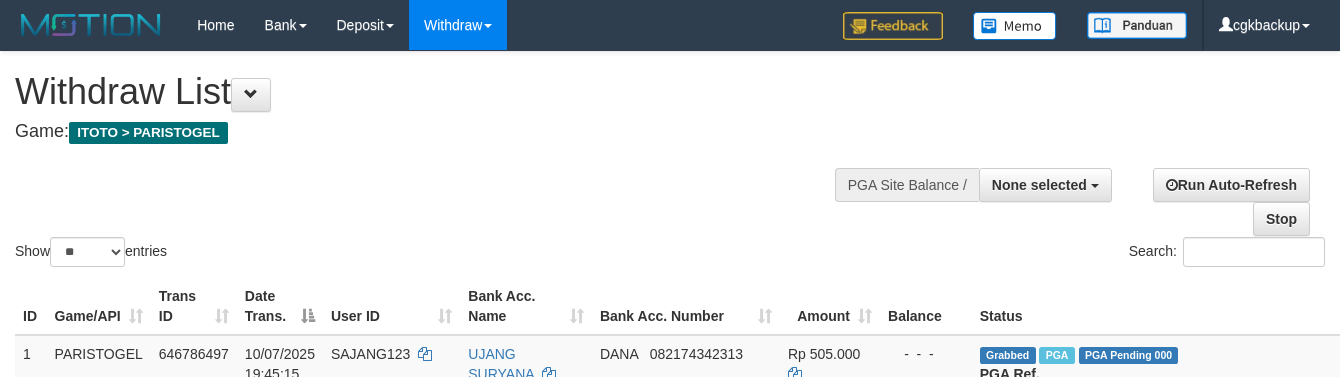 select 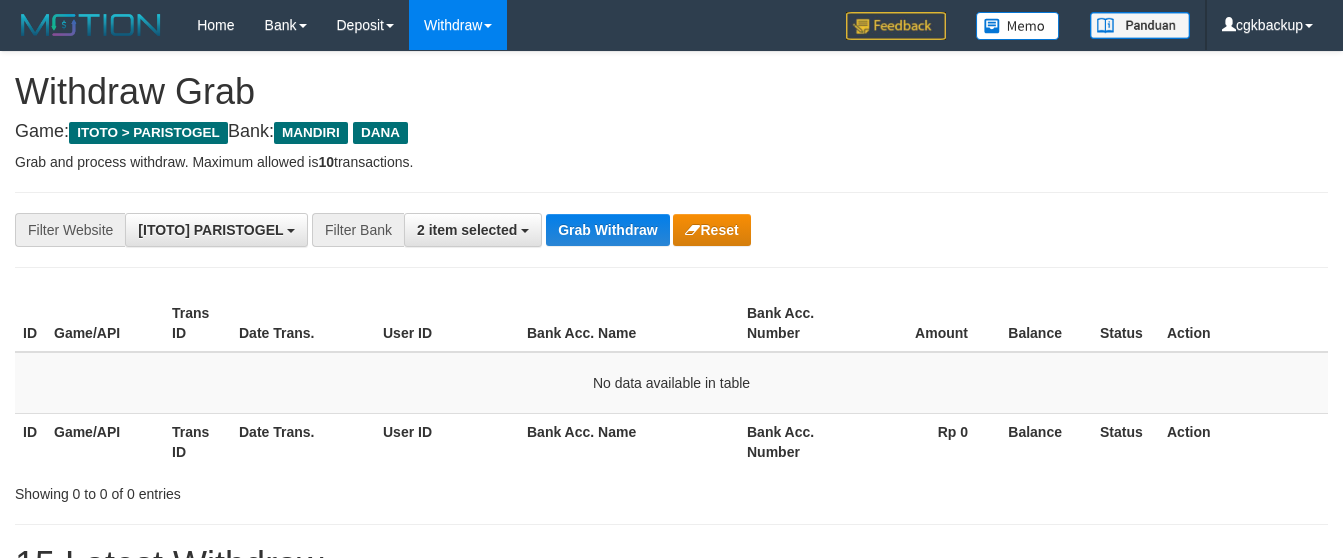 scroll, scrollTop: 48, scrollLeft: 0, axis: vertical 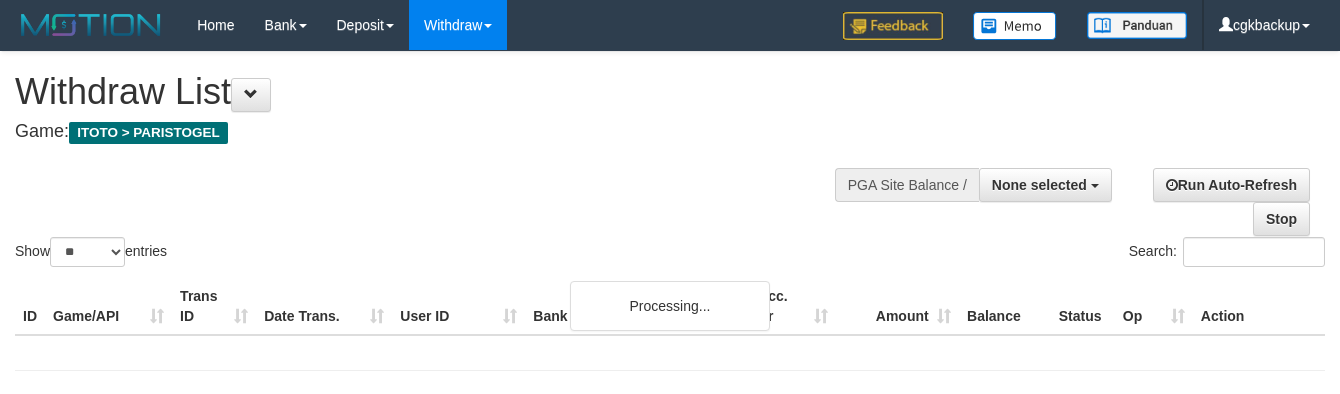 select 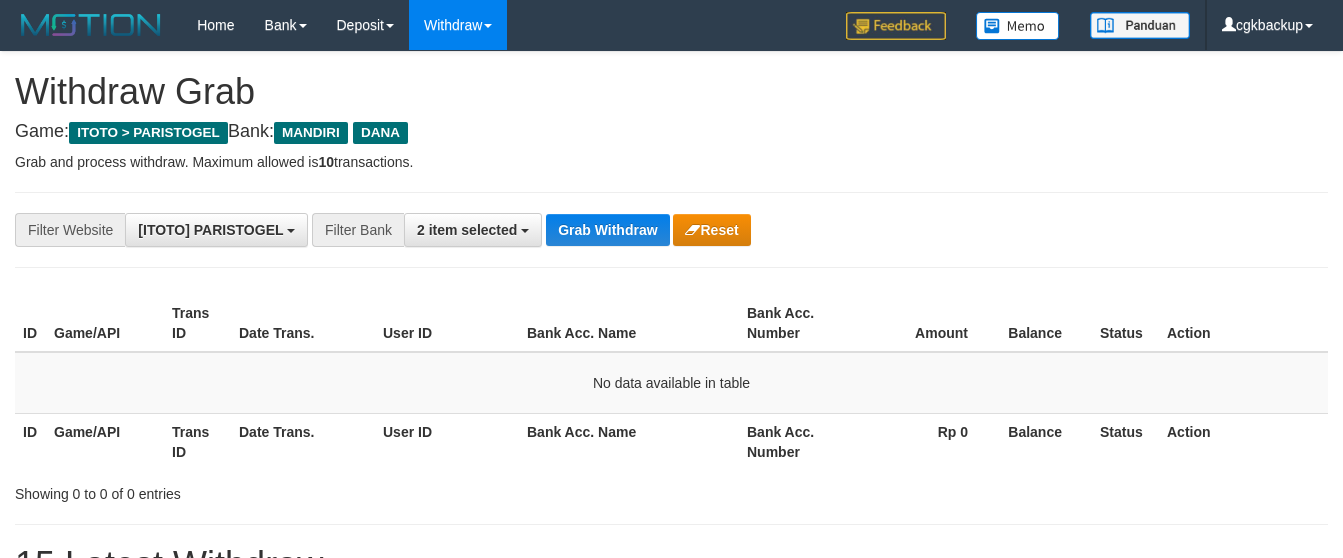 scroll, scrollTop: 48, scrollLeft: 0, axis: vertical 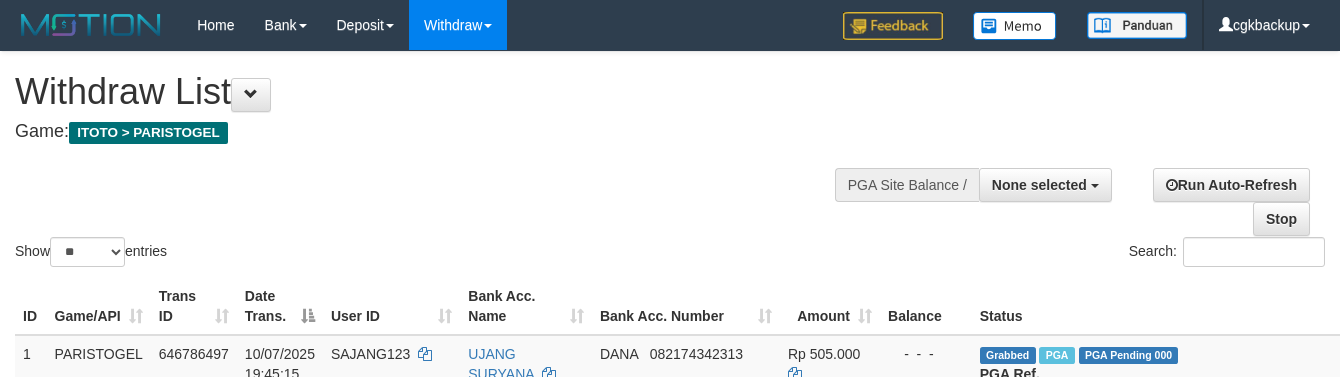 select 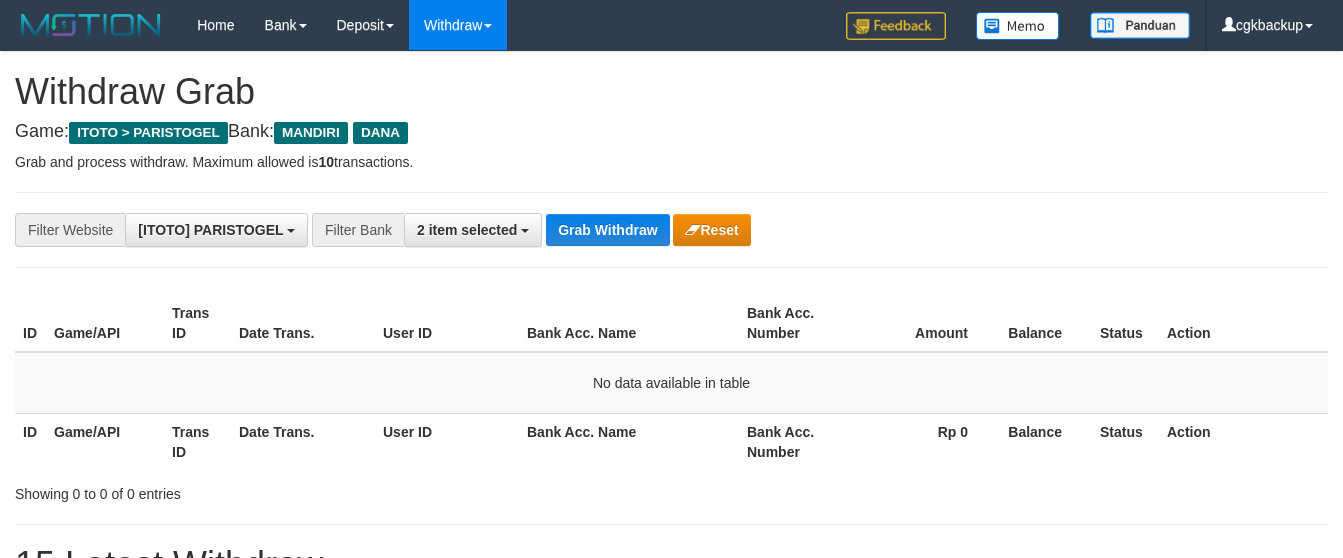 scroll, scrollTop: 48, scrollLeft: 0, axis: vertical 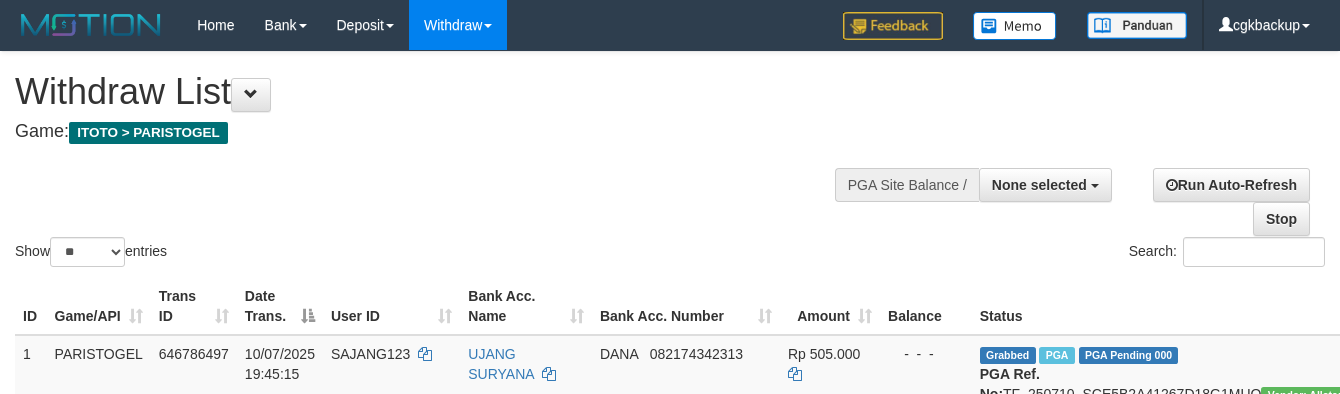 select 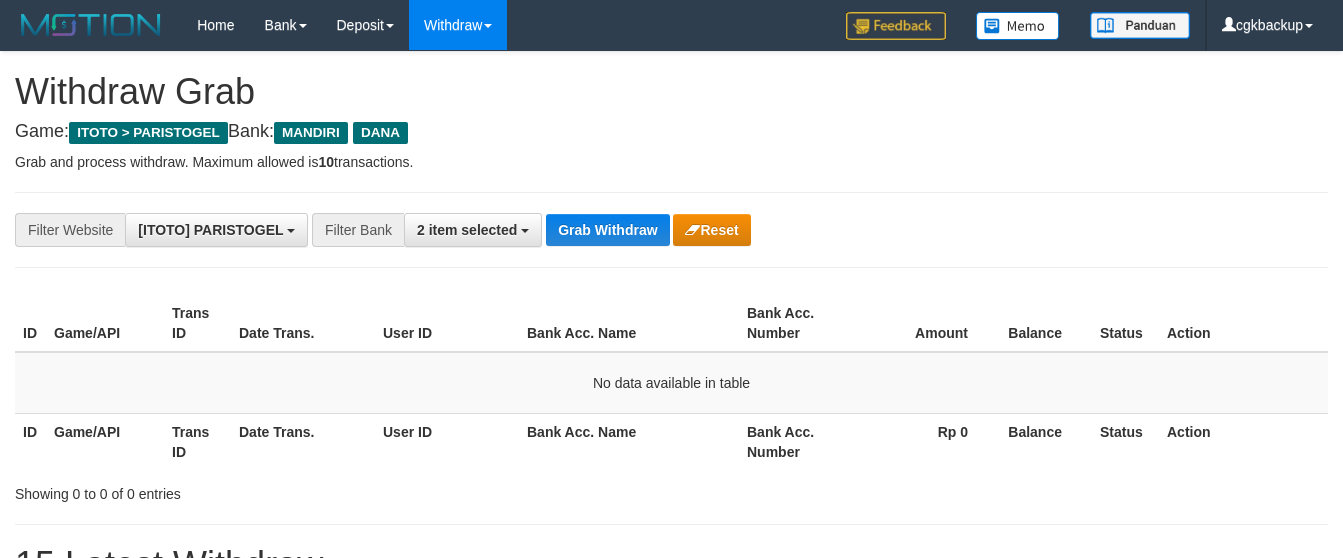 scroll, scrollTop: 48, scrollLeft: 0, axis: vertical 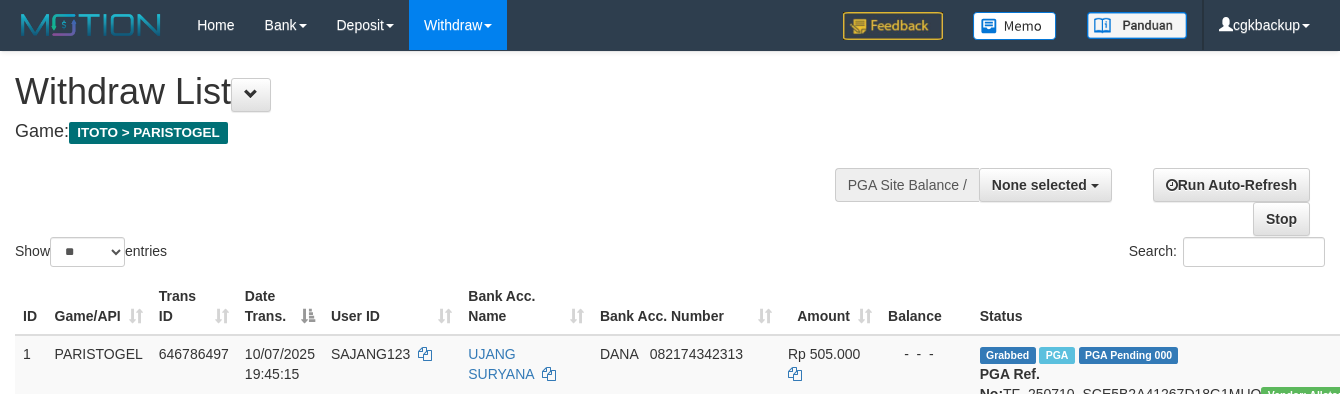 select 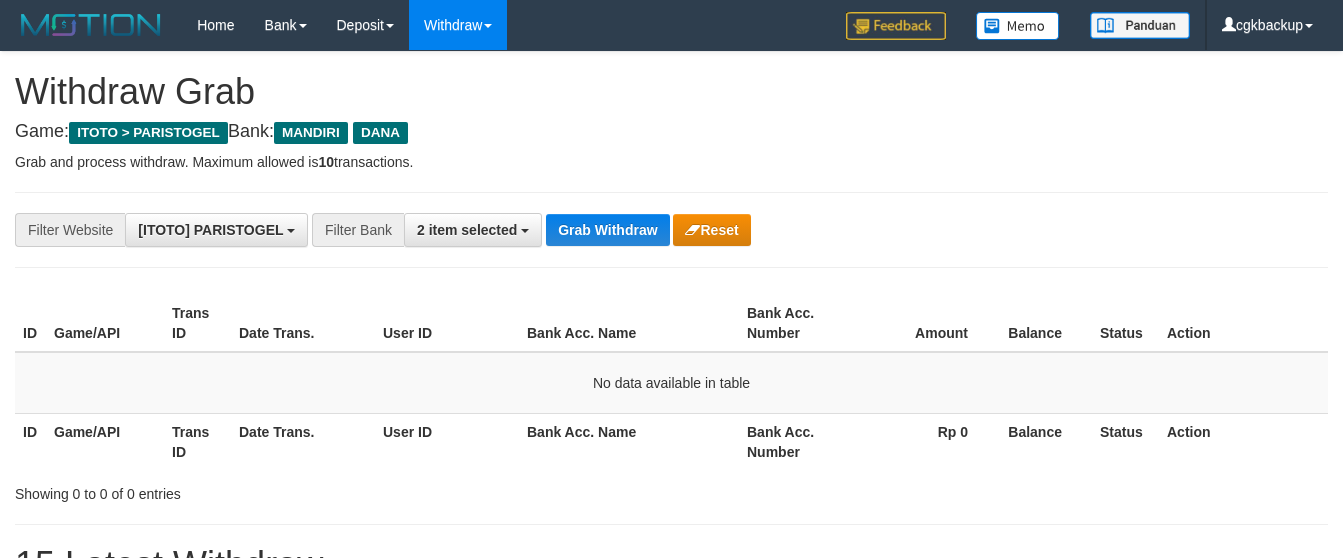 scroll, scrollTop: 48, scrollLeft: 0, axis: vertical 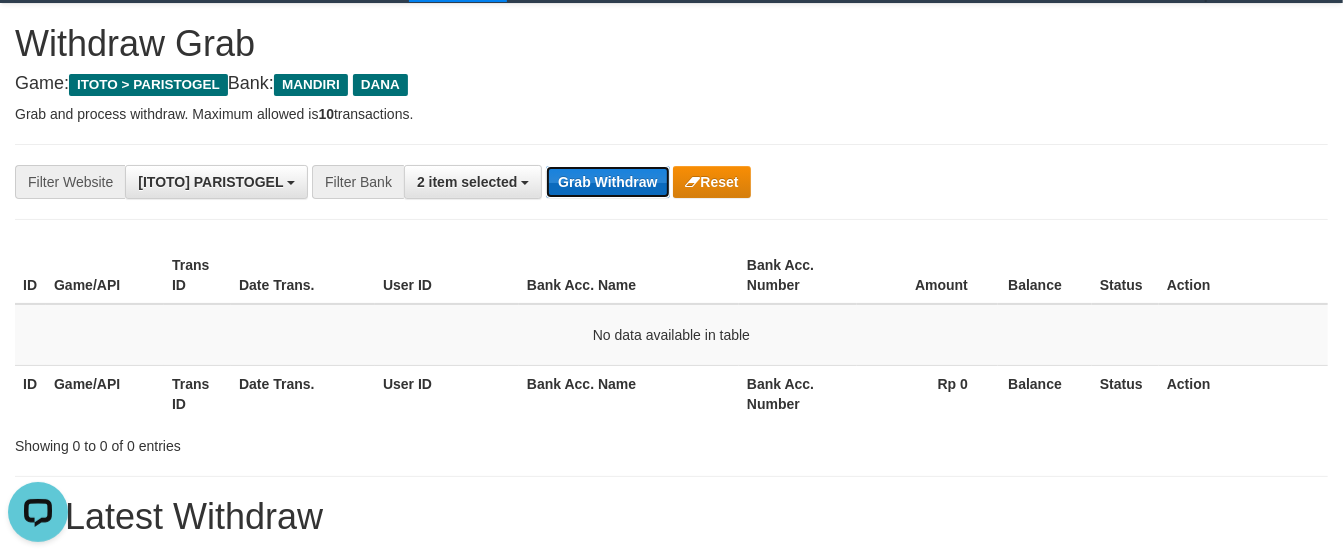 click on "Grab Withdraw" at bounding box center (607, 182) 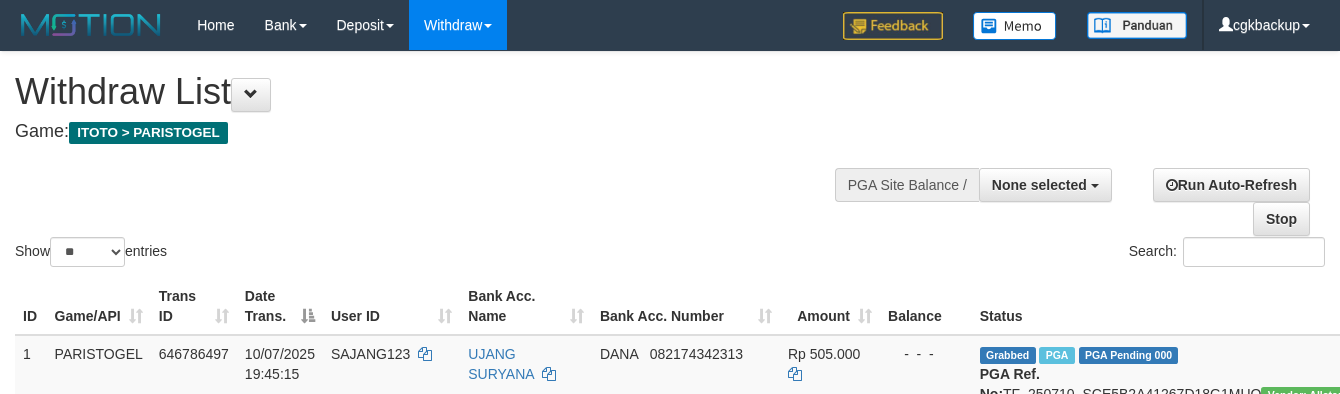 select 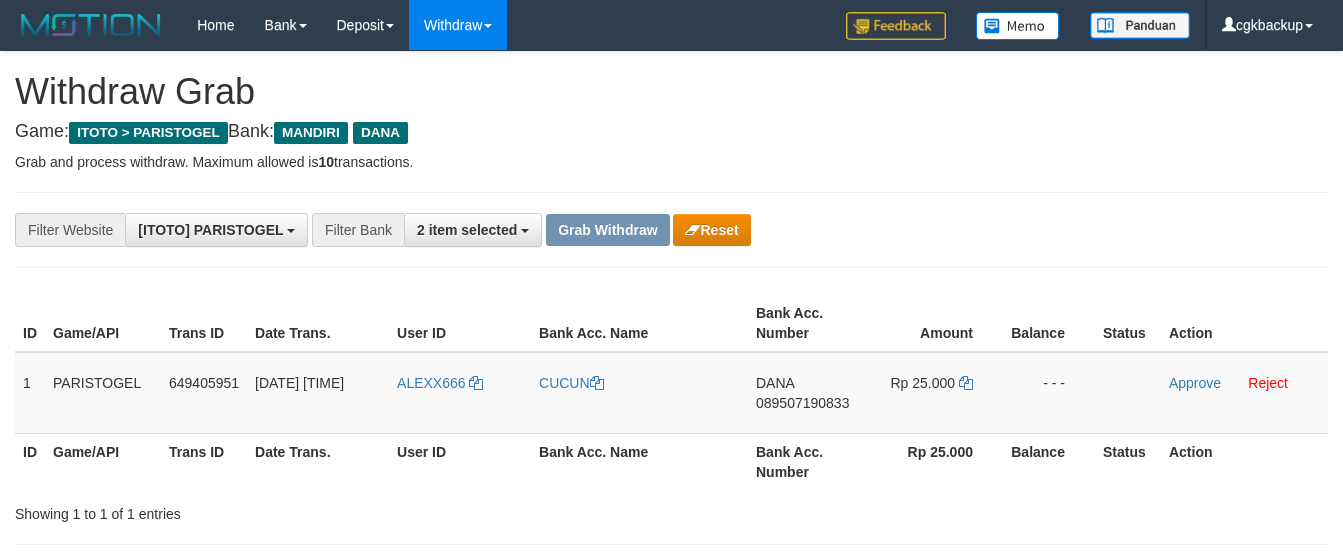 scroll, scrollTop: 0, scrollLeft: 0, axis: both 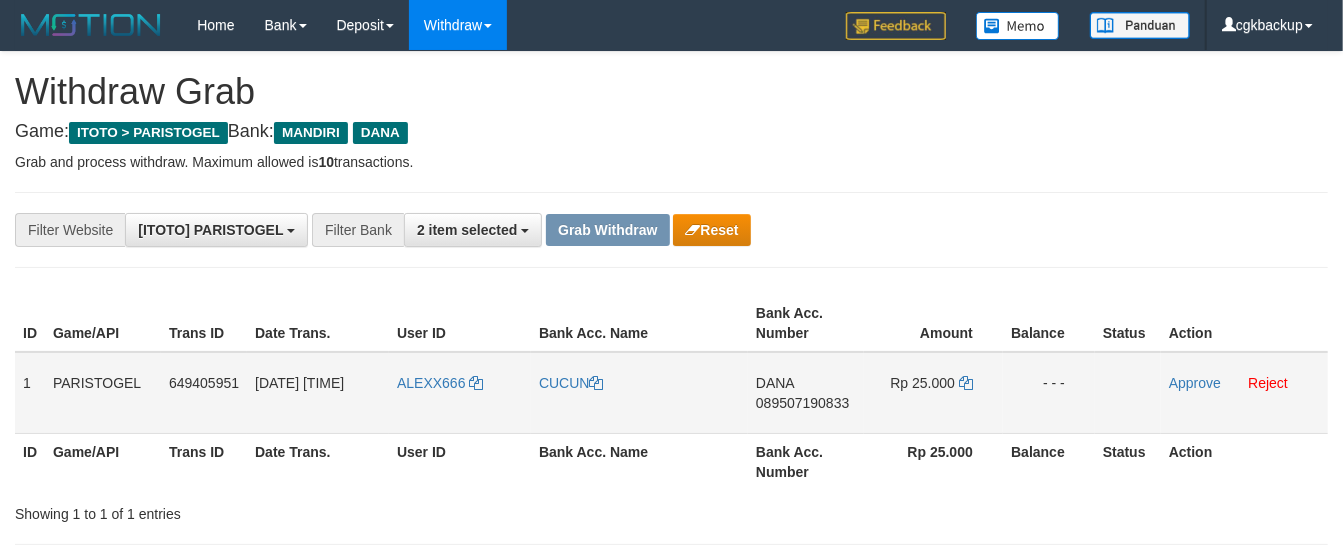 click on "ALEXX666" at bounding box center (460, 393) 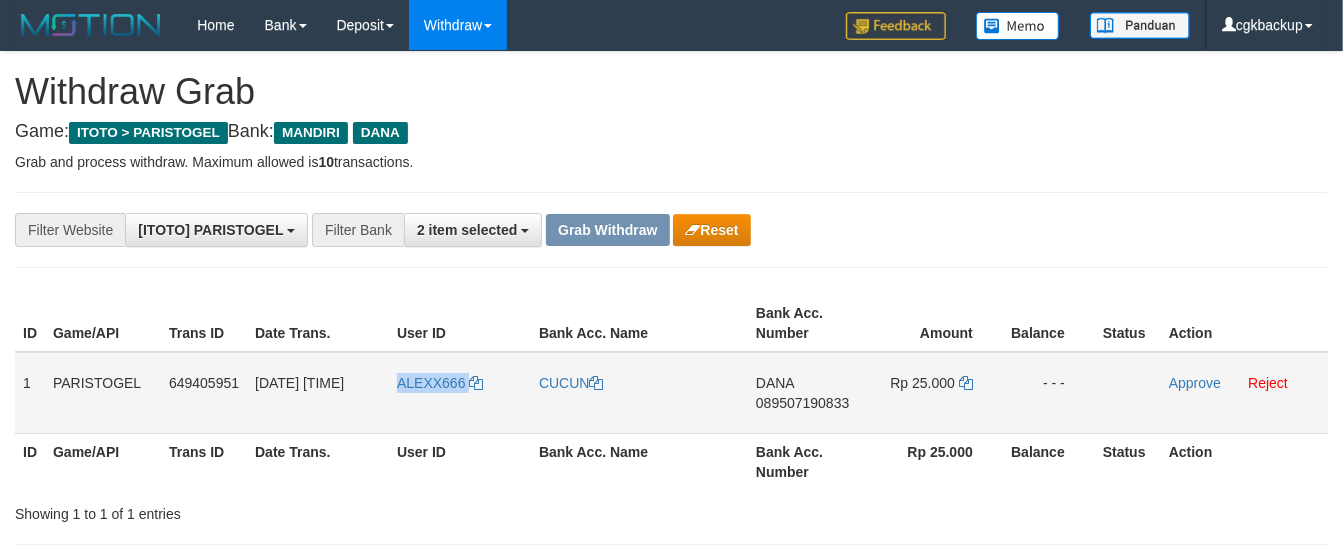 click on "ALEXX666" at bounding box center [460, 393] 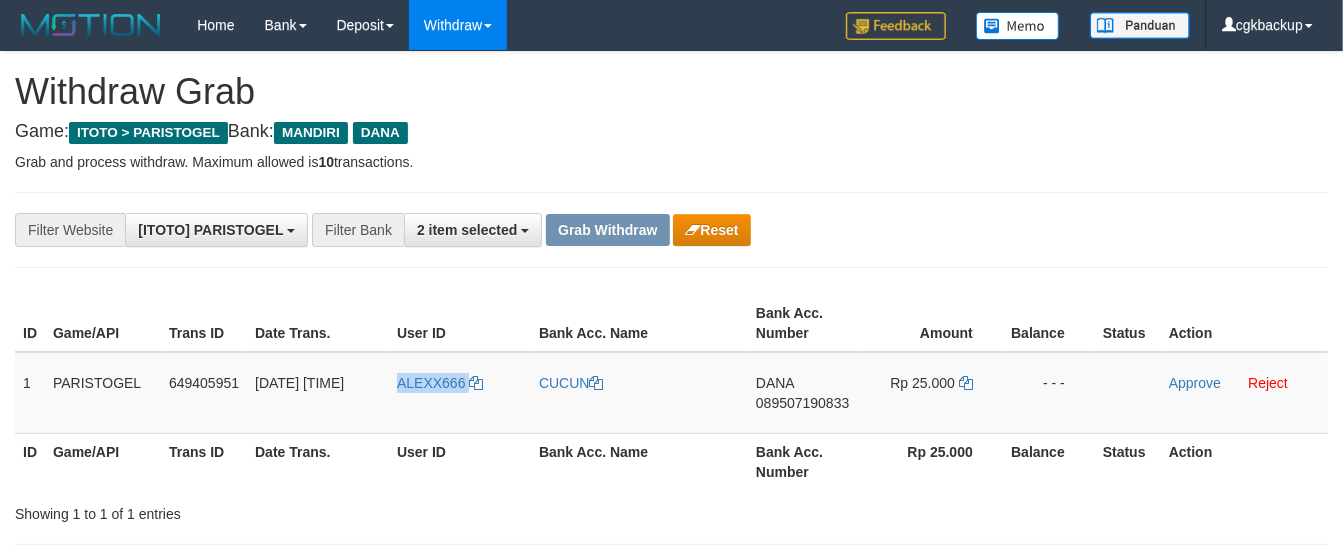copy on "ALEXX666" 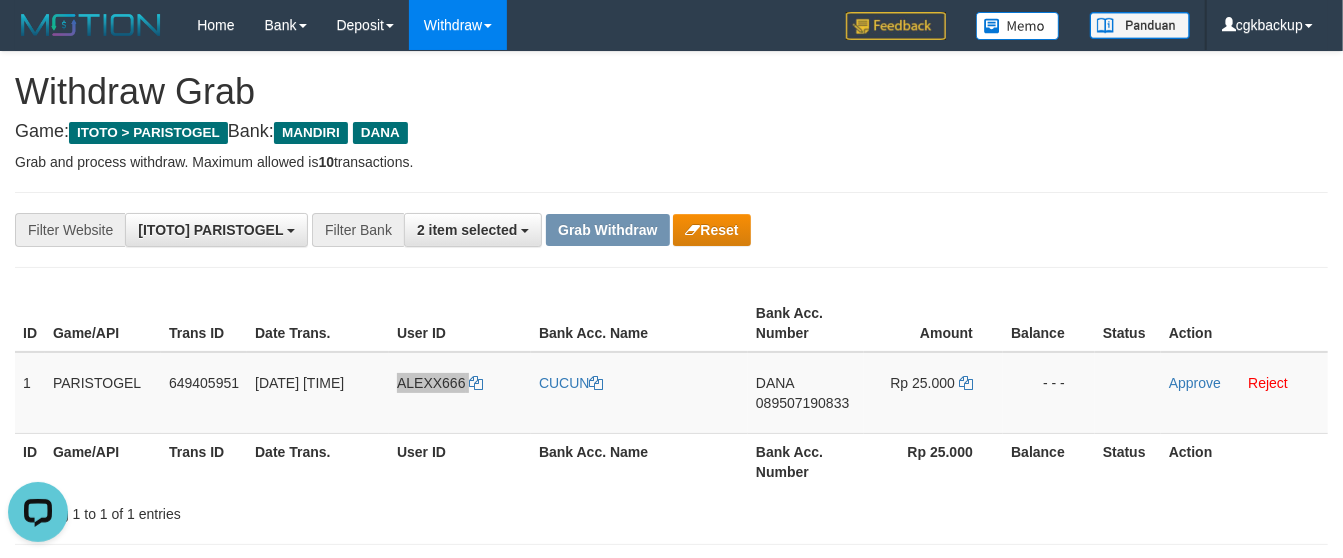 scroll, scrollTop: 0, scrollLeft: 0, axis: both 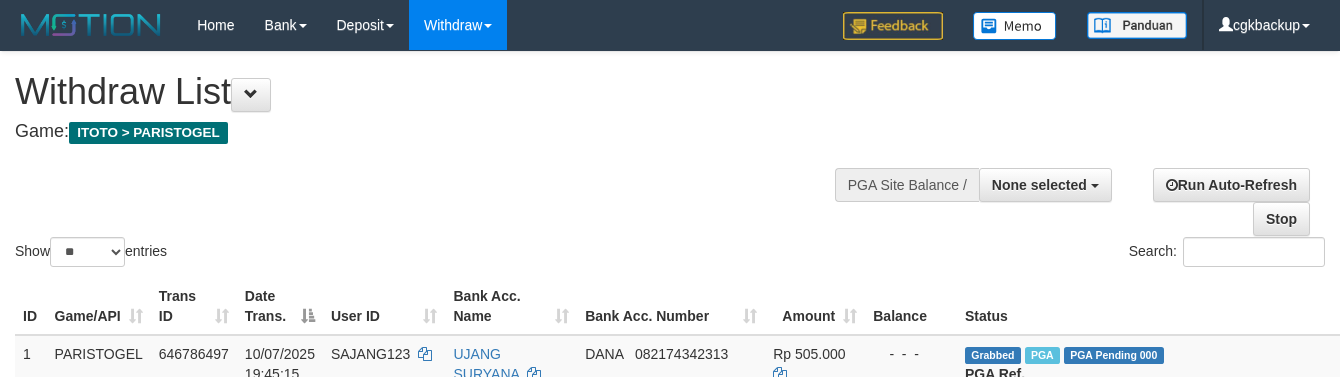 select 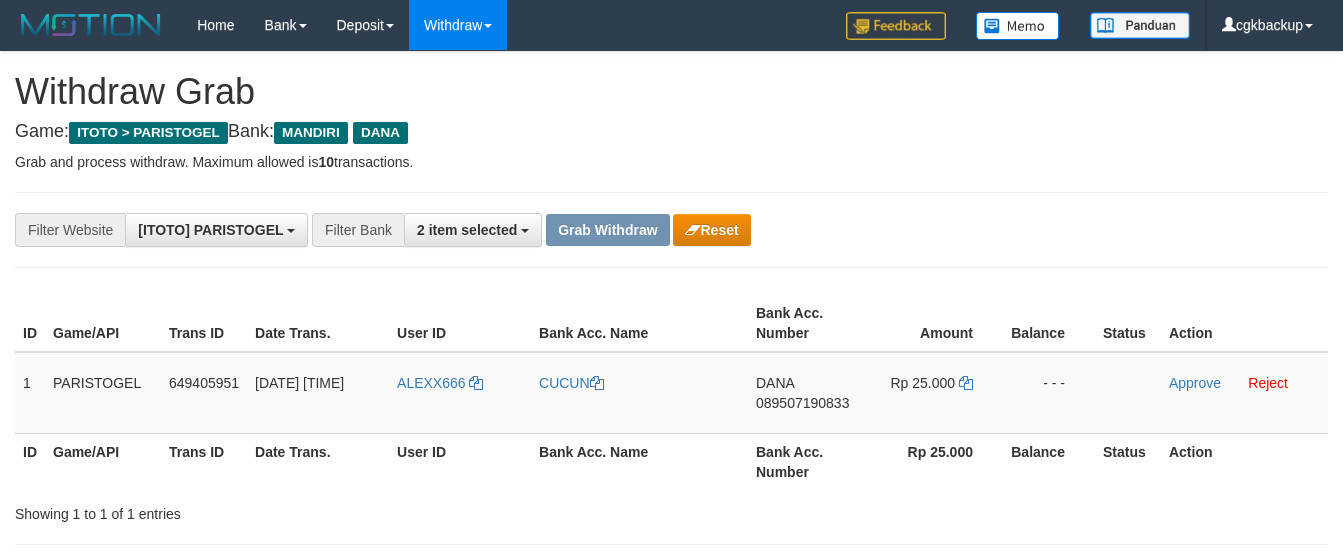scroll, scrollTop: 0, scrollLeft: 0, axis: both 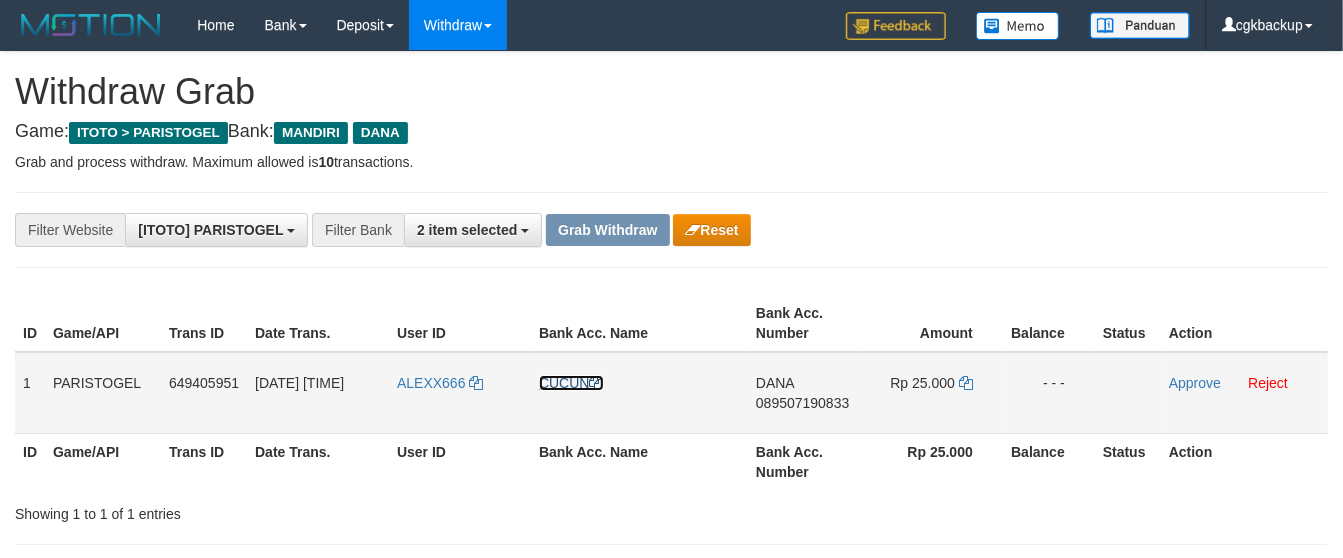 click on "CUCUN" at bounding box center (571, 383) 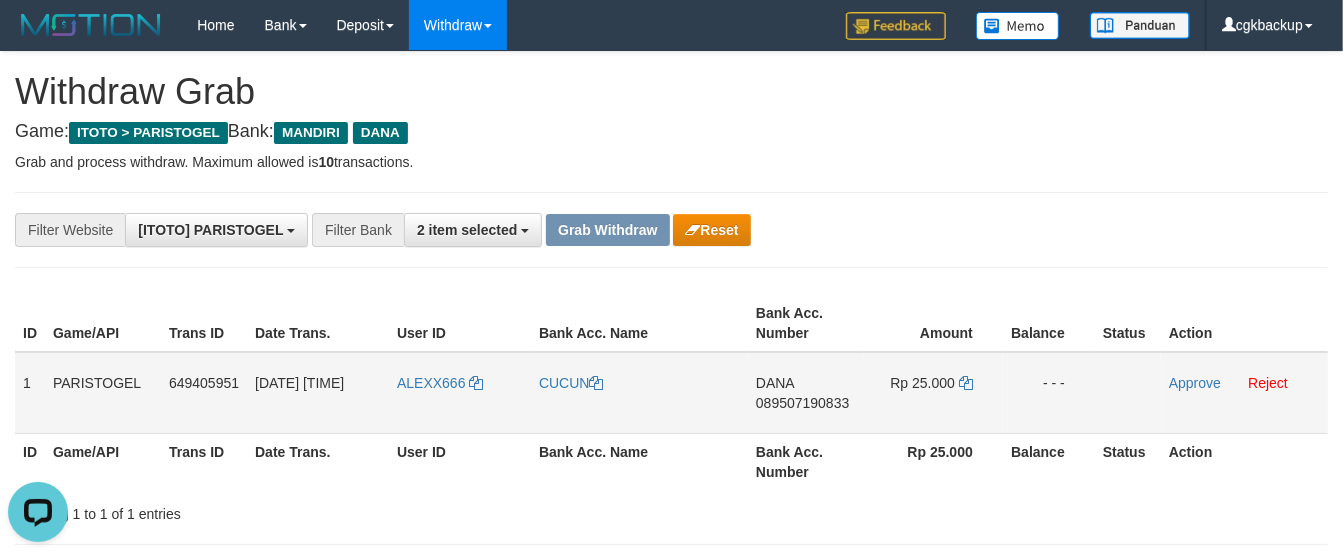 scroll, scrollTop: 0, scrollLeft: 0, axis: both 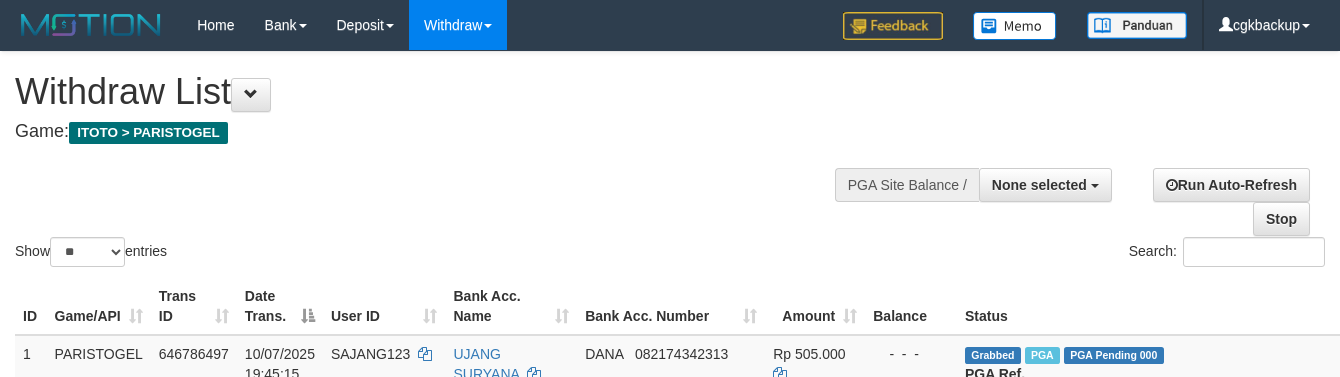 select 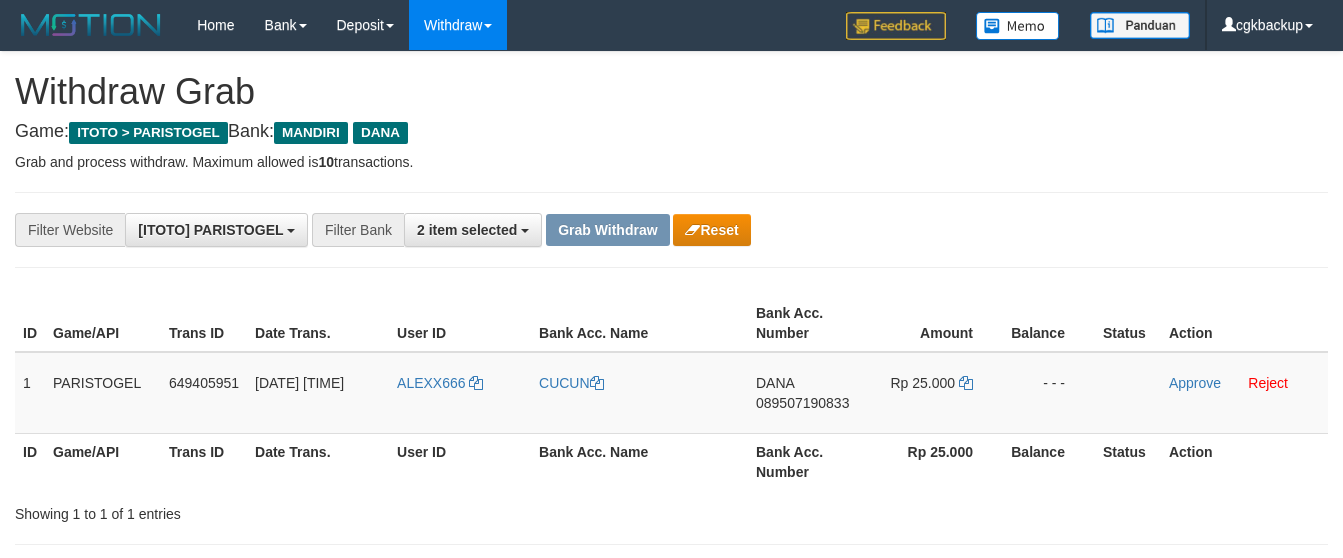 scroll, scrollTop: 0, scrollLeft: 0, axis: both 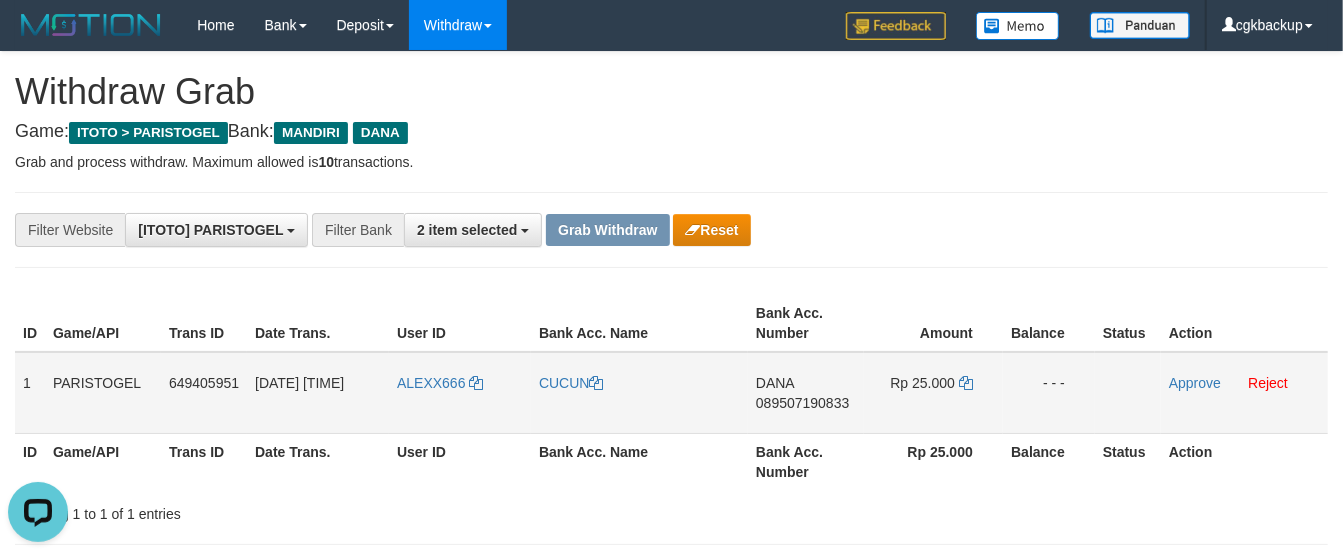 click on "DANA
089507190833" at bounding box center (806, 393) 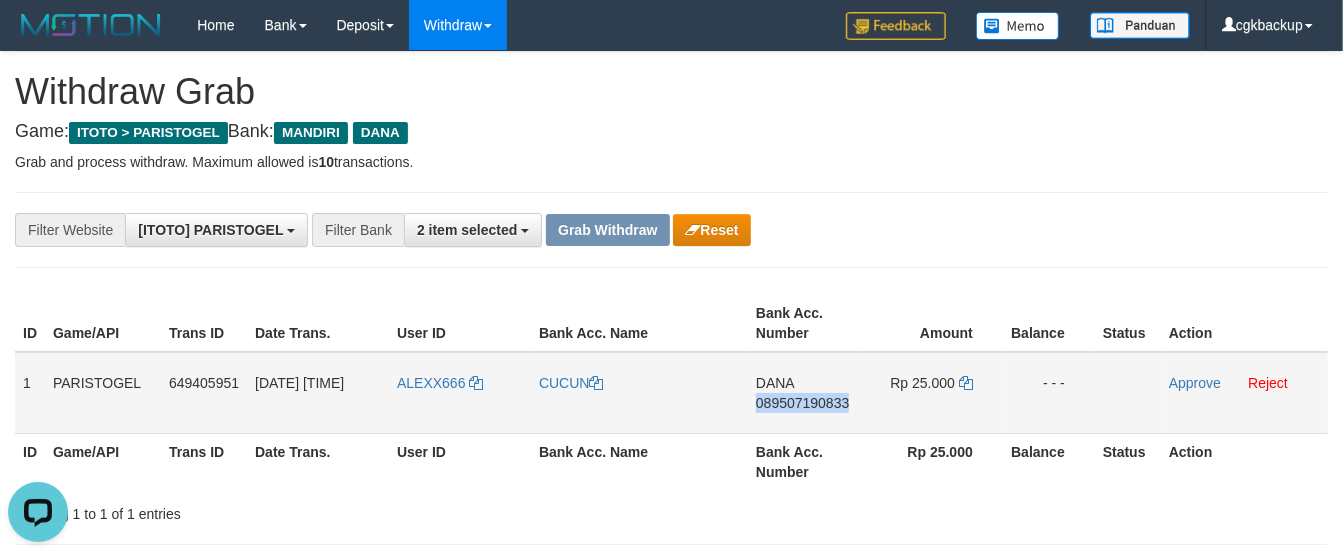 click on "DANA
089507190833" at bounding box center [806, 393] 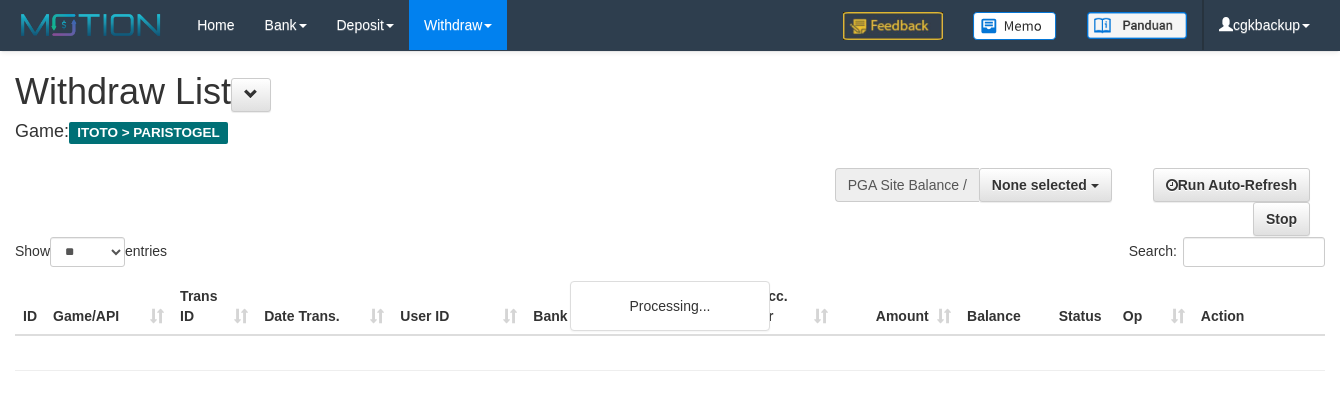 select 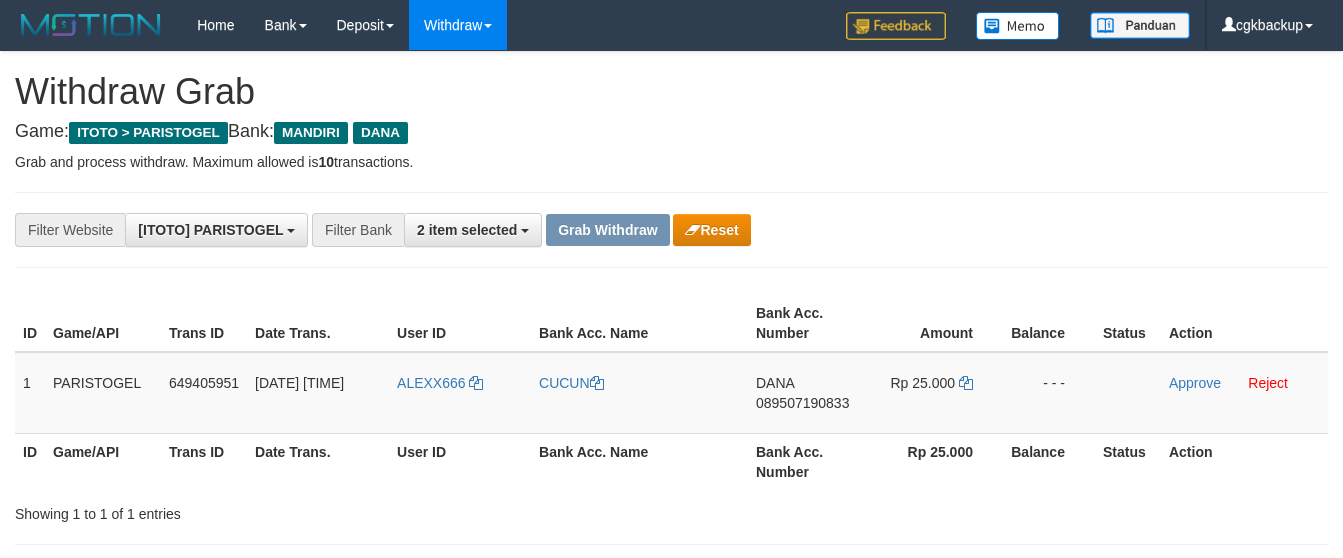 scroll, scrollTop: 0, scrollLeft: 0, axis: both 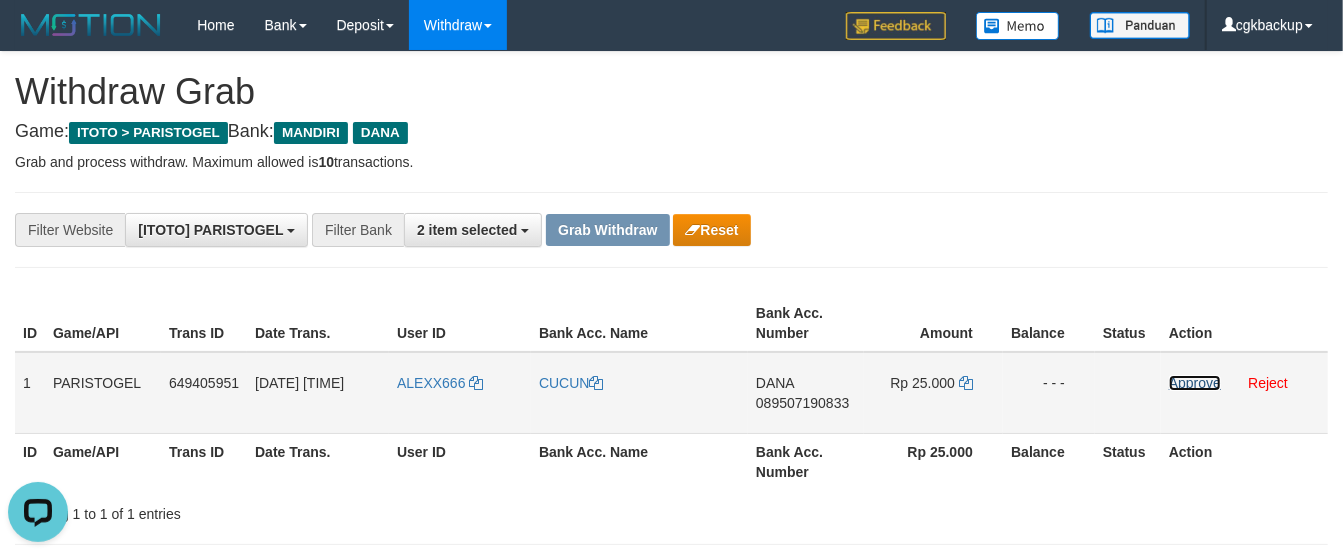 click on "Approve" at bounding box center [1195, 383] 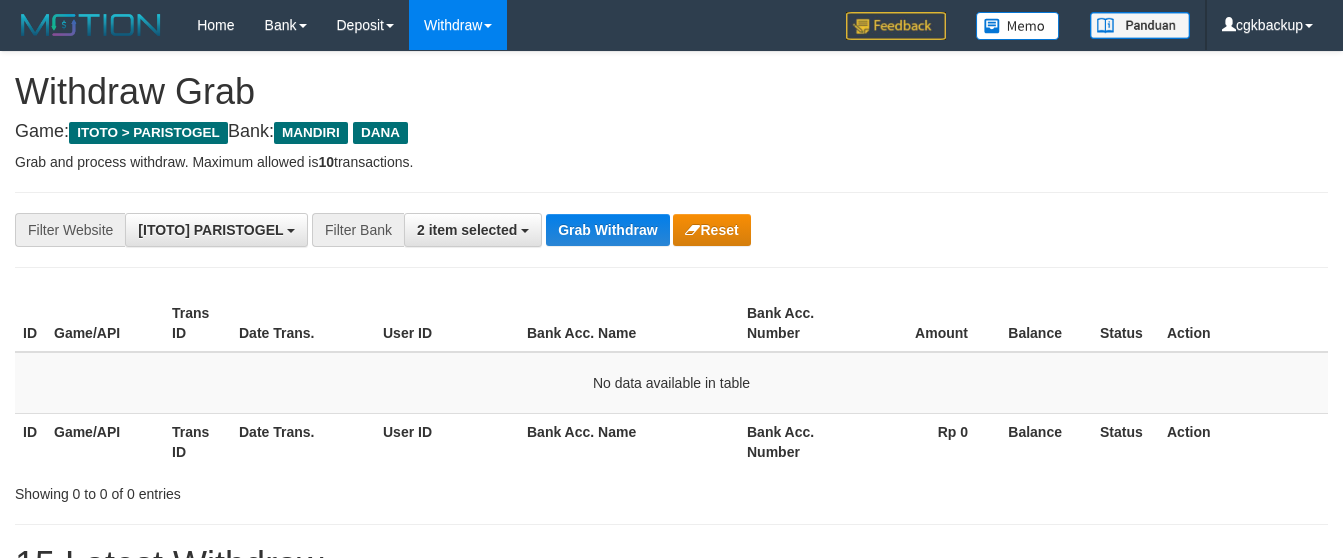 scroll, scrollTop: 0, scrollLeft: 0, axis: both 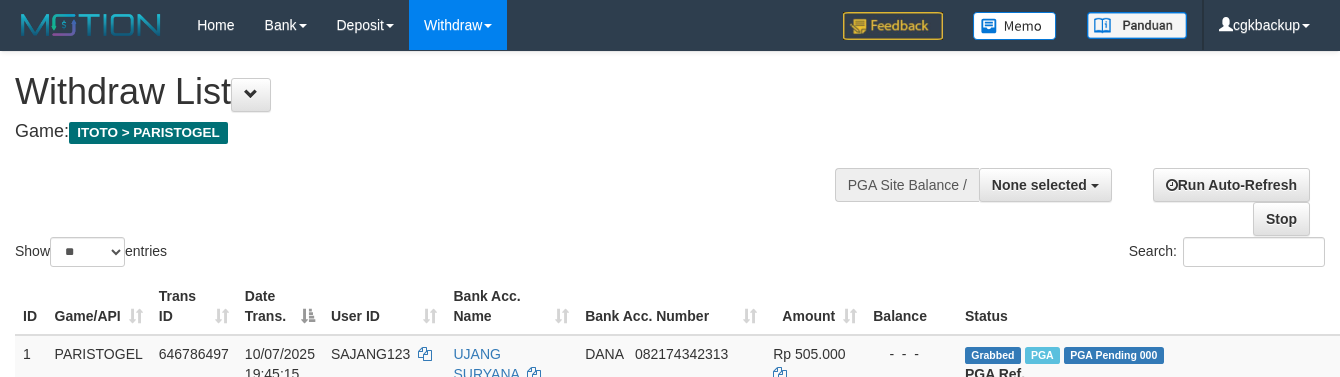 select 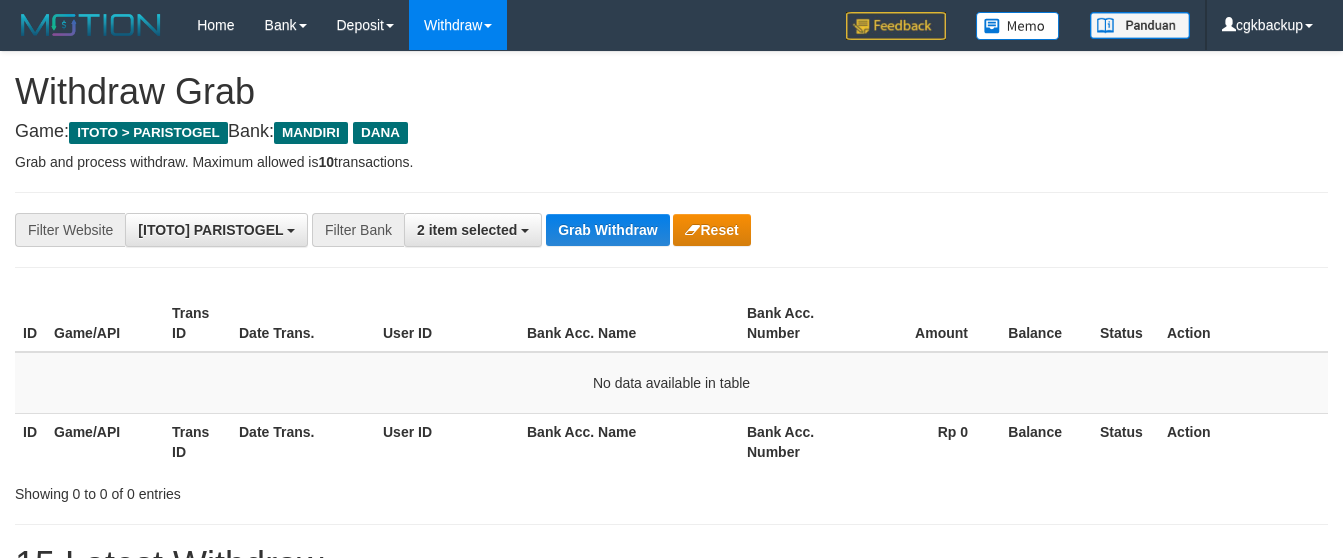 scroll, scrollTop: 0, scrollLeft: 0, axis: both 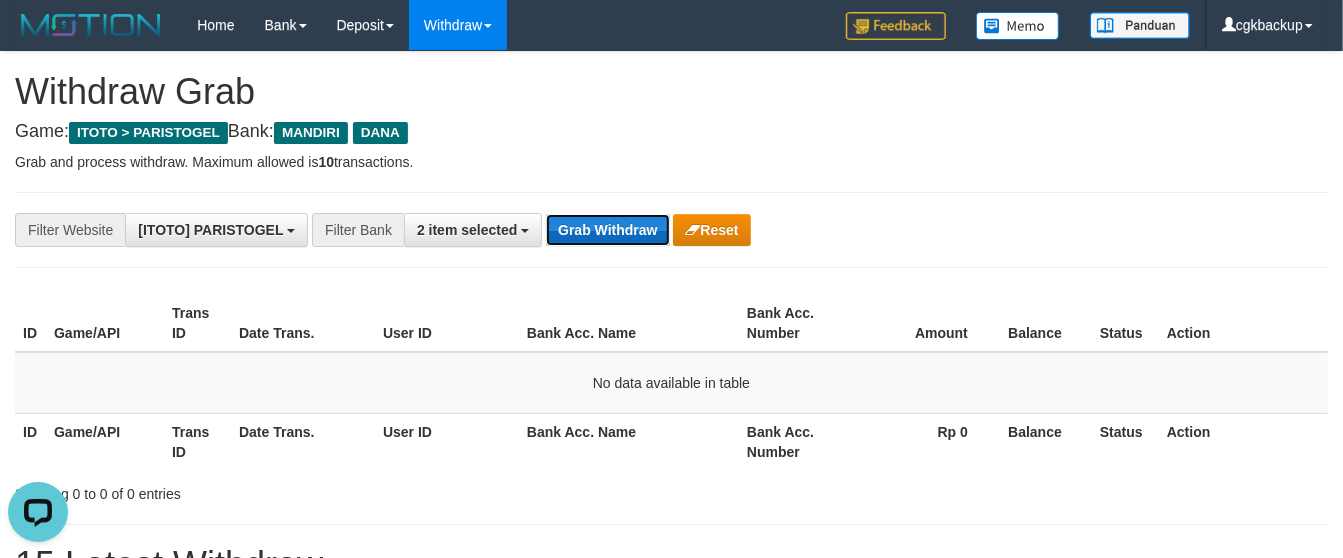 click on "Grab Withdraw" at bounding box center (607, 230) 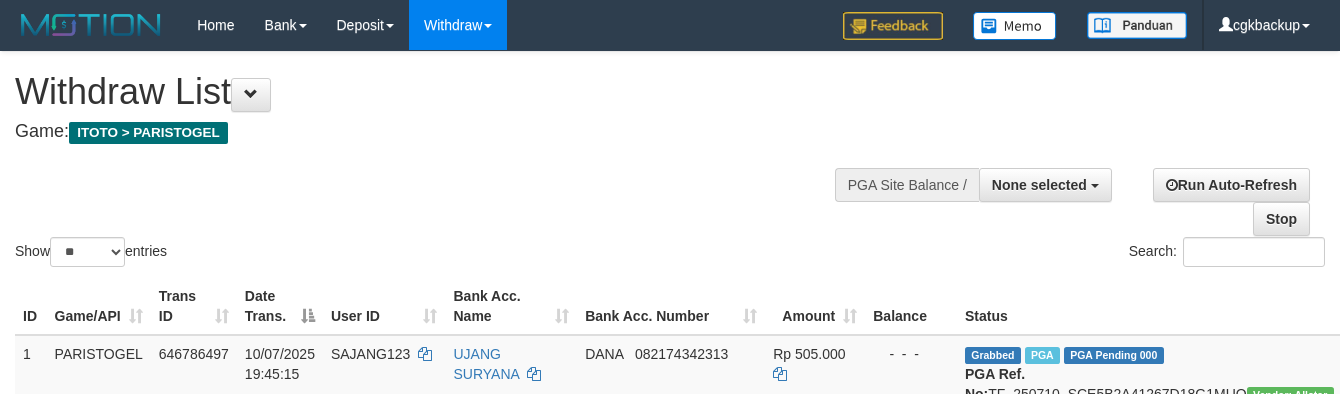 select 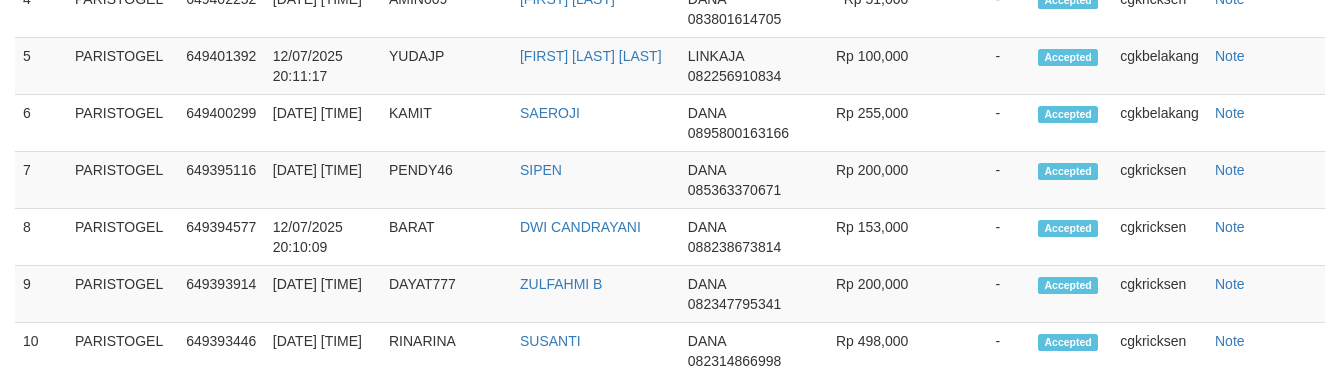 scroll, scrollTop: 1222, scrollLeft: 0, axis: vertical 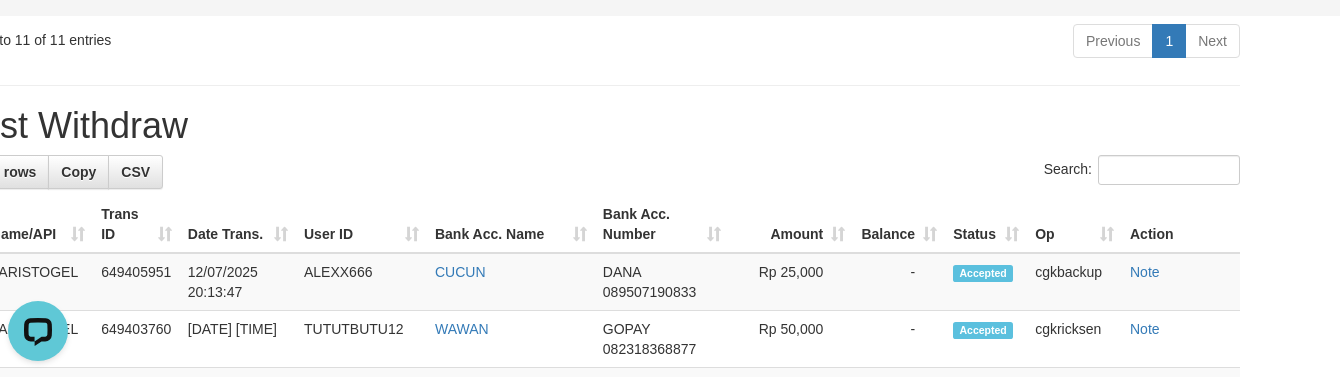 click on "Allow Grab   ·    Reject Send PGA     ·    Note" at bounding box center [1401, -35] 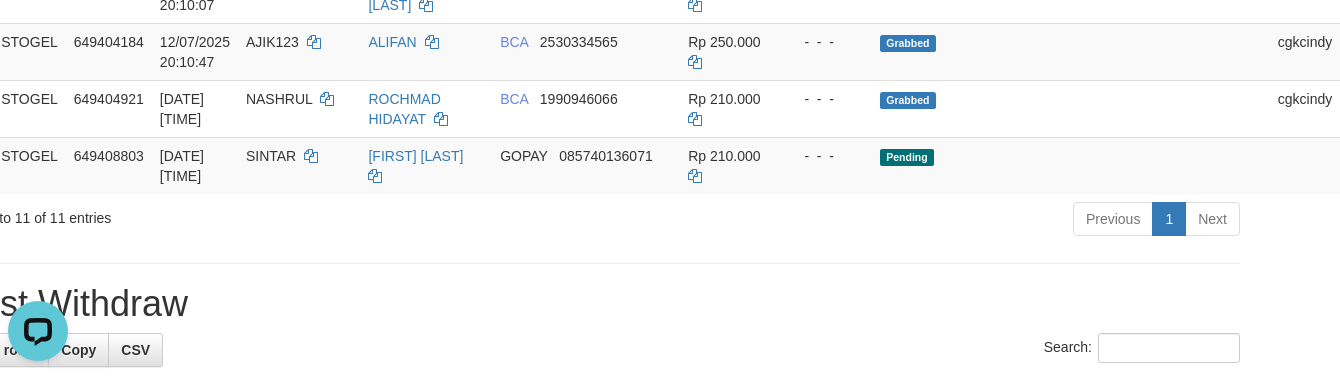 scroll, scrollTop: 888, scrollLeft: 11, axis: both 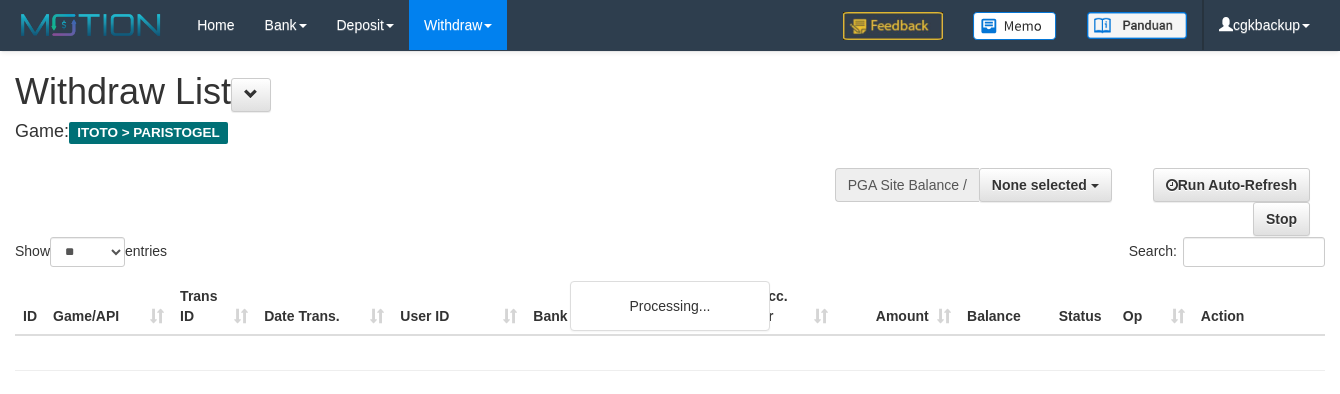 select 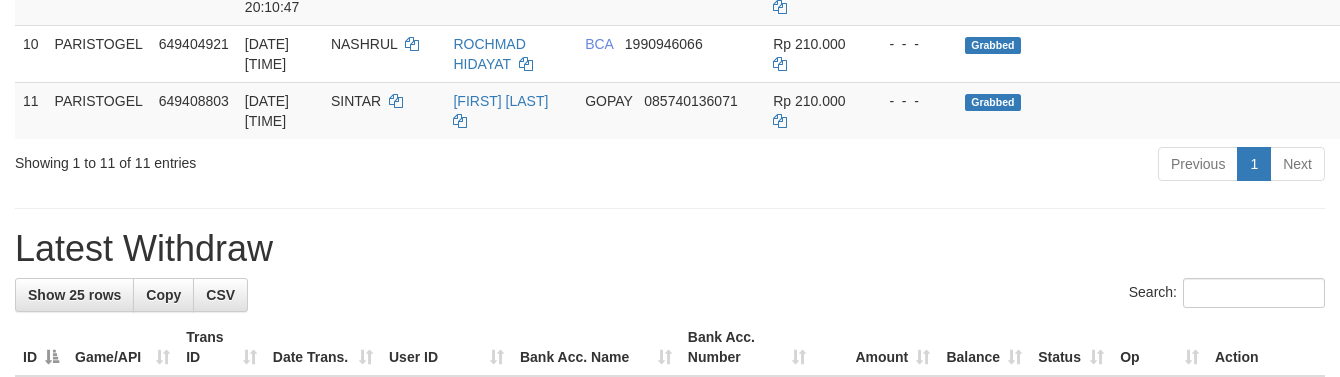 scroll, scrollTop: 888, scrollLeft: 0, axis: vertical 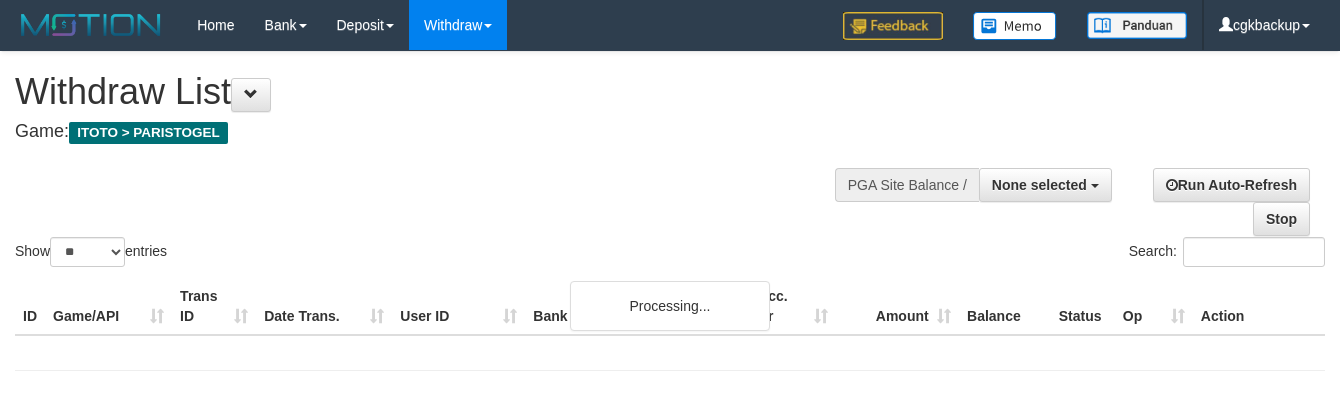 select 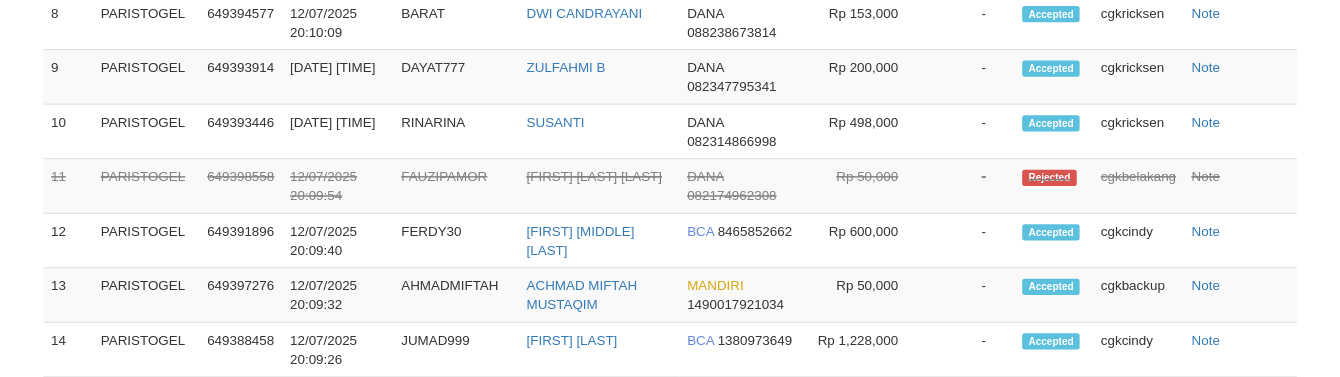 scroll, scrollTop: 1792, scrollLeft: 0, axis: vertical 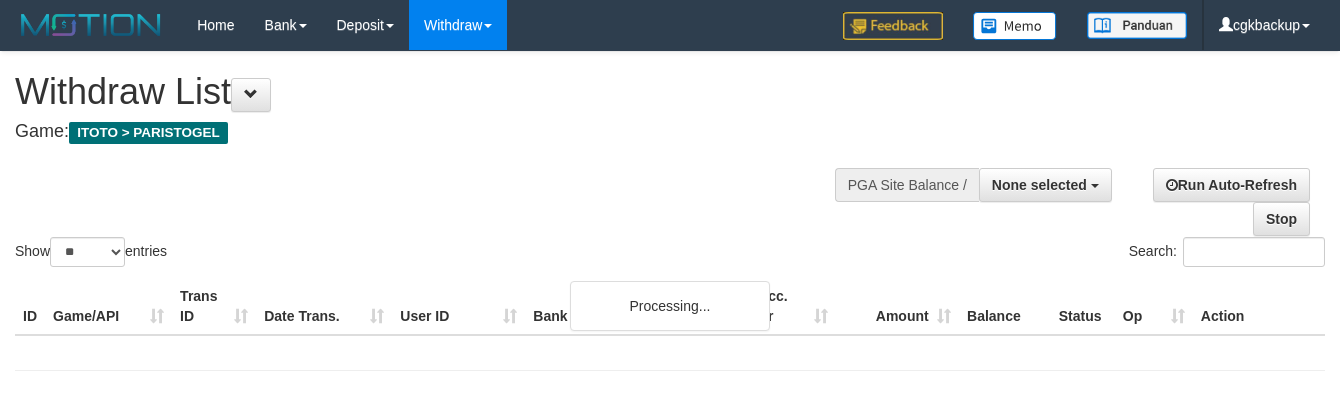 select 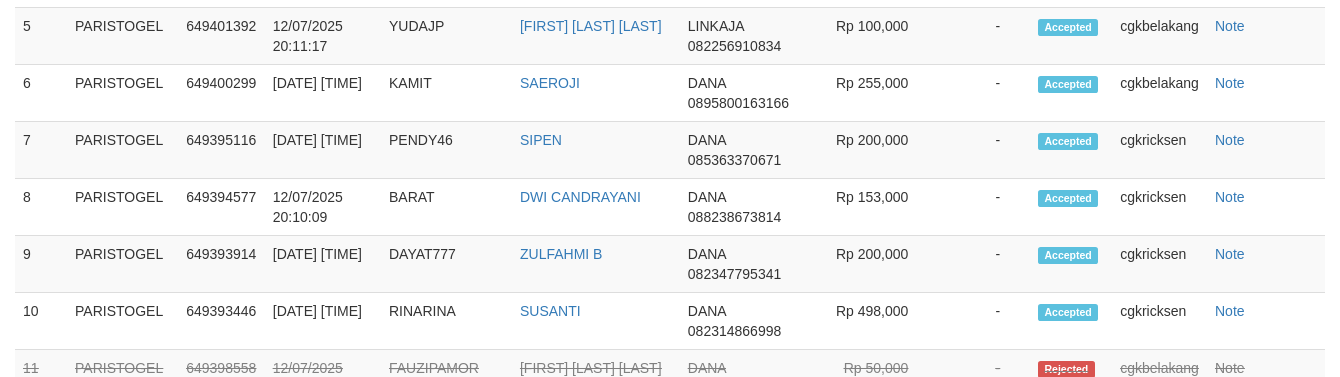 scroll, scrollTop: 1792, scrollLeft: 0, axis: vertical 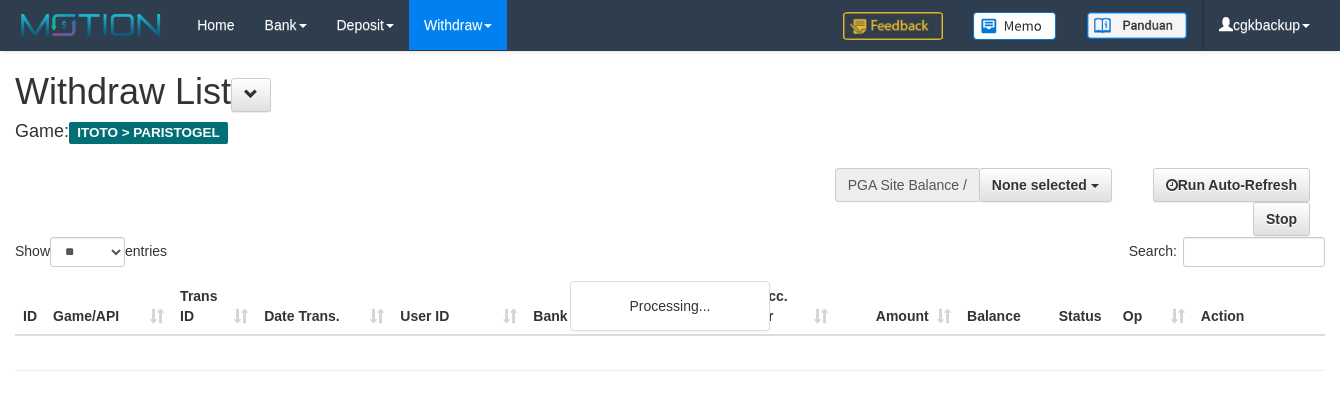 select 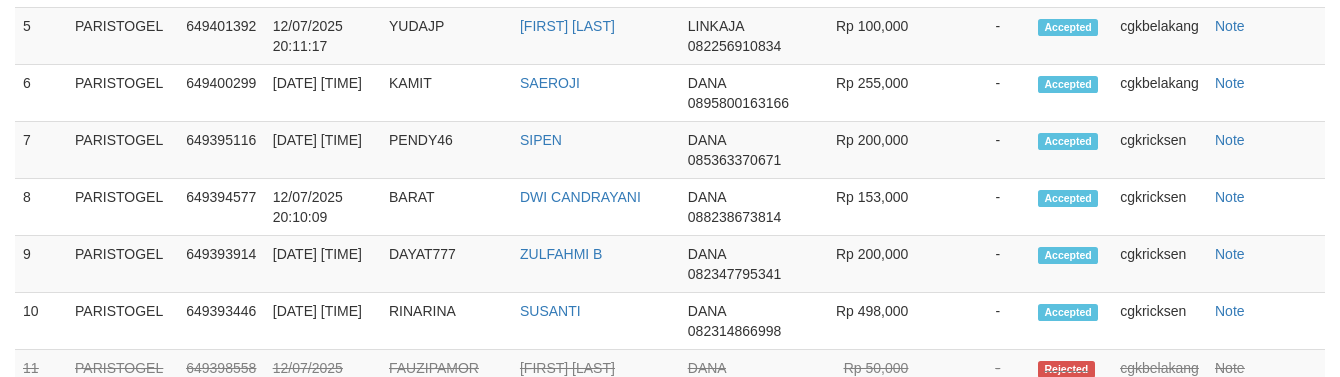 scroll, scrollTop: 1792, scrollLeft: 0, axis: vertical 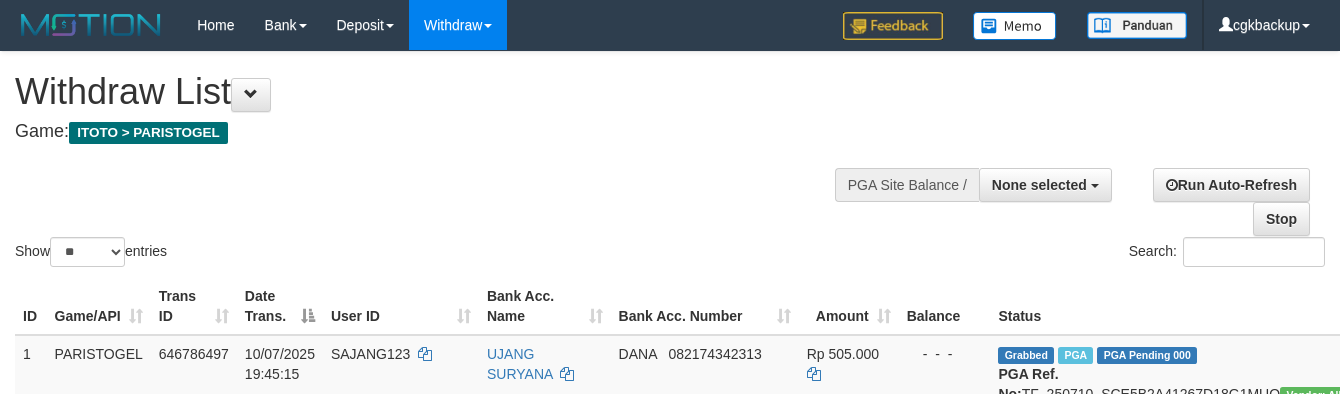 select 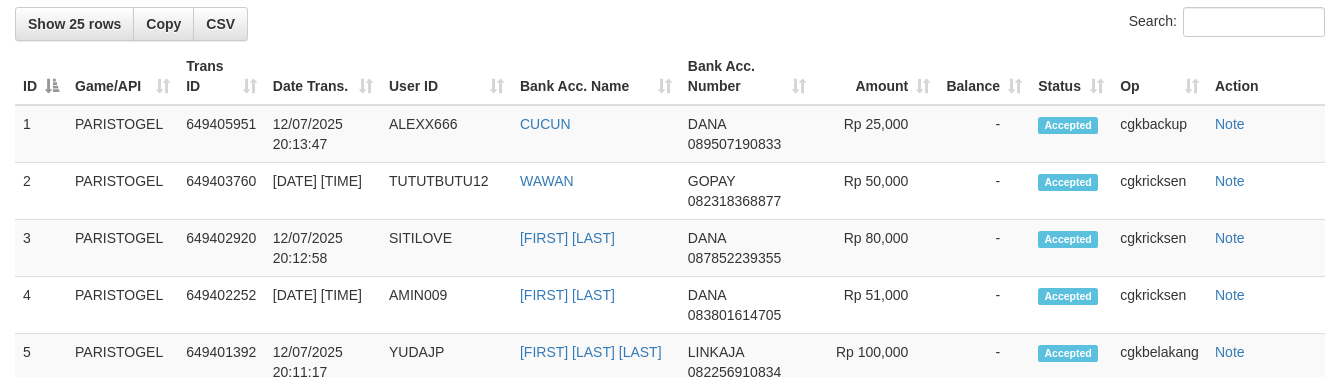 scroll, scrollTop: 1792, scrollLeft: 0, axis: vertical 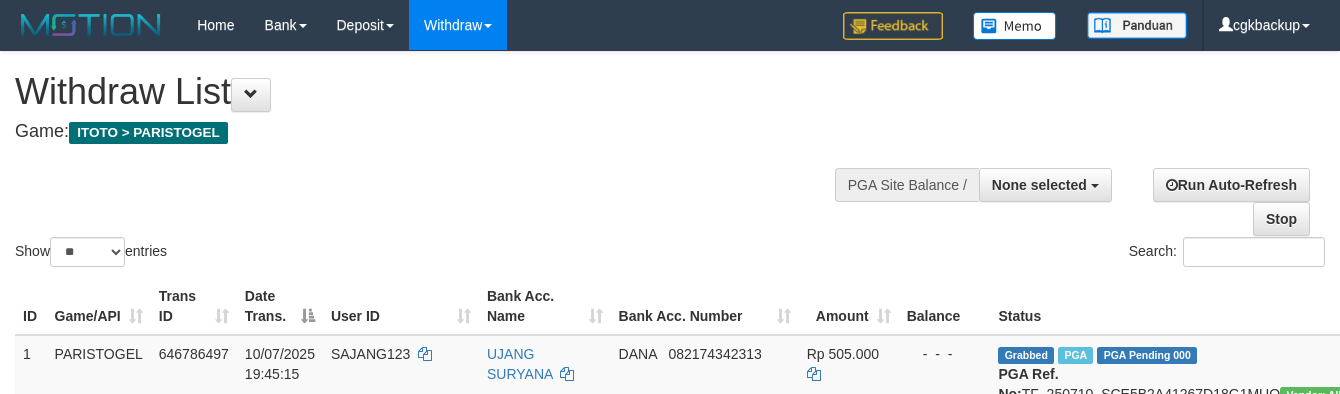 select 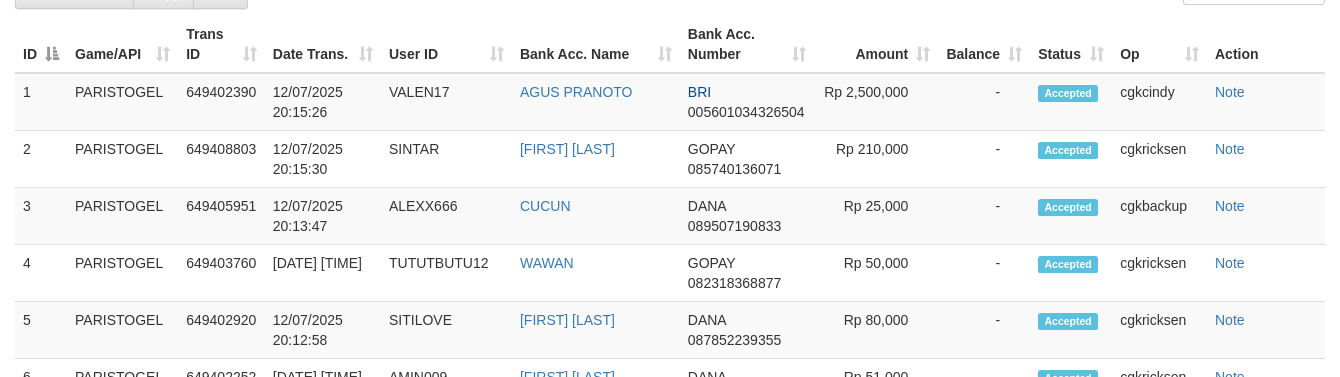 scroll, scrollTop: 1792, scrollLeft: 0, axis: vertical 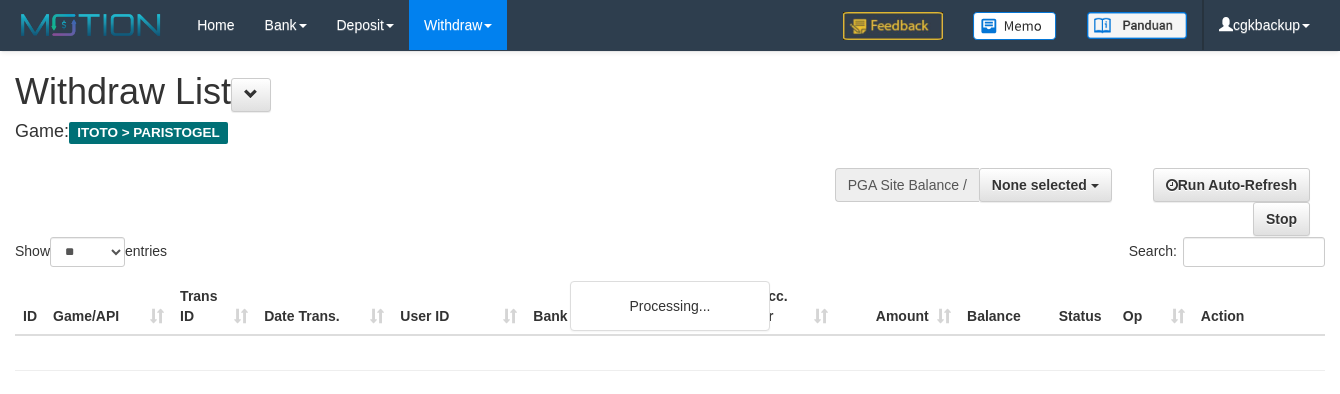 select 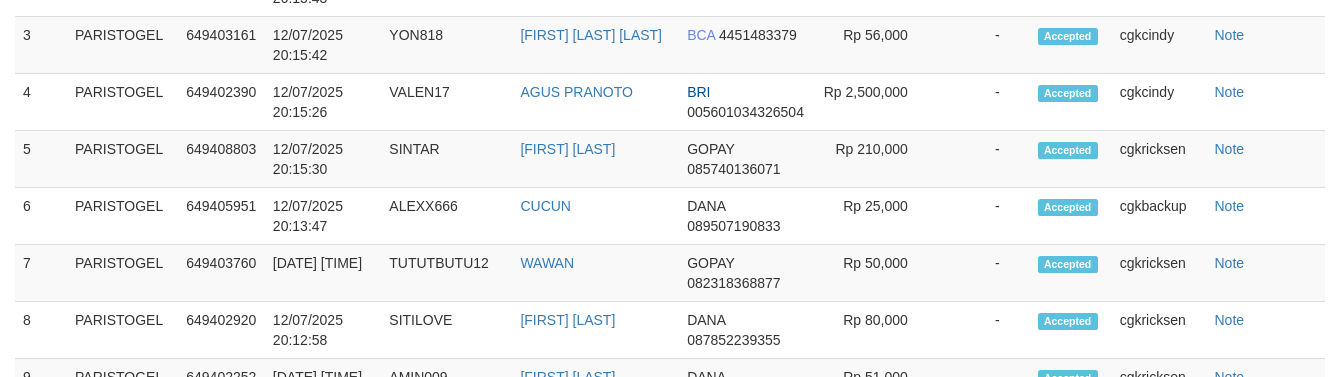 scroll, scrollTop: 1792, scrollLeft: 0, axis: vertical 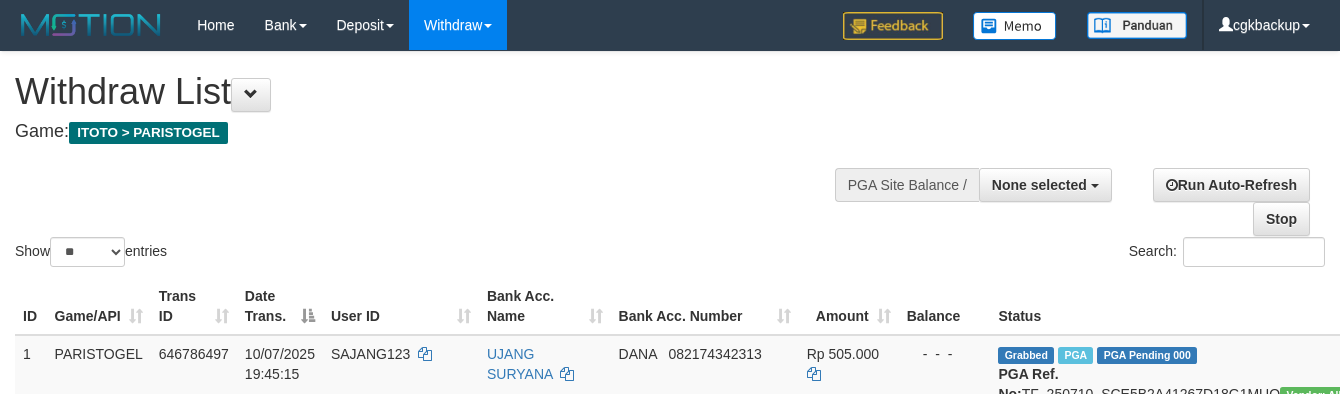 select 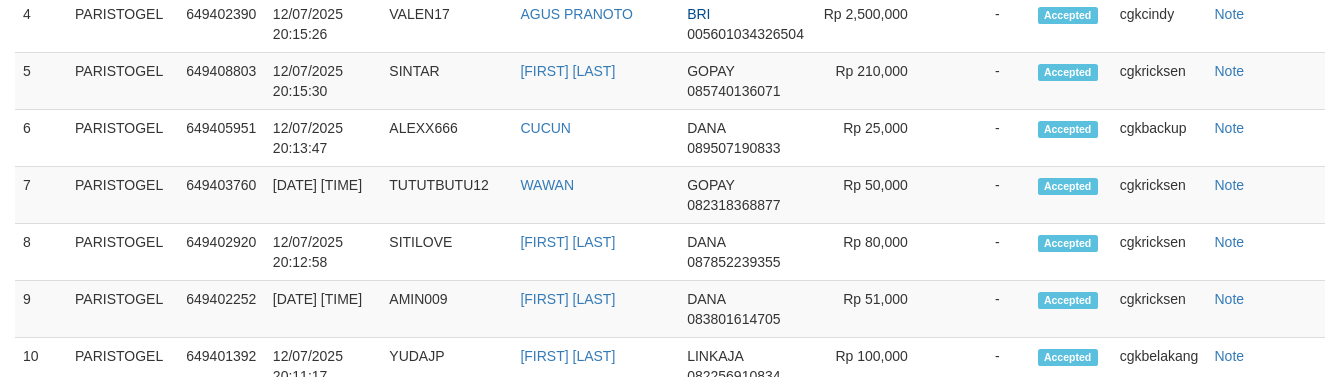 scroll, scrollTop: 1792, scrollLeft: 0, axis: vertical 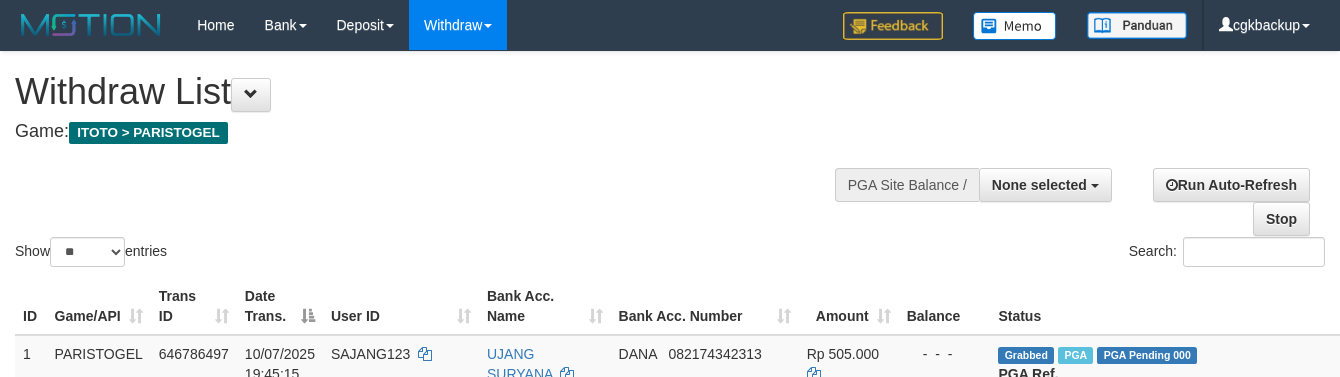 select 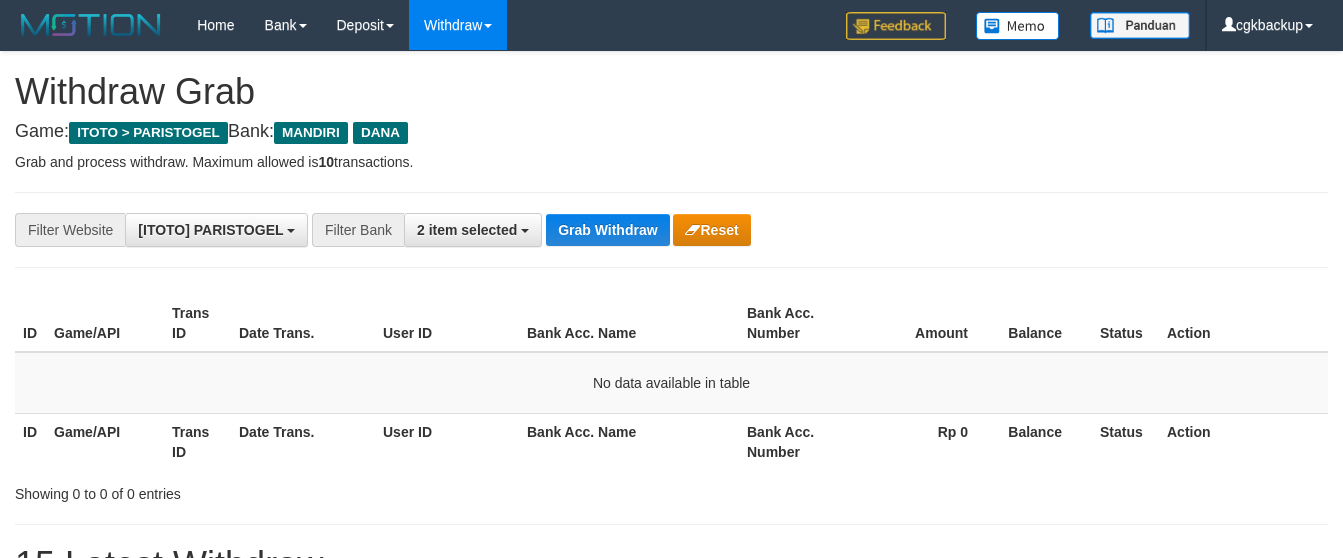 scroll, scrollTop: 0, scrollLeft: 0, axis: both 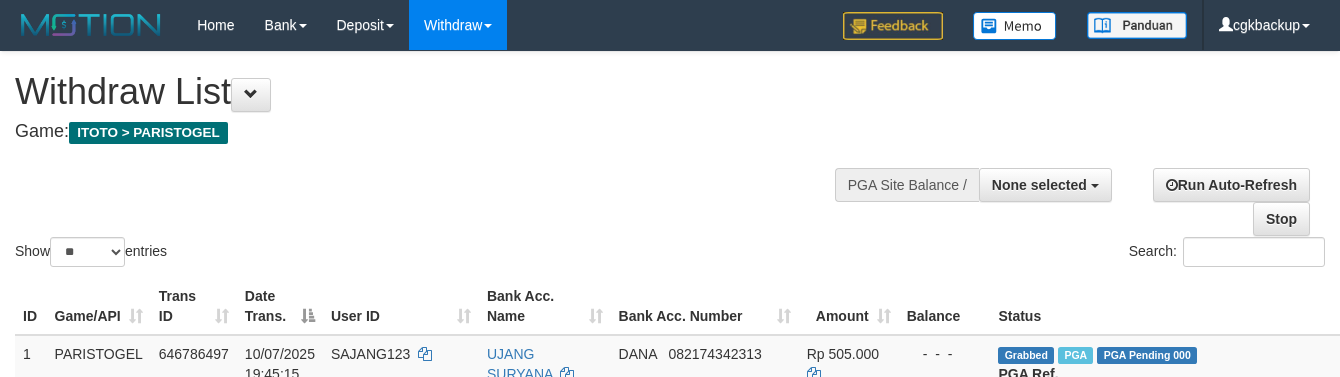select 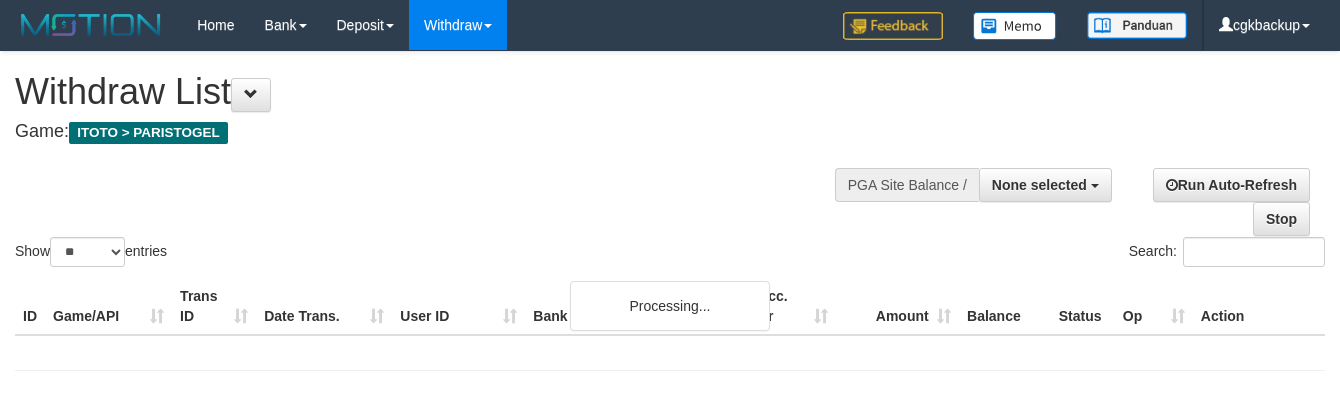 select 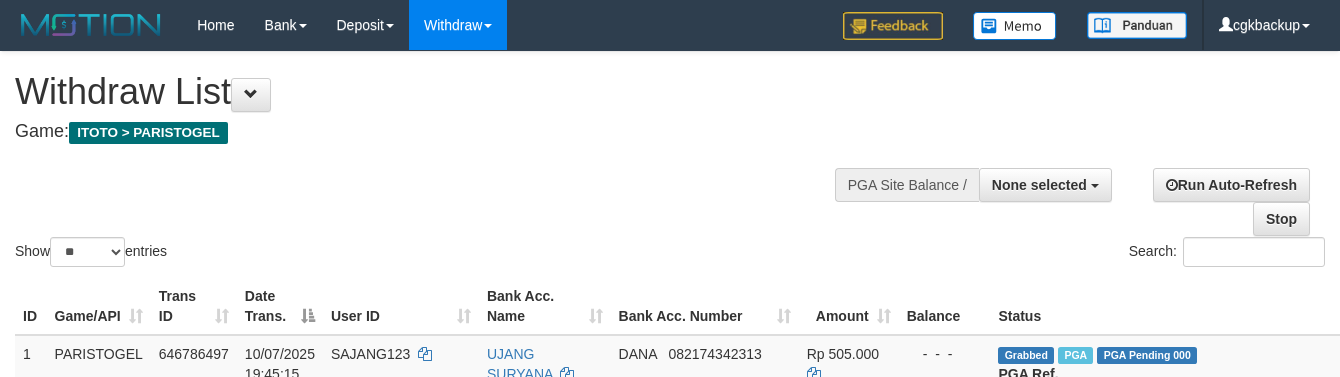 select 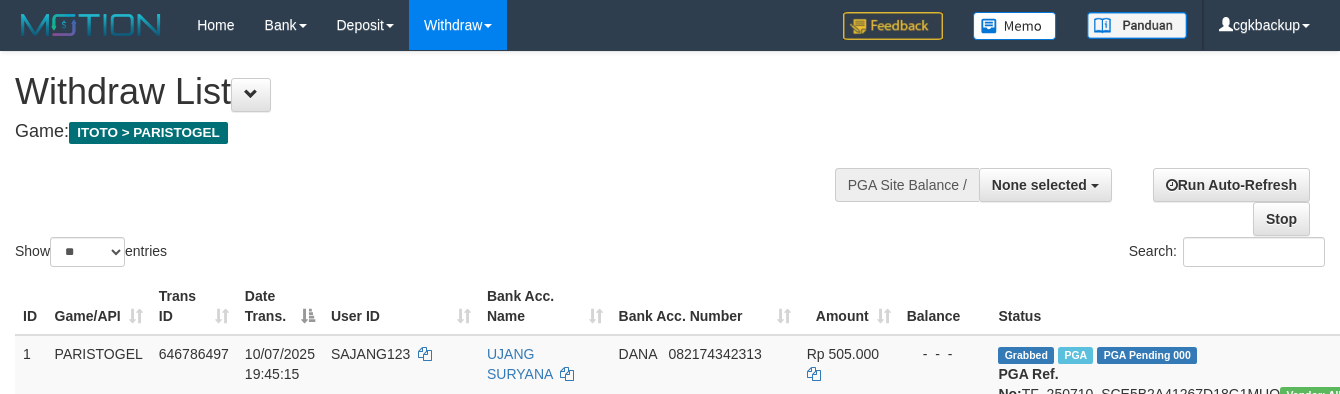 select 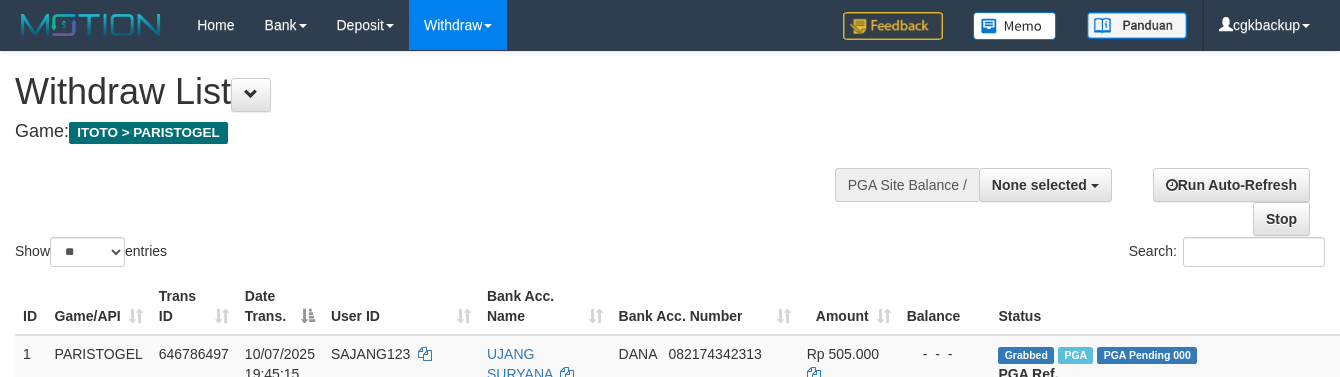 select 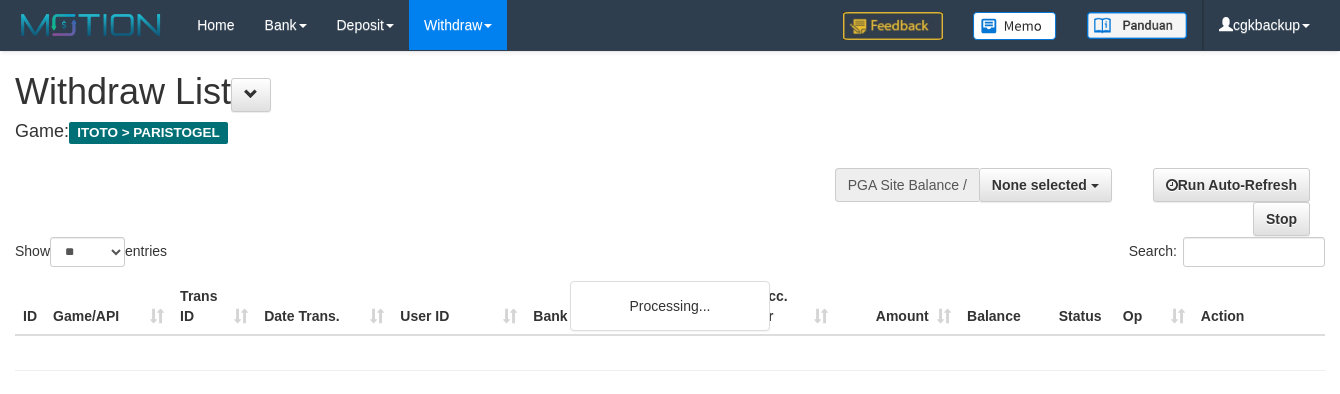 select 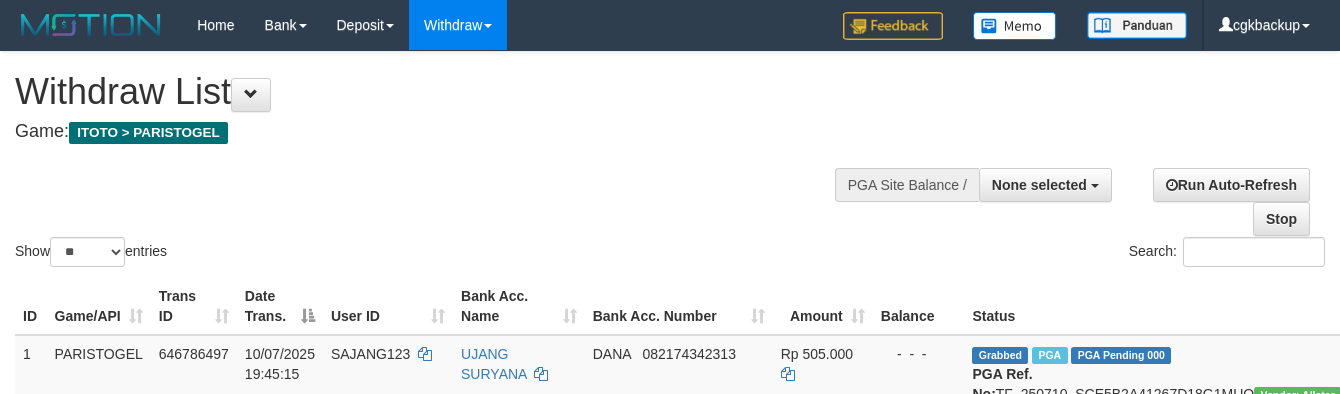 select 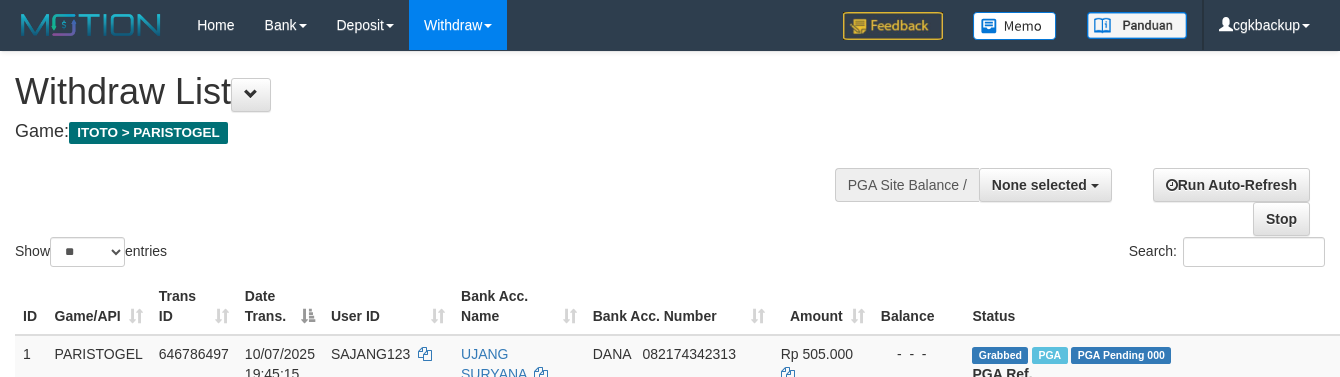 select 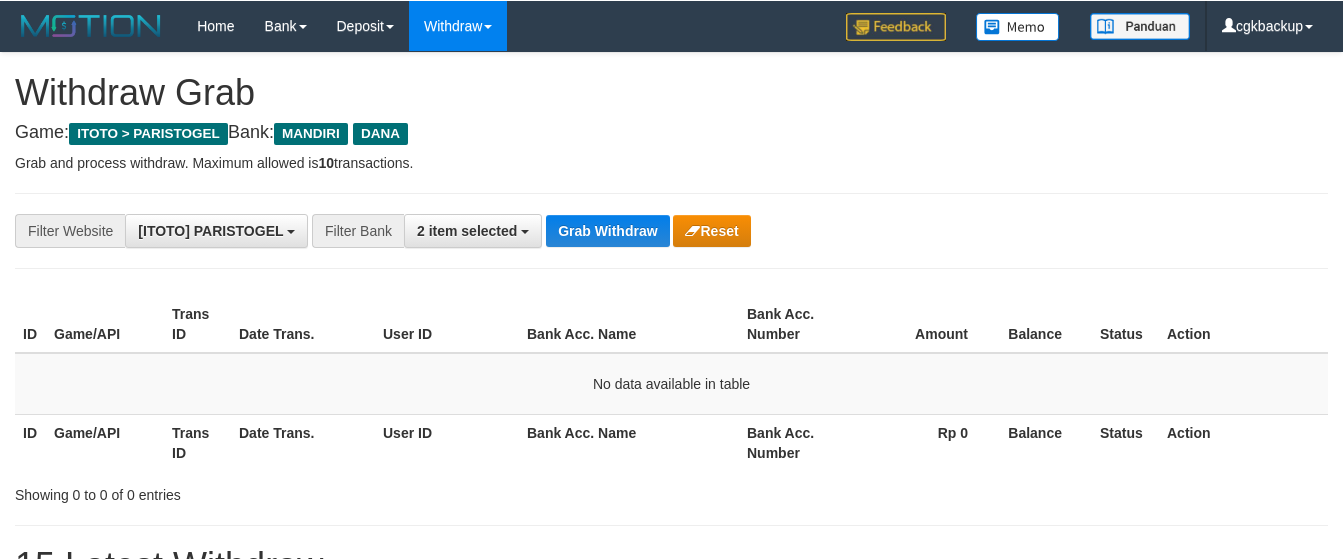 scroll, scrollTop: 0, scrollLeft: 0, axis: both 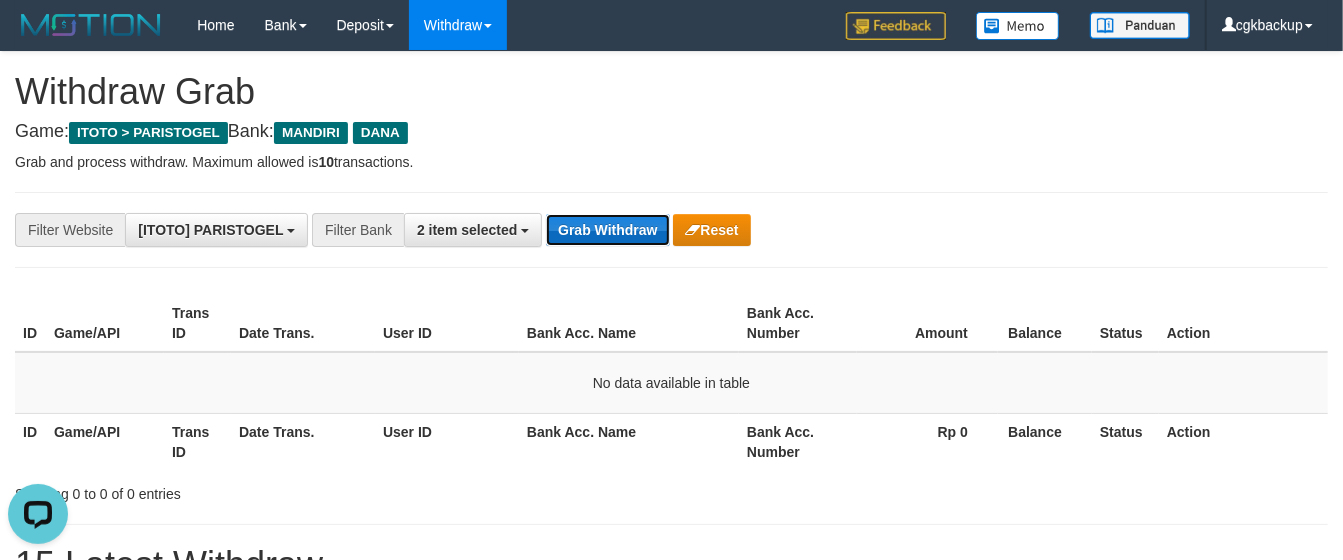 click on "Grab Withdraw" at bounding box center (607, 230) 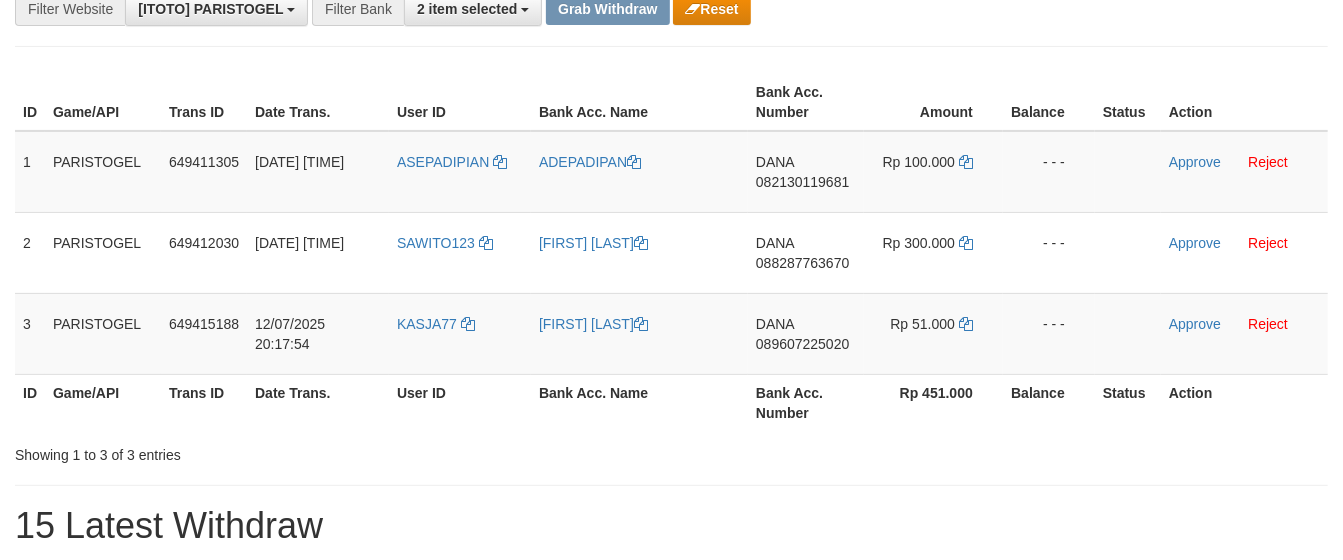 scroll, scrollTop: 222, scrollLeft: 0, axis: vertical 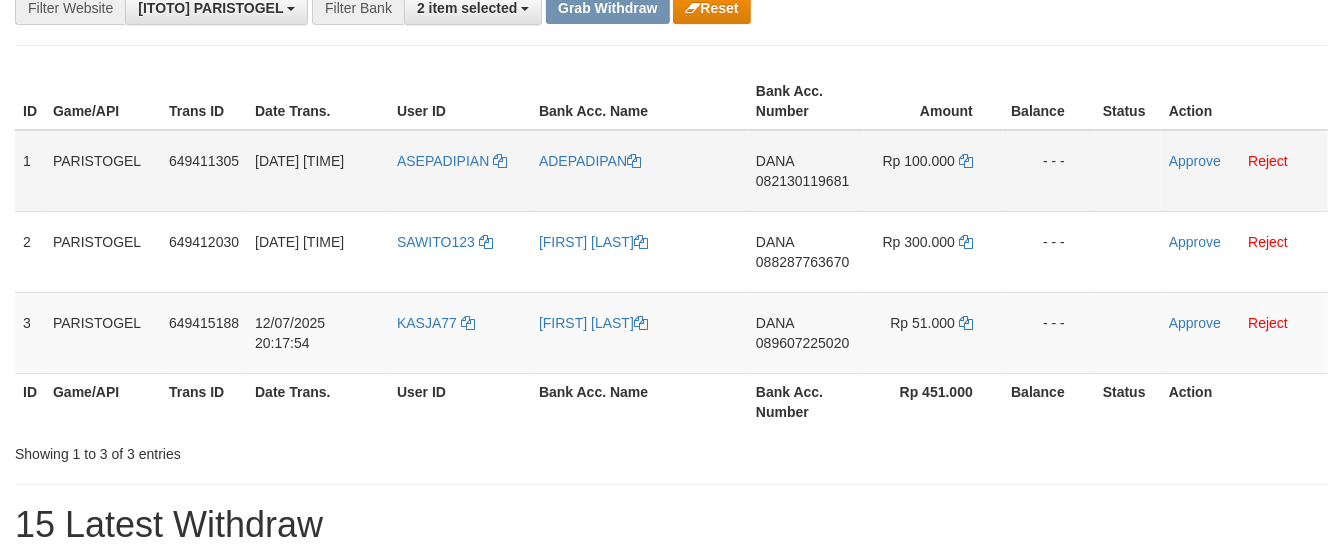 click on "ASEPADIPIAN" at bounding box center [460, 171] 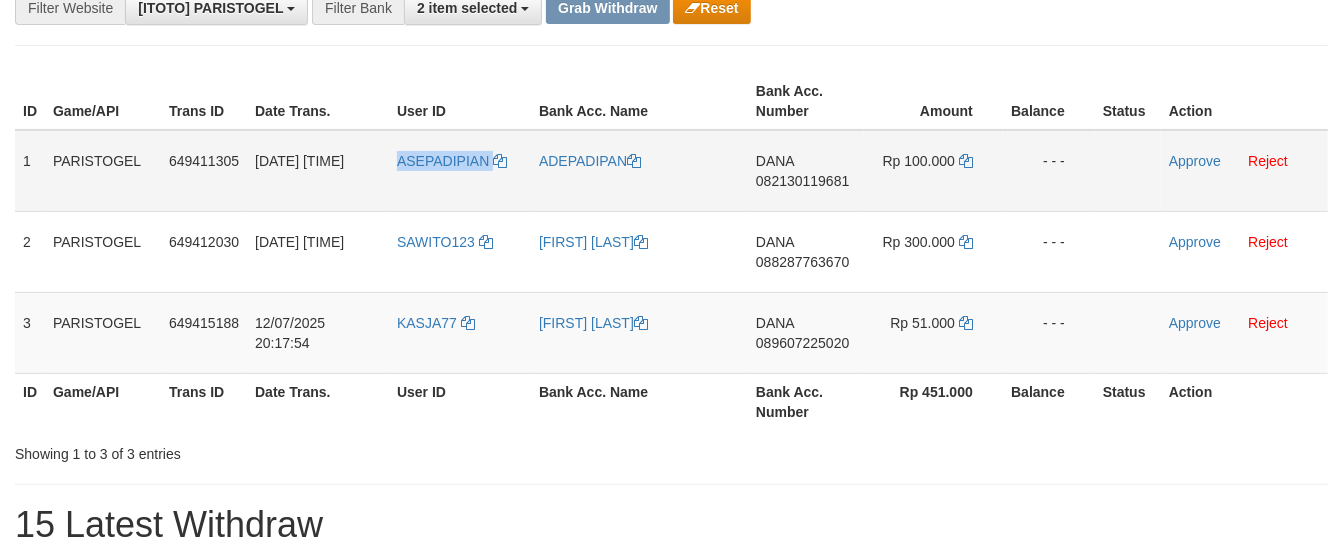 click on "ASEPADIPIAN" at bounding box center [460, 171] 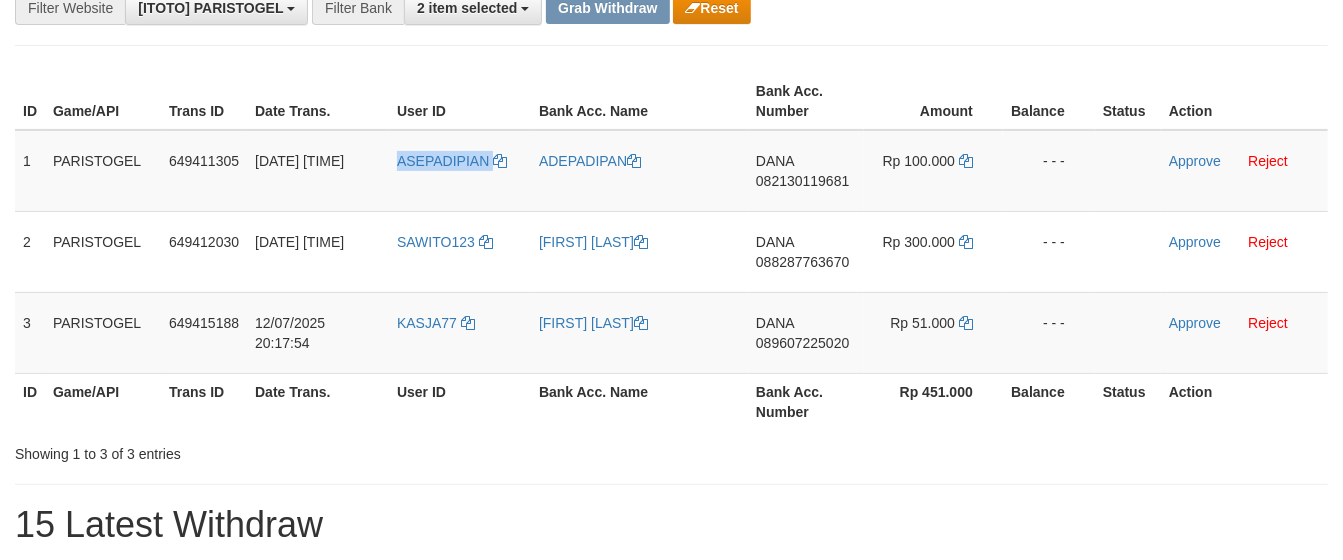 copy on "ASEPADIPIAN" 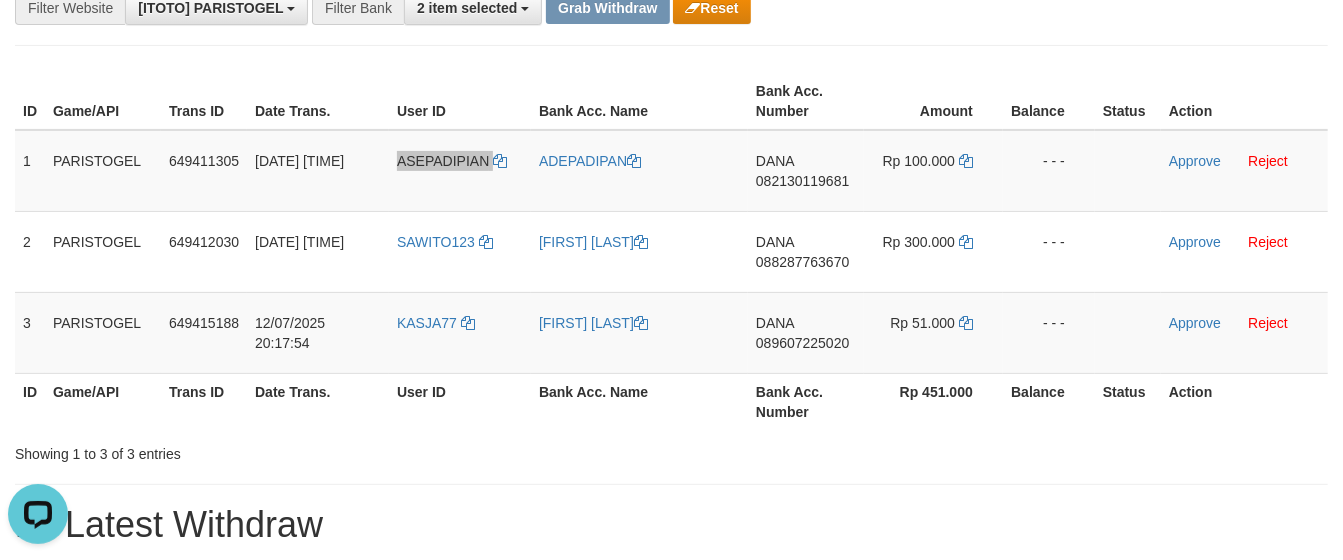 scroll, scrollTop: 0, scrollLeft: 0, axis: both 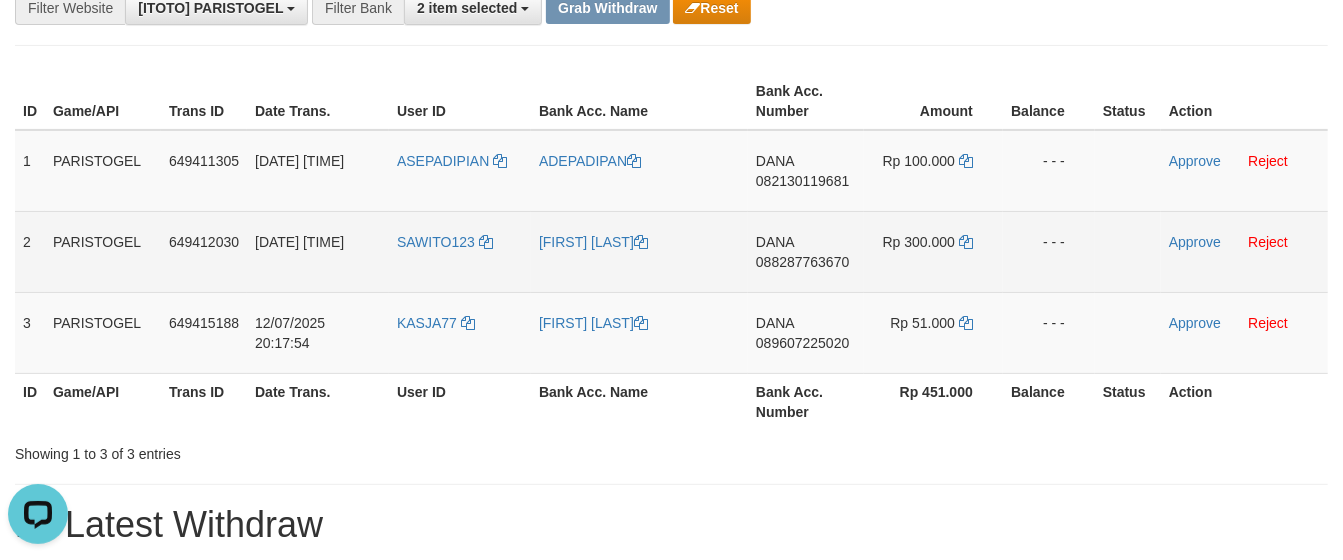 click on "SAWITO123" at bounding box center (460, 251) 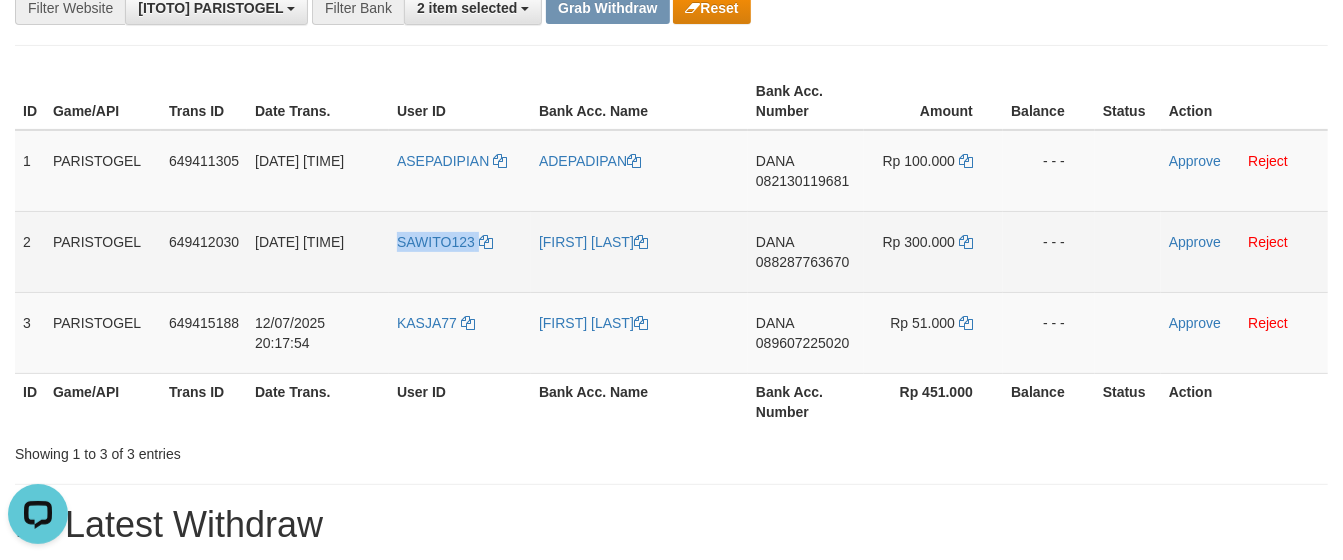 click on "SAWITO123" at bounding box center (460, 251) 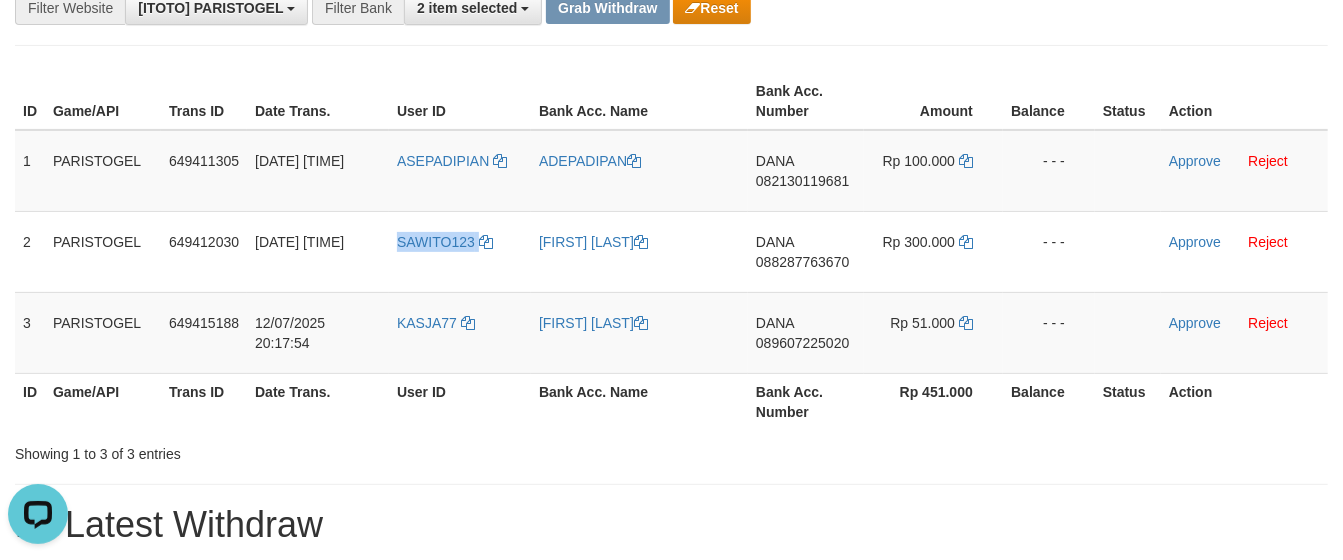 copy on "SAWITO123" 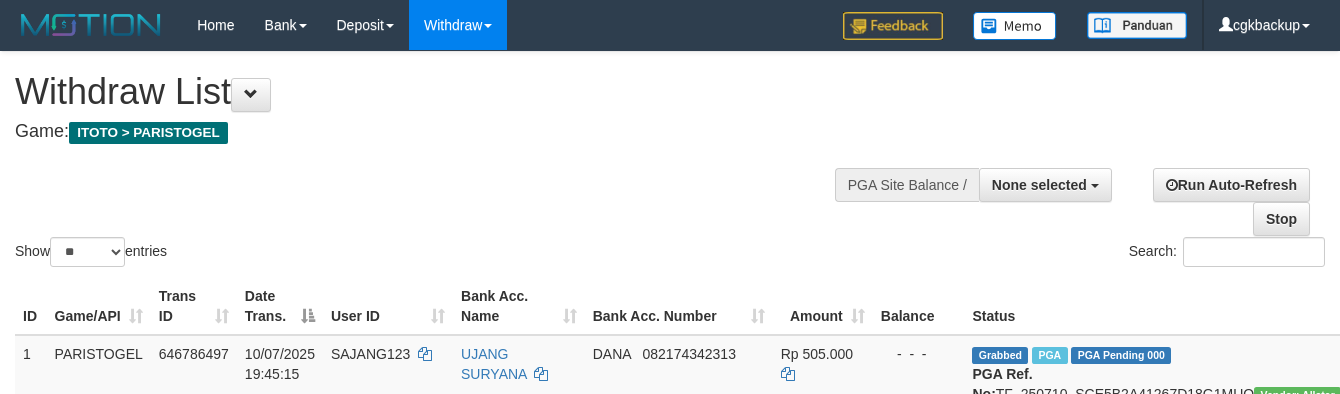 select 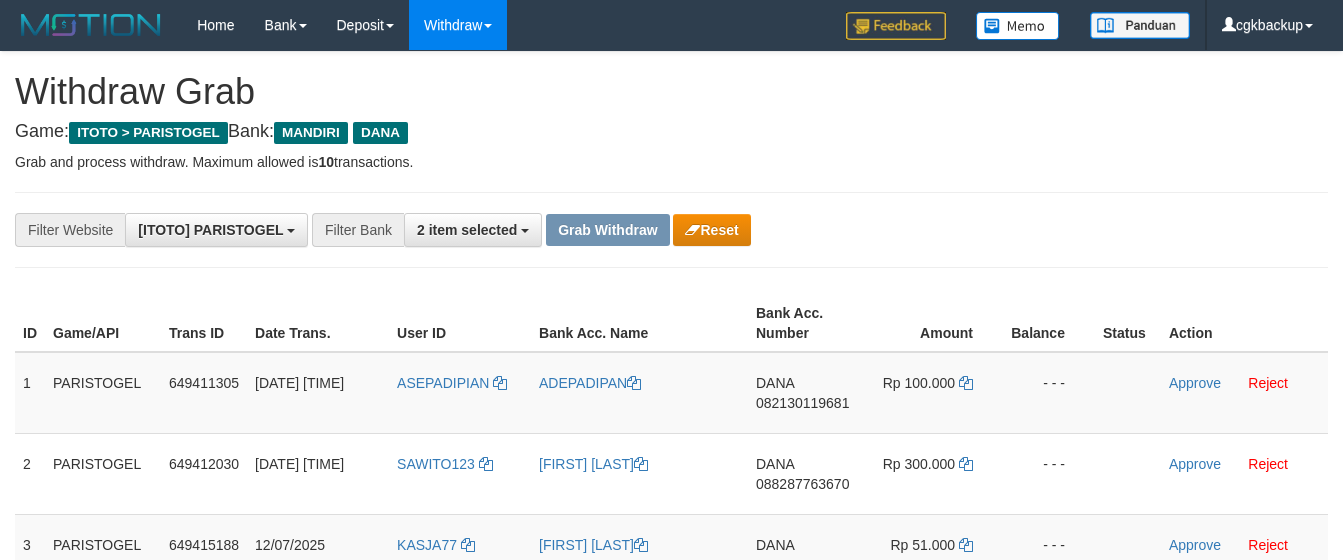 scroll, scrollTop: 134, scrollLeft: 0, axis: vertical 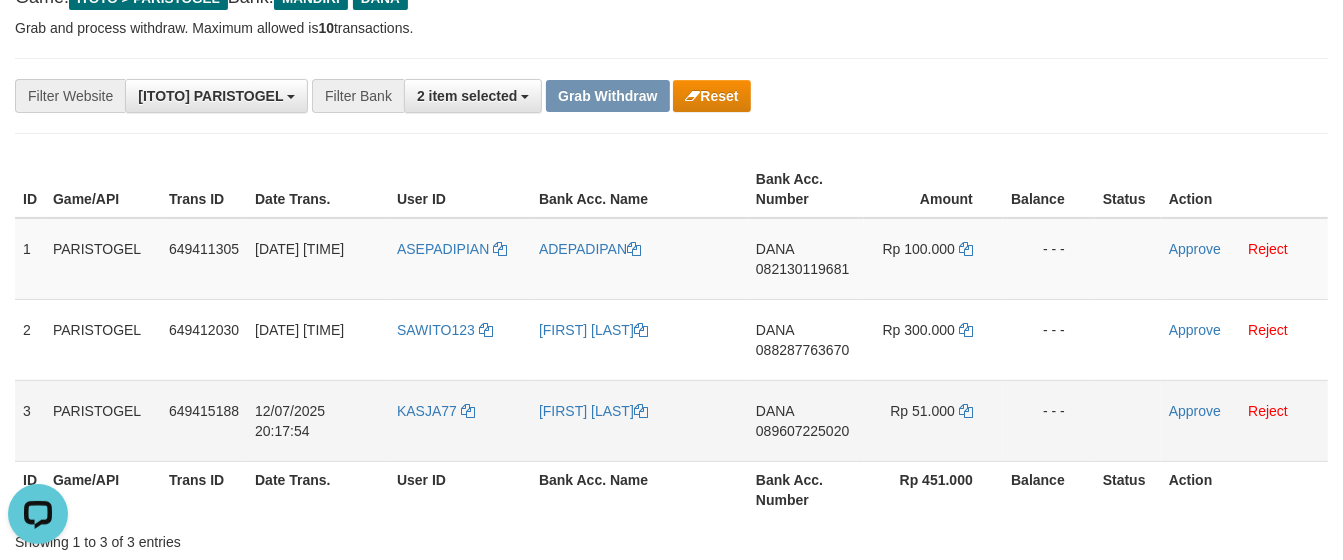 click on "KASJA77" at bounding box center [460, 420] 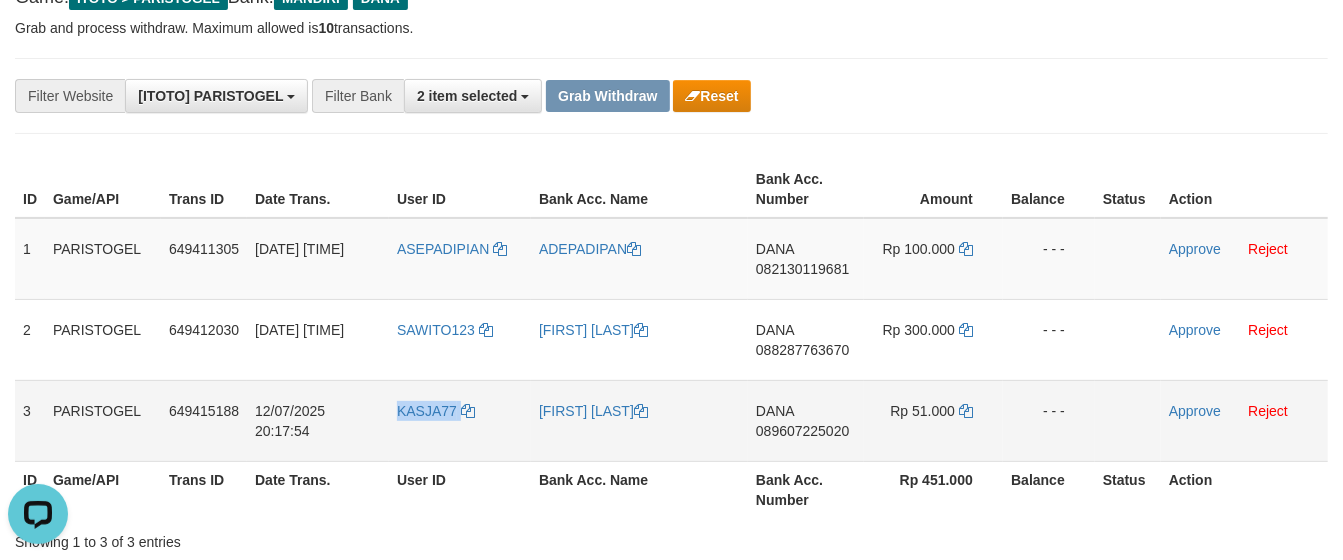 click on "KASJA77" at bounding box center (460, 420) 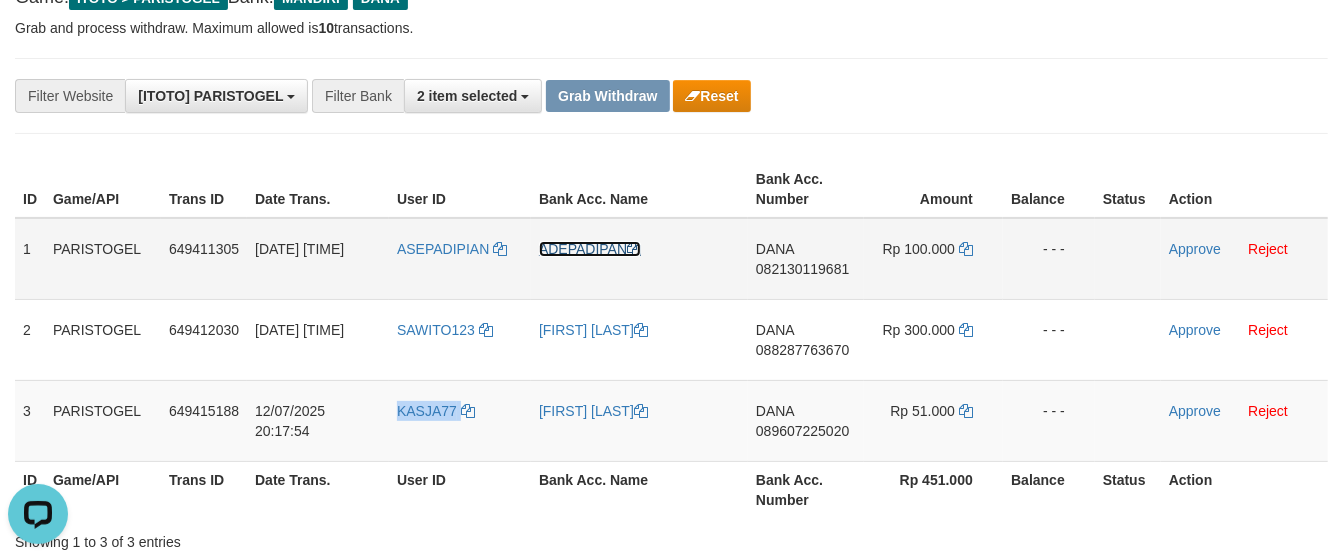 click on "ADEPADIPAN" at bounding box center (590, 249) 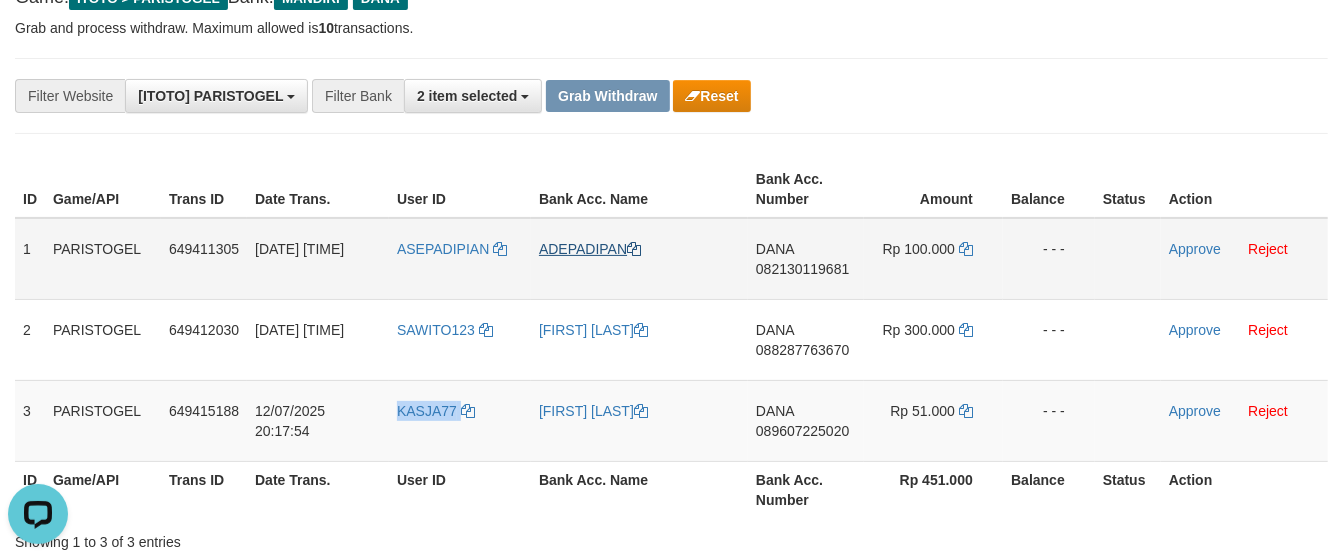 copy on "KASJA77" 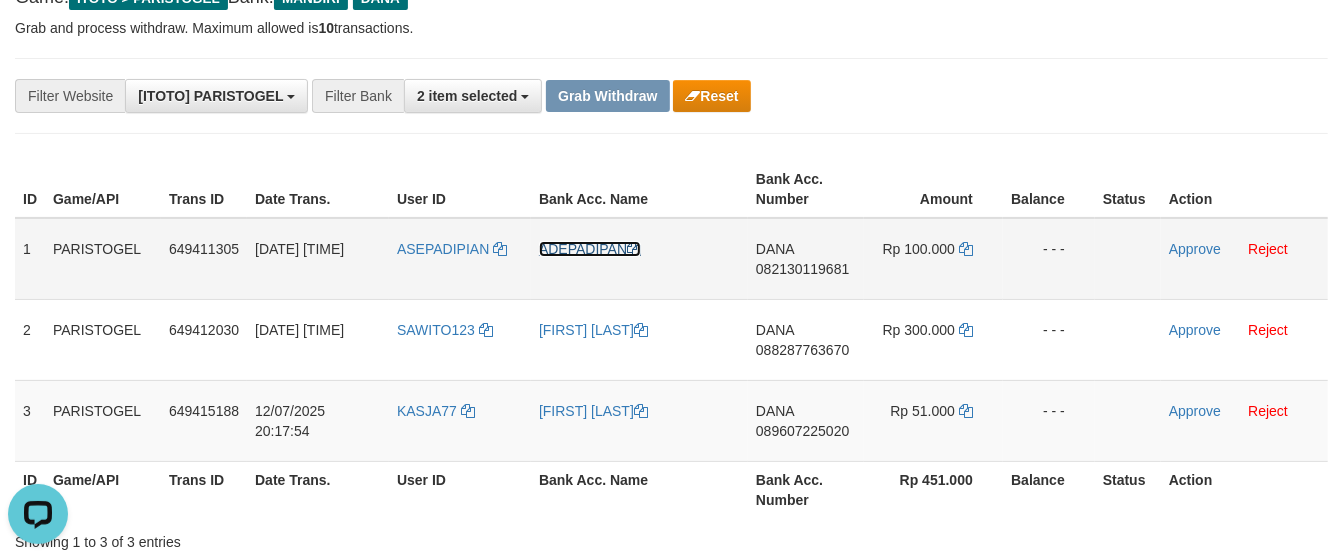 click on "ADEPADIPAN" at bounding box center [590, 249] 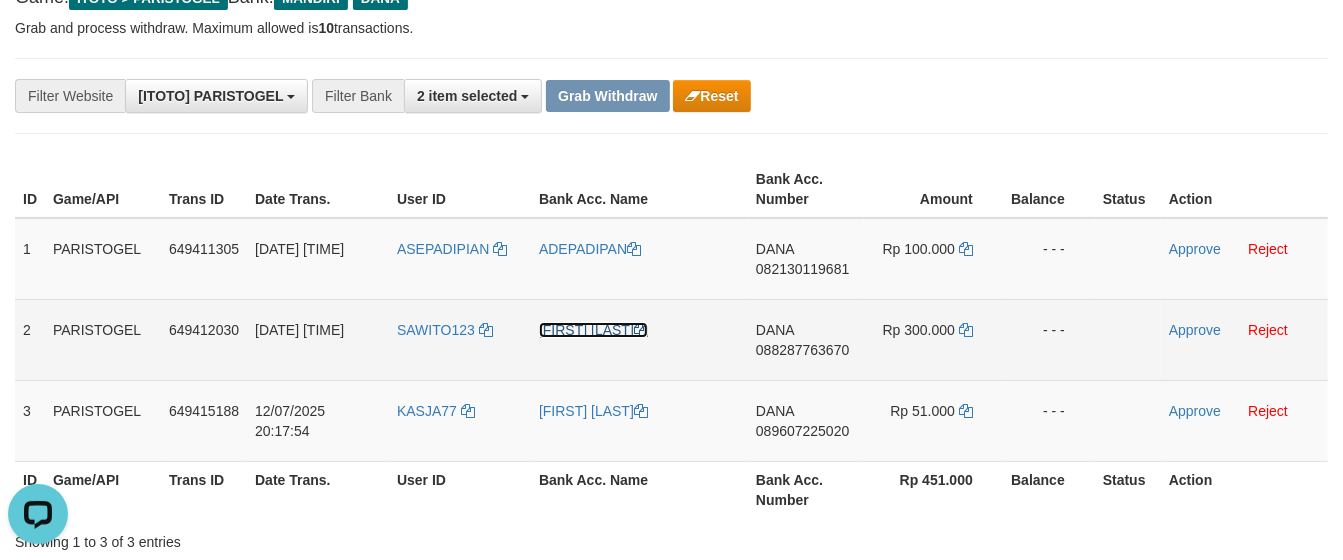 click on "[FIRST] [LAST]" at bounding box center [593, 330] 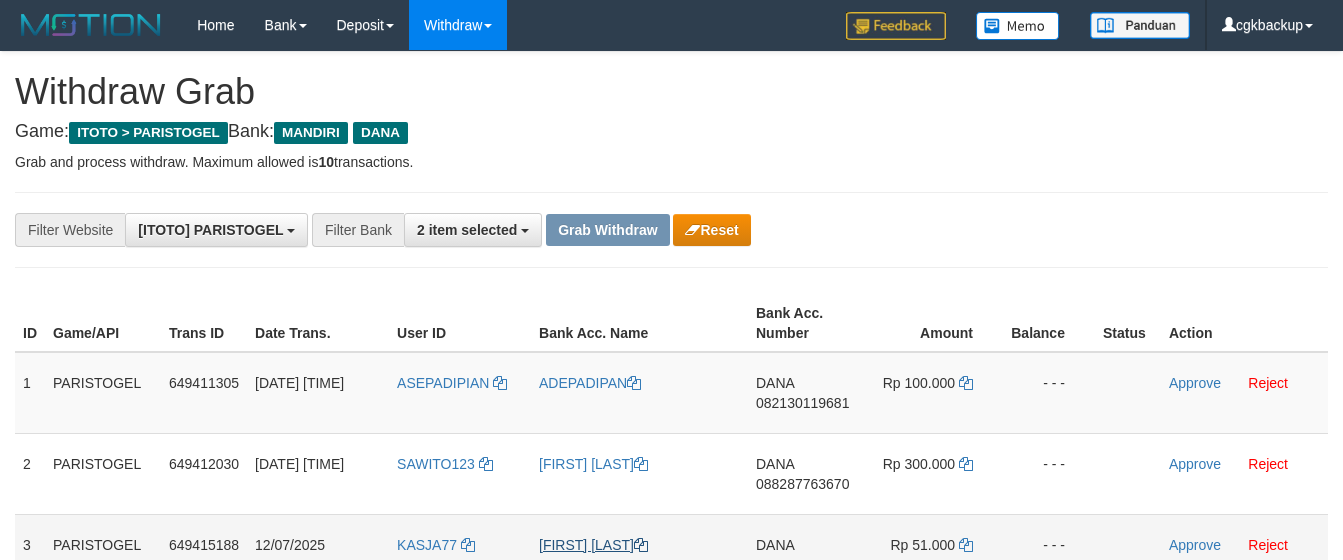 scroll, scrollTop: 135, scrollLeft: 0, axis: vertical 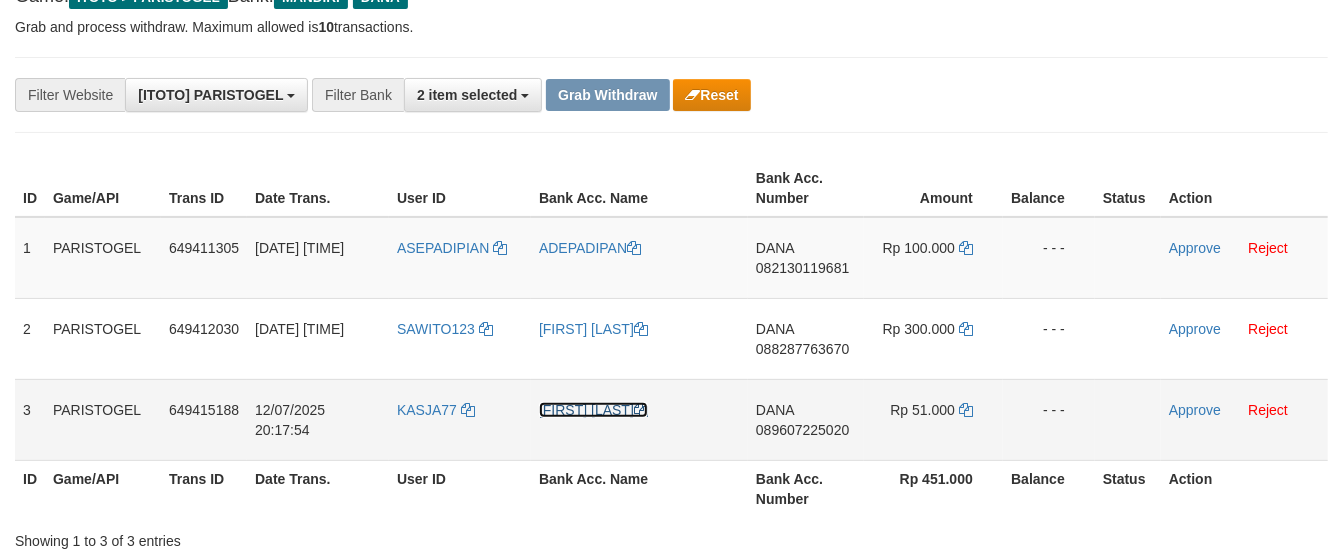 click on "[FIRST] [LAST]" at bounding box center [593, 410] 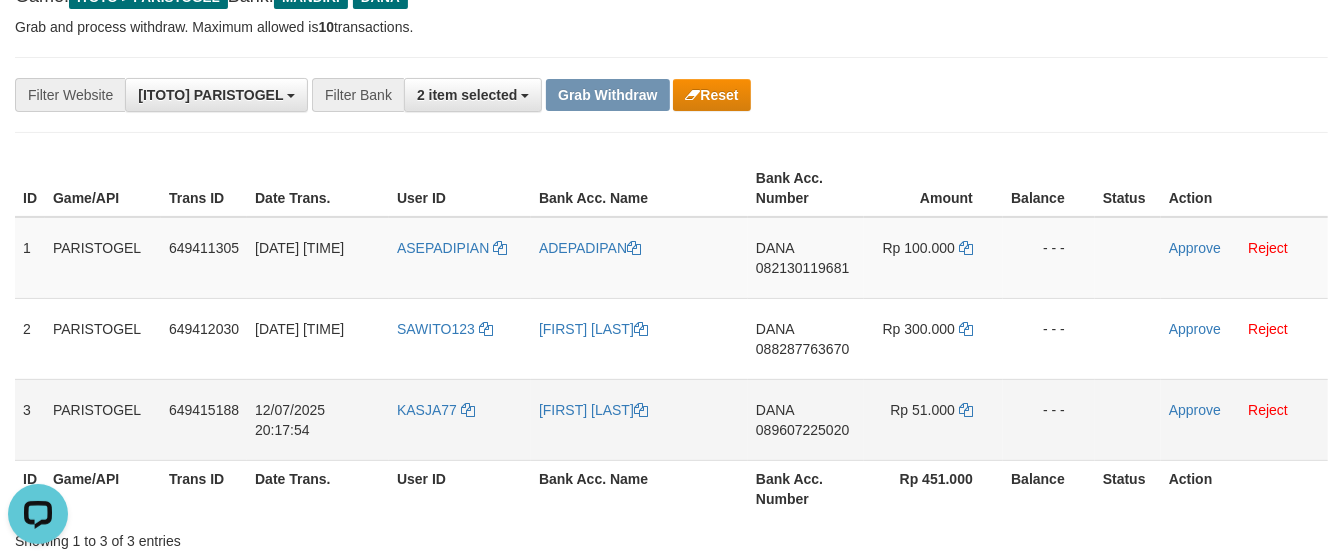 scroll, scrollTop: 0, scrollLeft: 0, axis: both 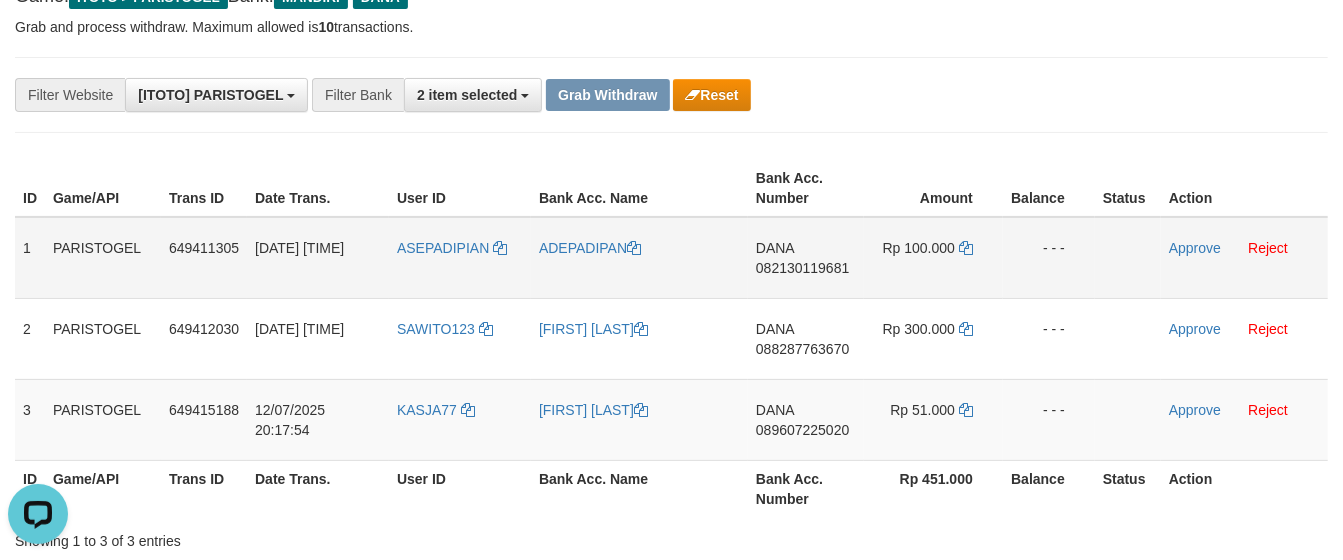 click on "DANA
082130119681" at bounding box center [806, 258] 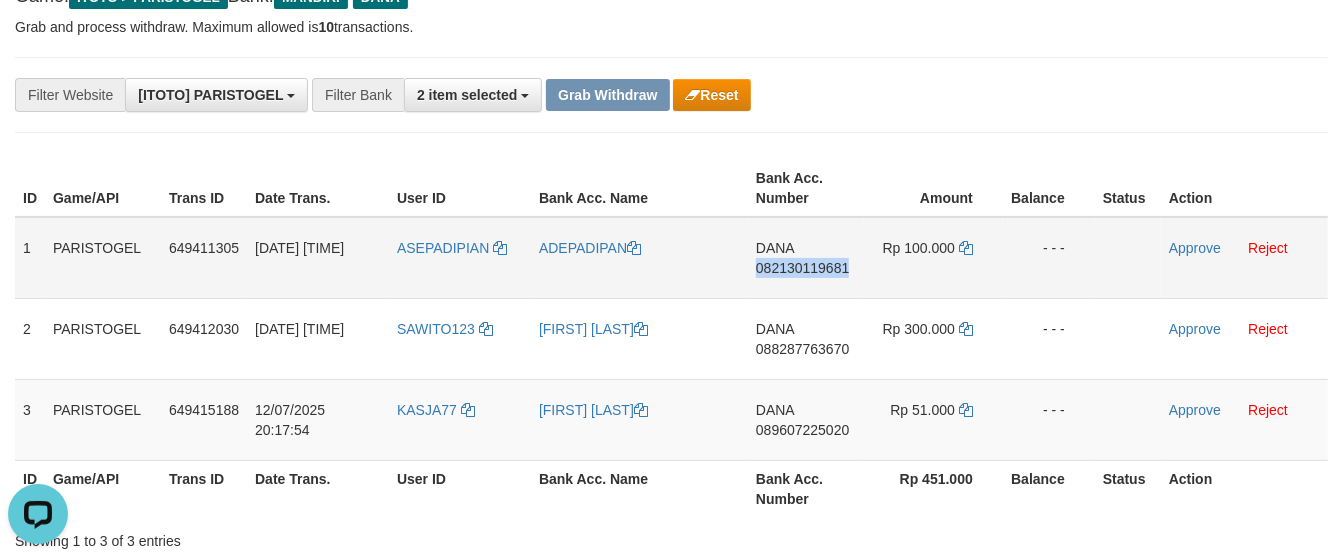click on "DANA
082130119681" at bounding box center (806, 258) 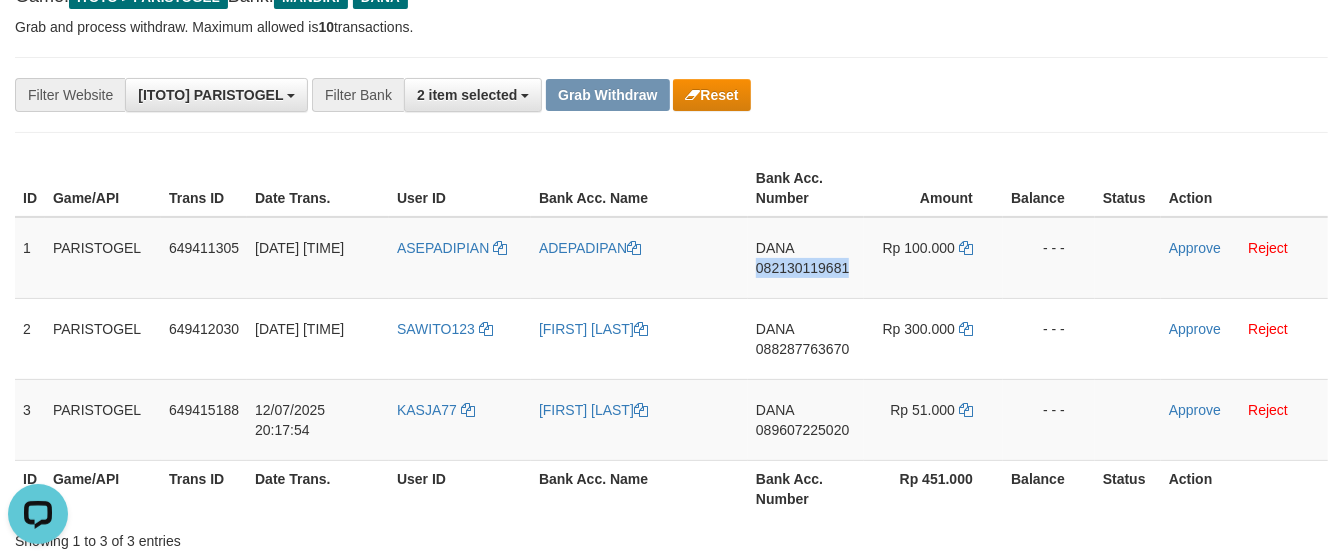 copy on "082130119681" 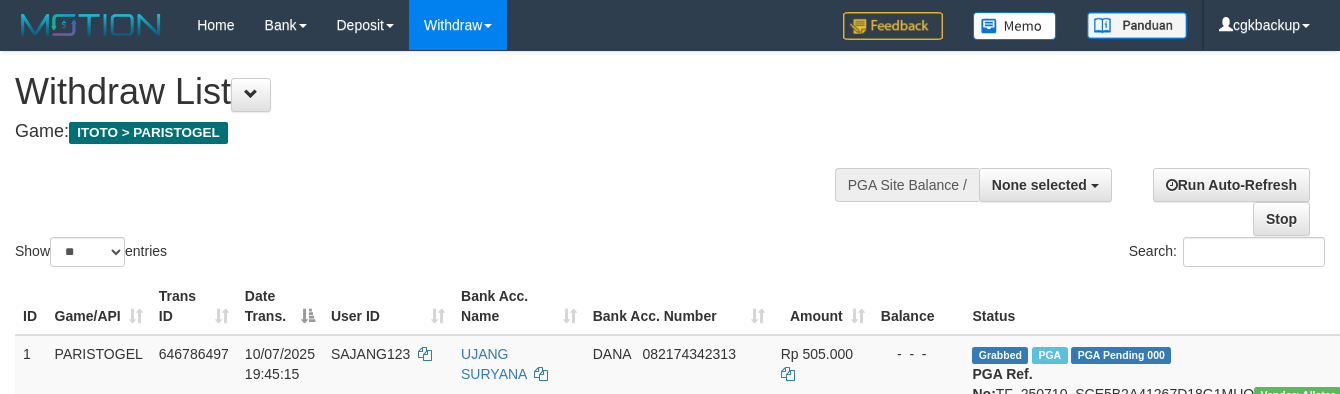 select 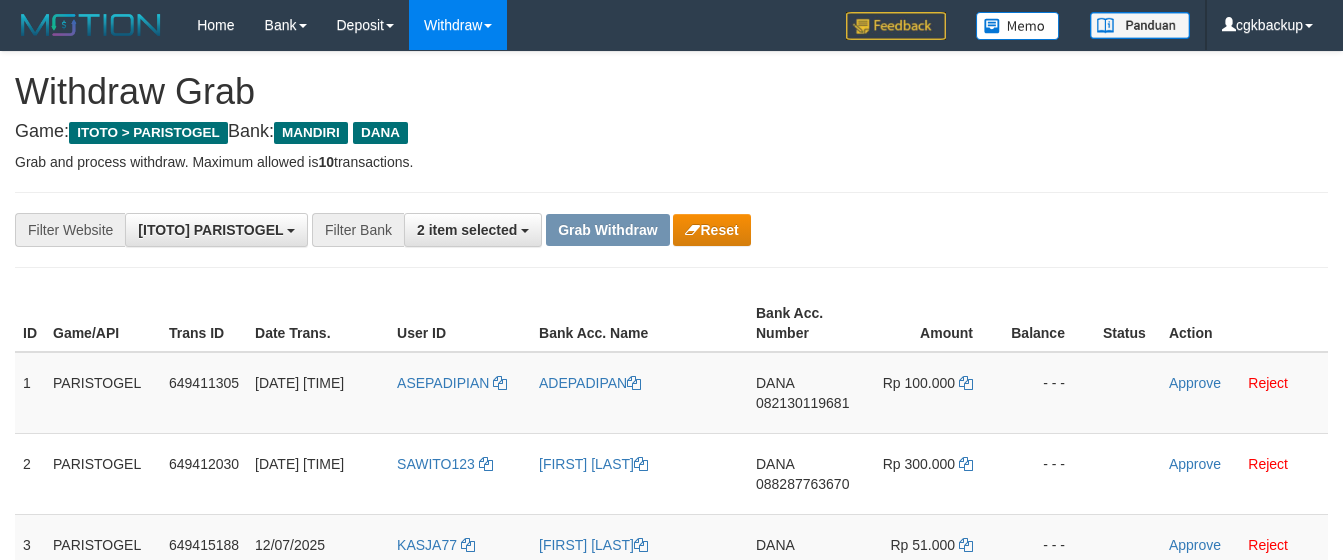 scroll, scrollTop: 136, scrollLeft: 0, axis: vertical 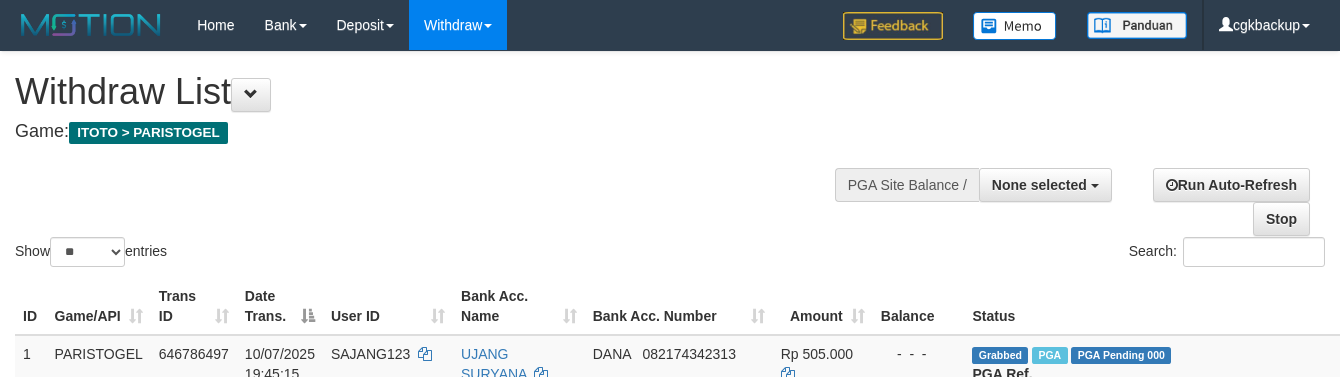 select 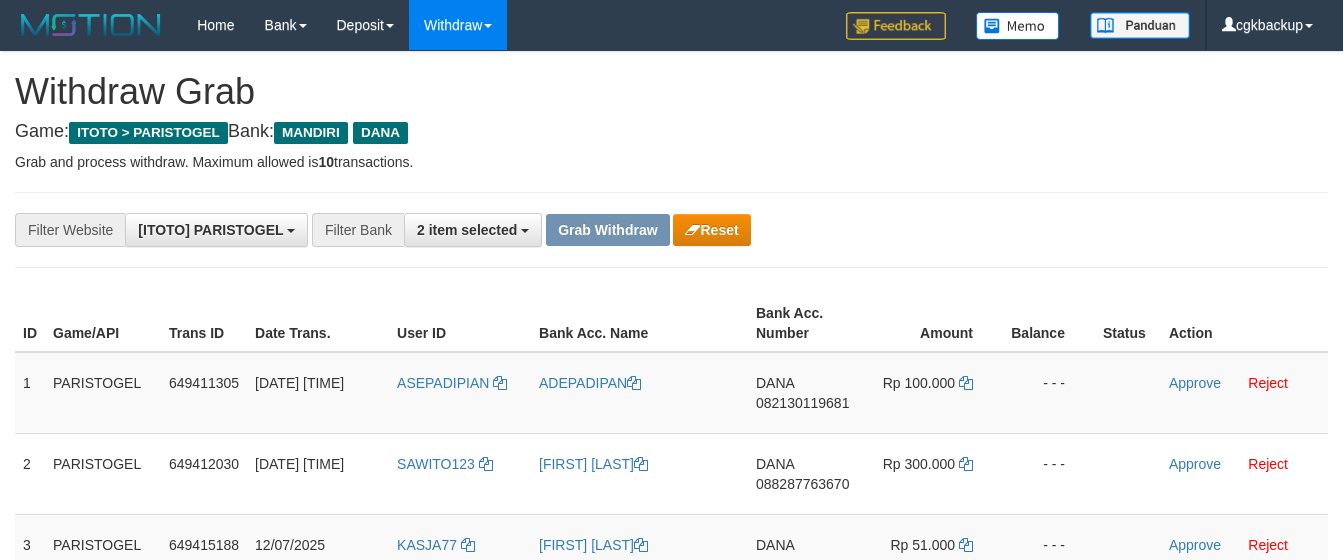 scroll, scrollTop: 137, scrollLeft: 0, axis: vertical 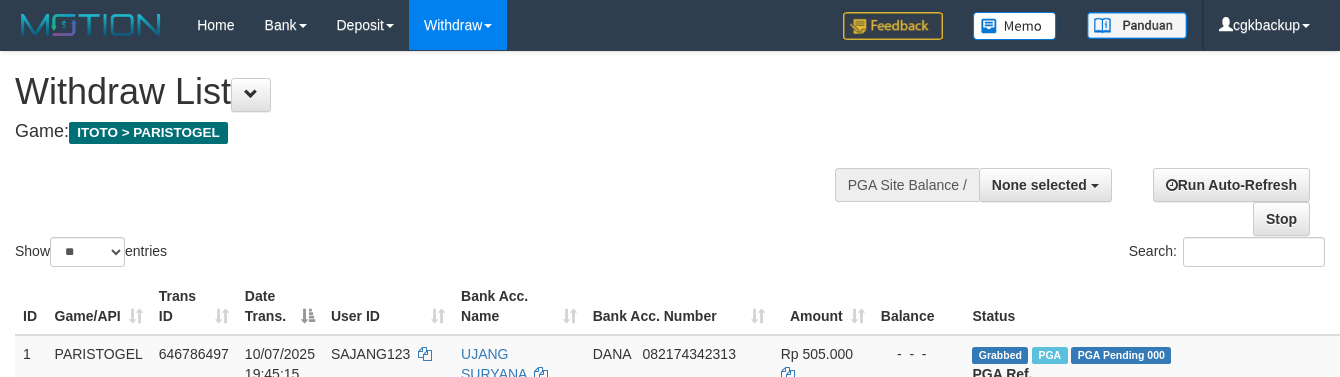 select 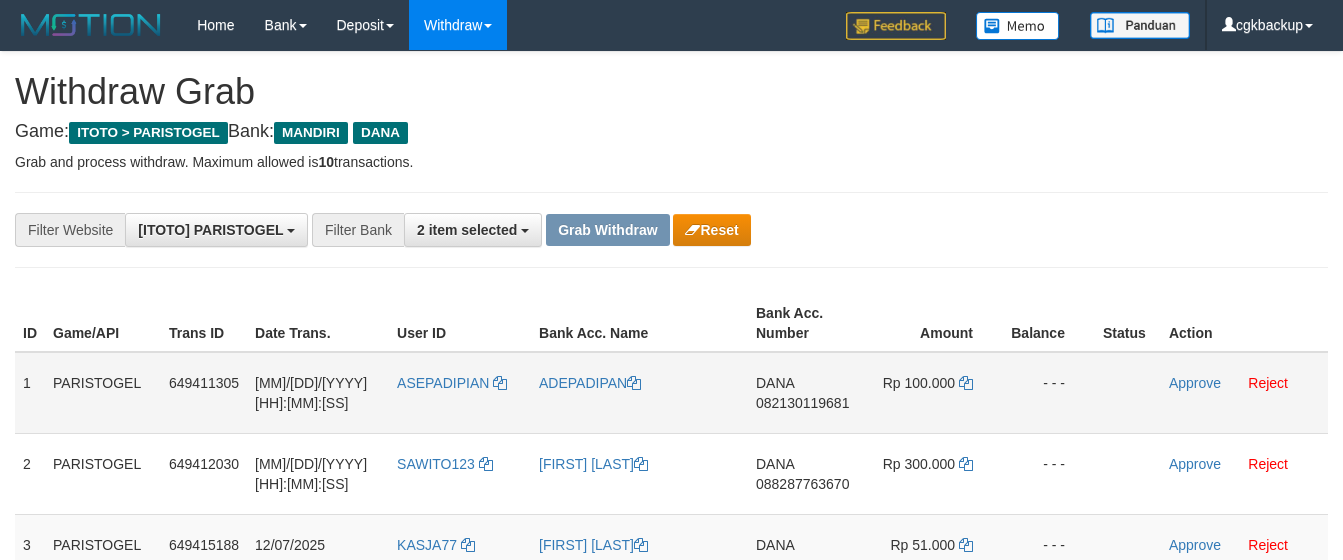 scroll, scrollTop: 138, scrollLeft: 0, axis: vertical 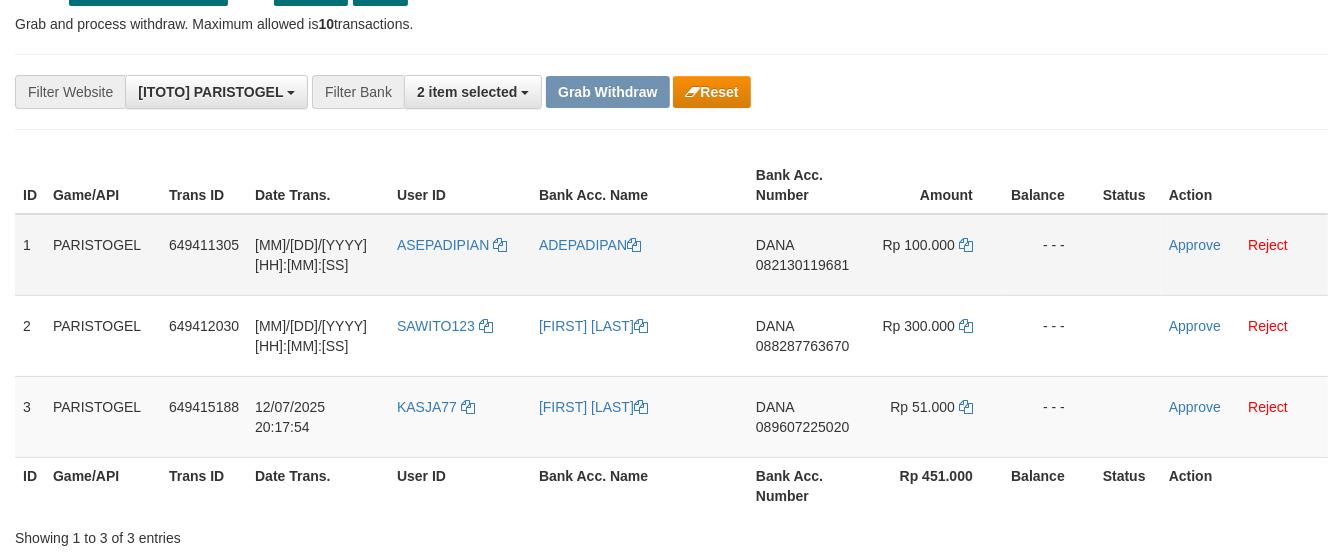click on "[NAME]
[PHONE]" at bounding box center [806, 255] 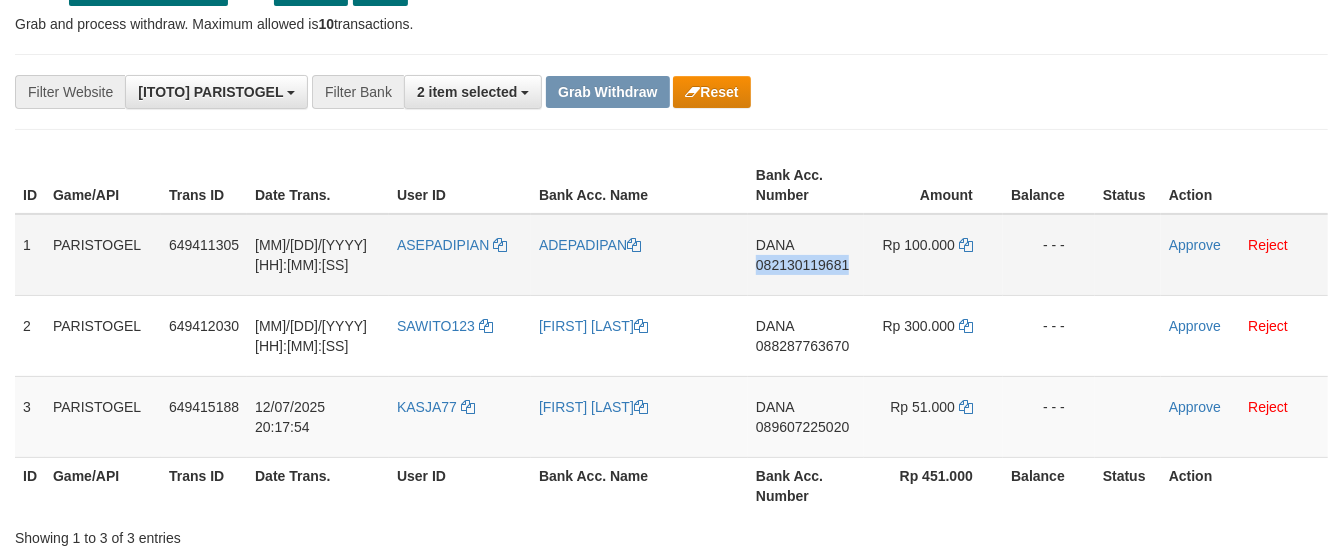 click on "[NAME]
[PHONE]" at bounding box center [806, 255] 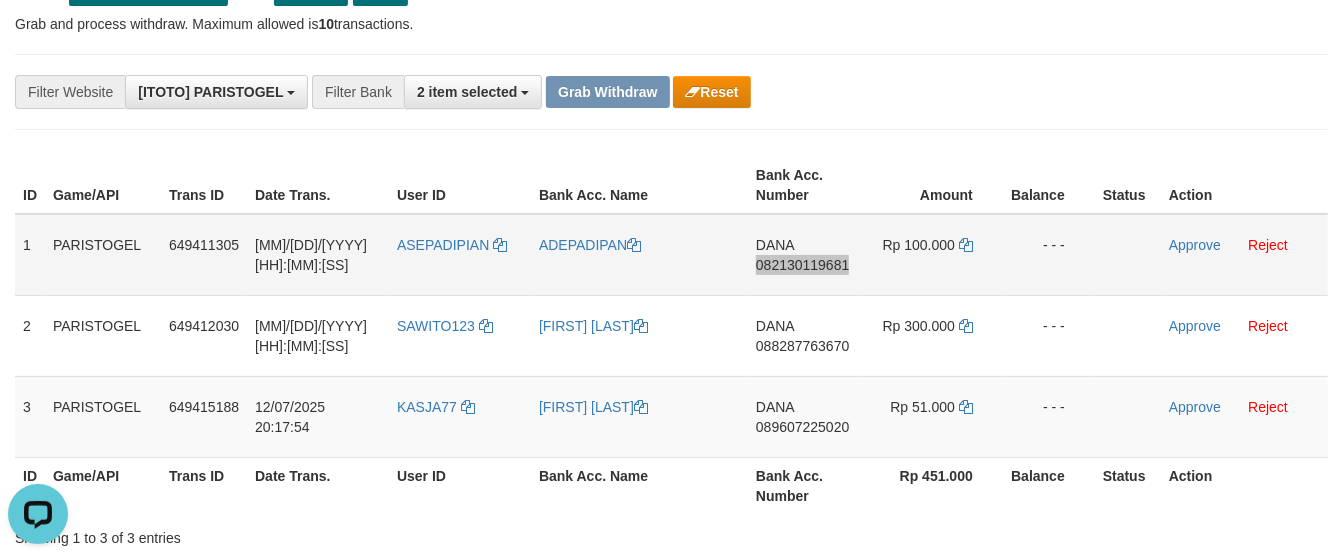scroll, scrollTop: 0, scrollLeft: 0, axis: both 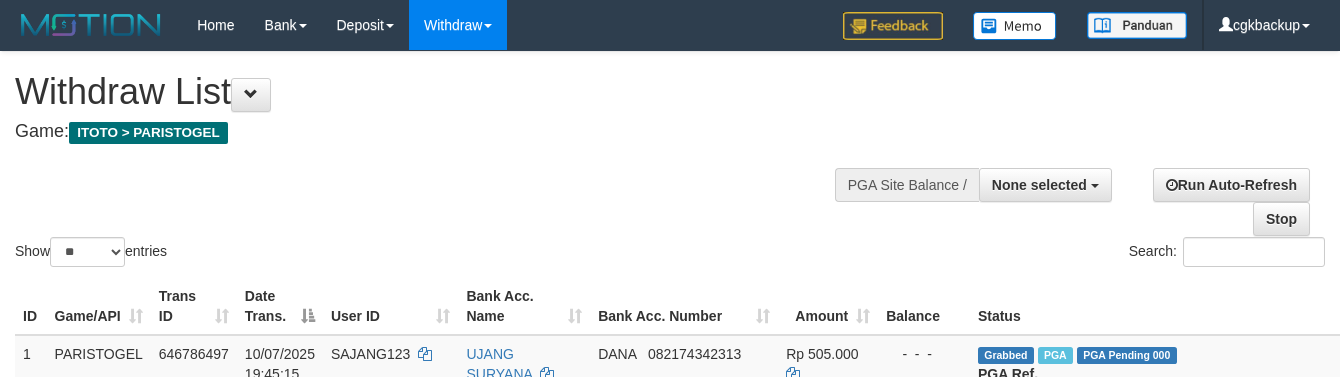 select 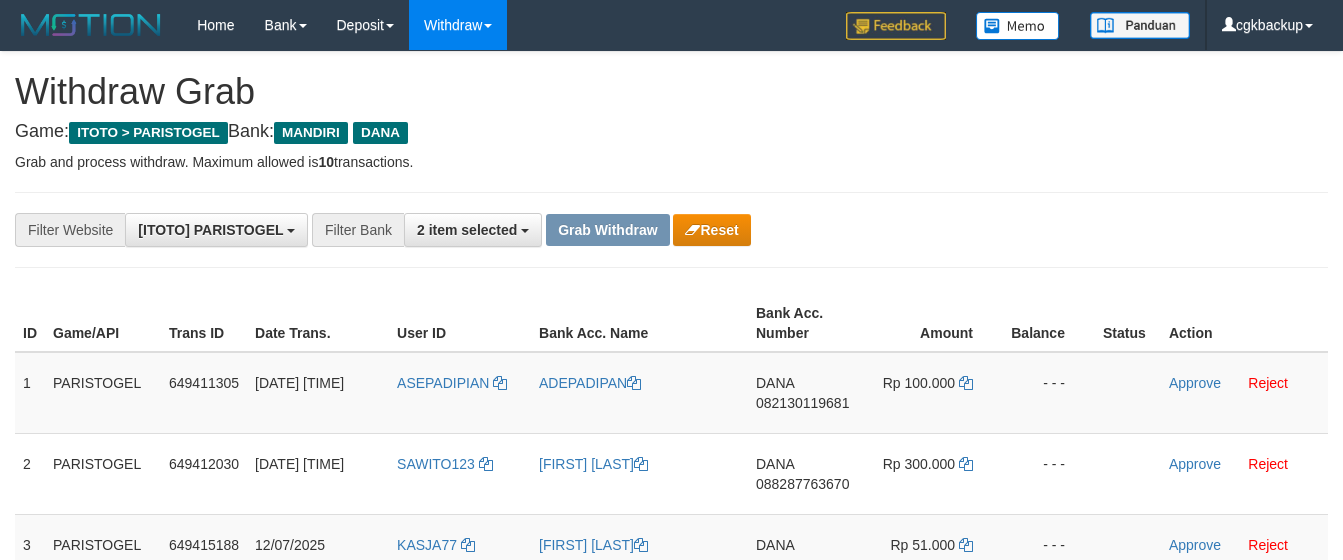 scroll, scrollTop: 140, scrollLeft: 0, axis: vertical 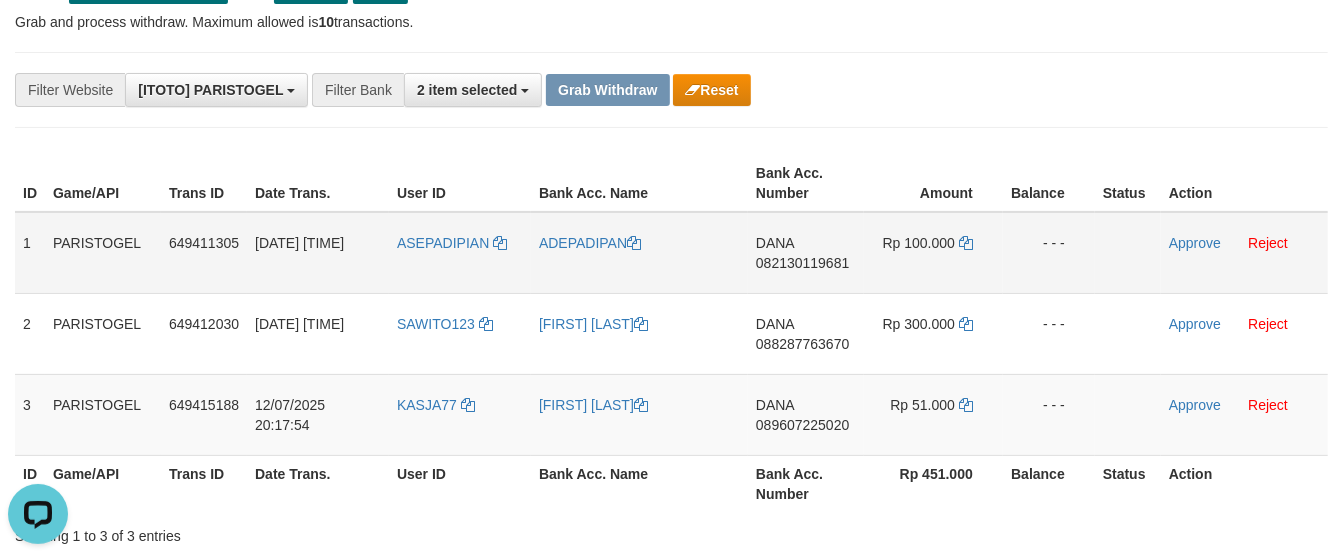 click on "ASEPADIPIAN" at bounding box center (460, 253) 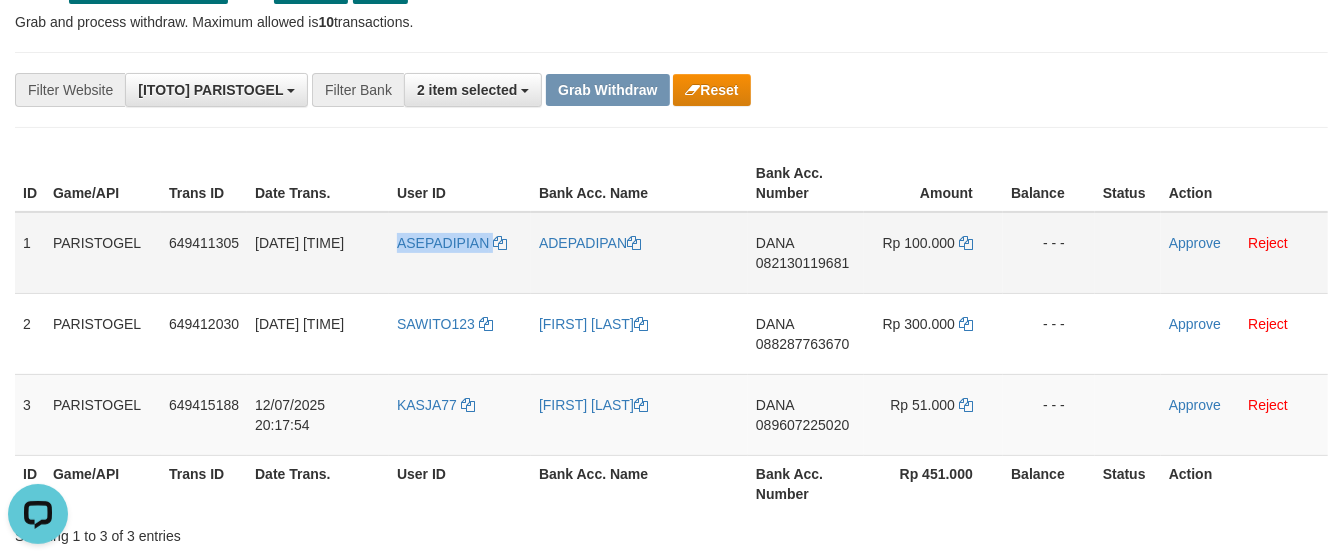 click on "ASEPADIPIAN" at bounding box center (460, 253) 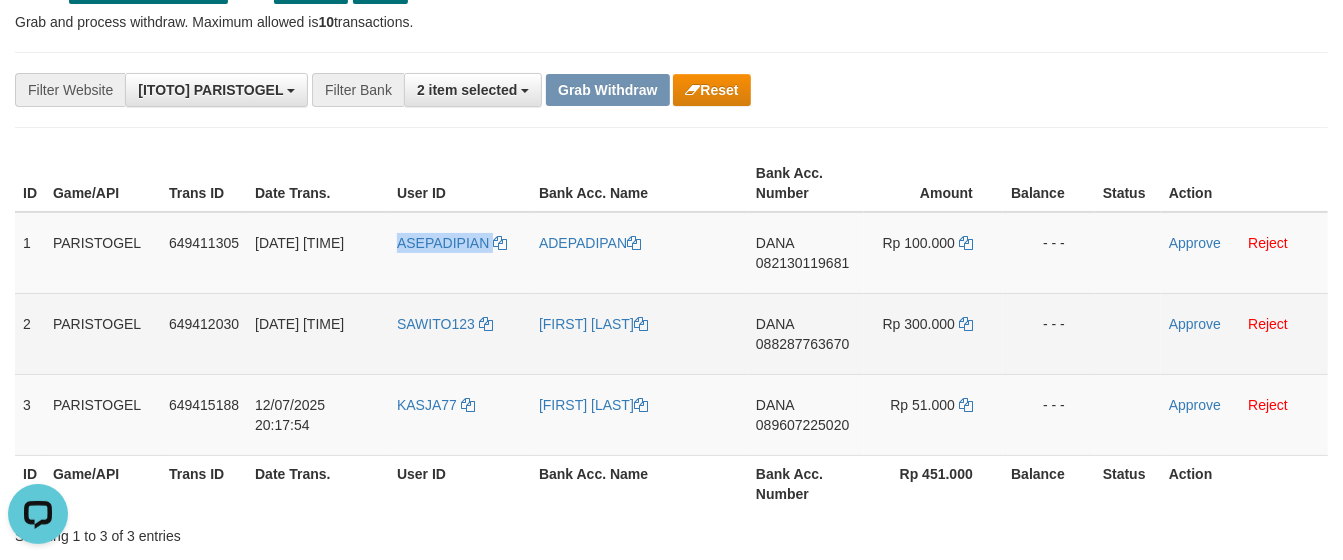copy on "ASEPADIPIAN" 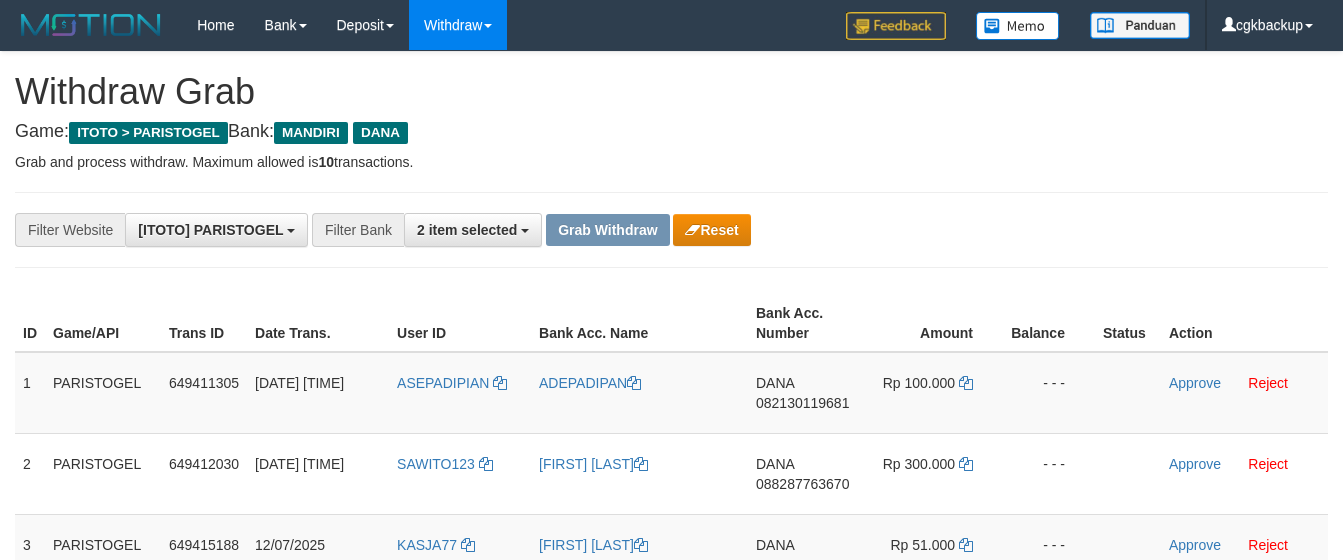 scroll, scrollTop: 141, scrollLeft: 0, axis: vertical 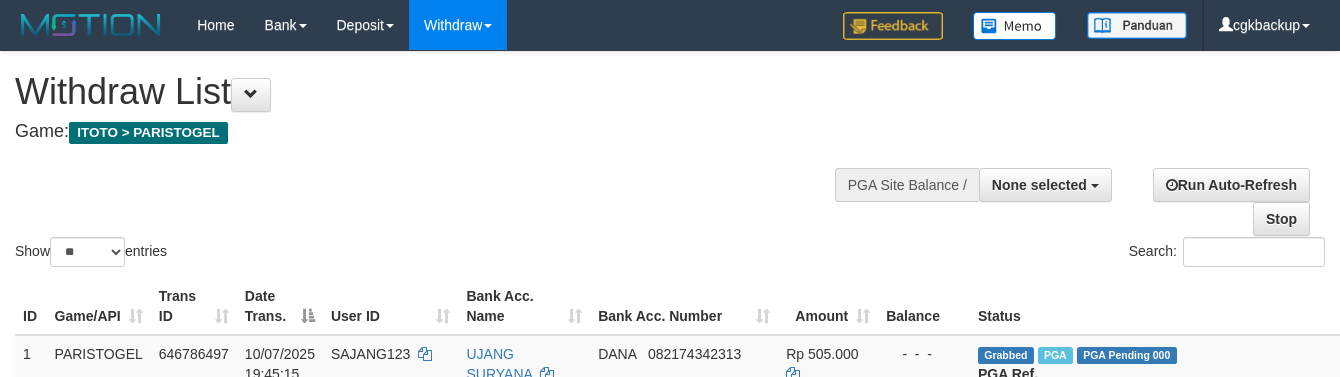 select 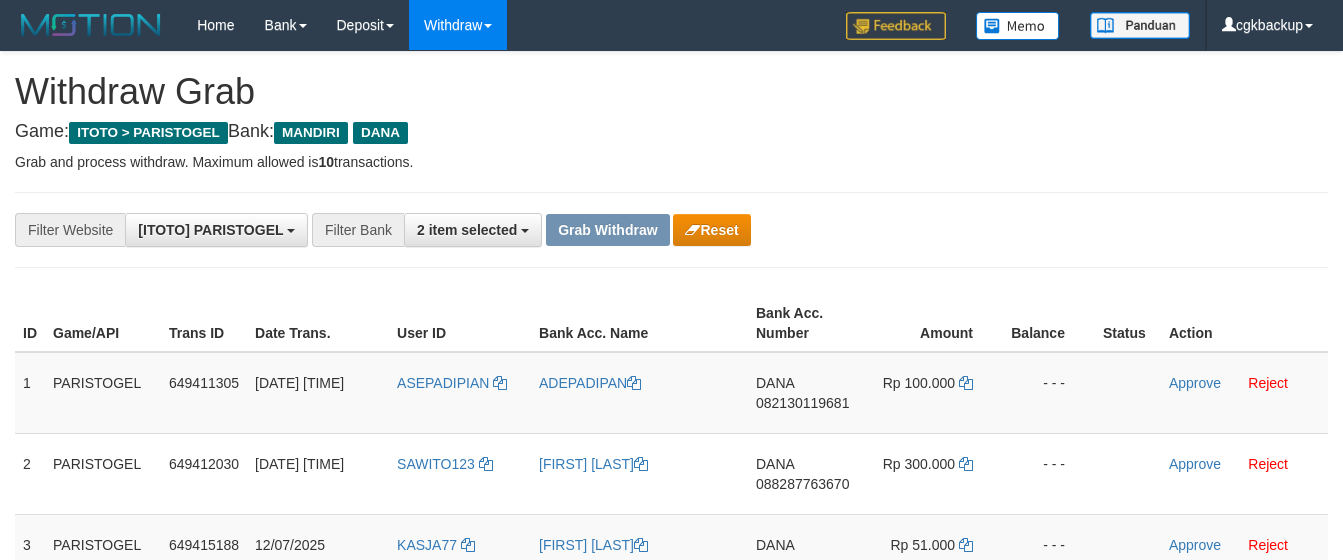 scroll, scrollTop: 141, scrollLeft: 0, axis: vertical 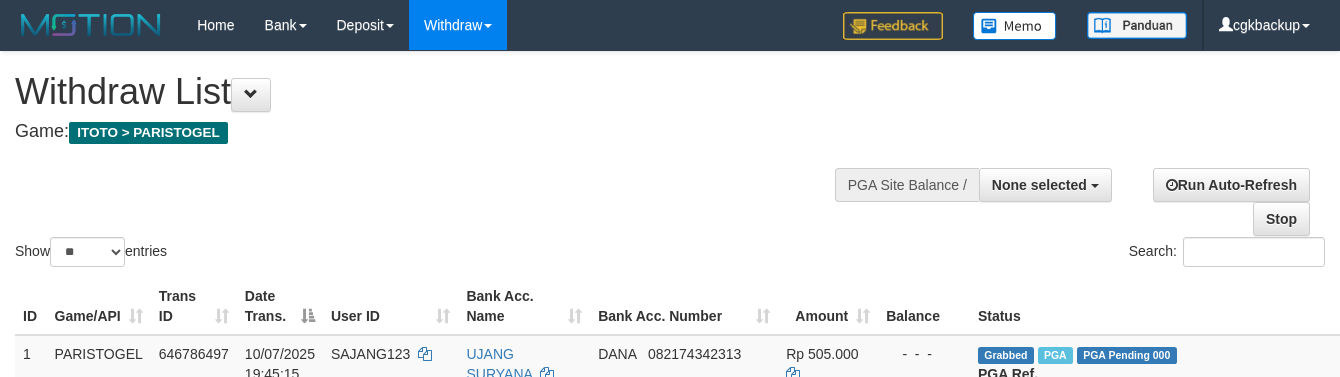 select 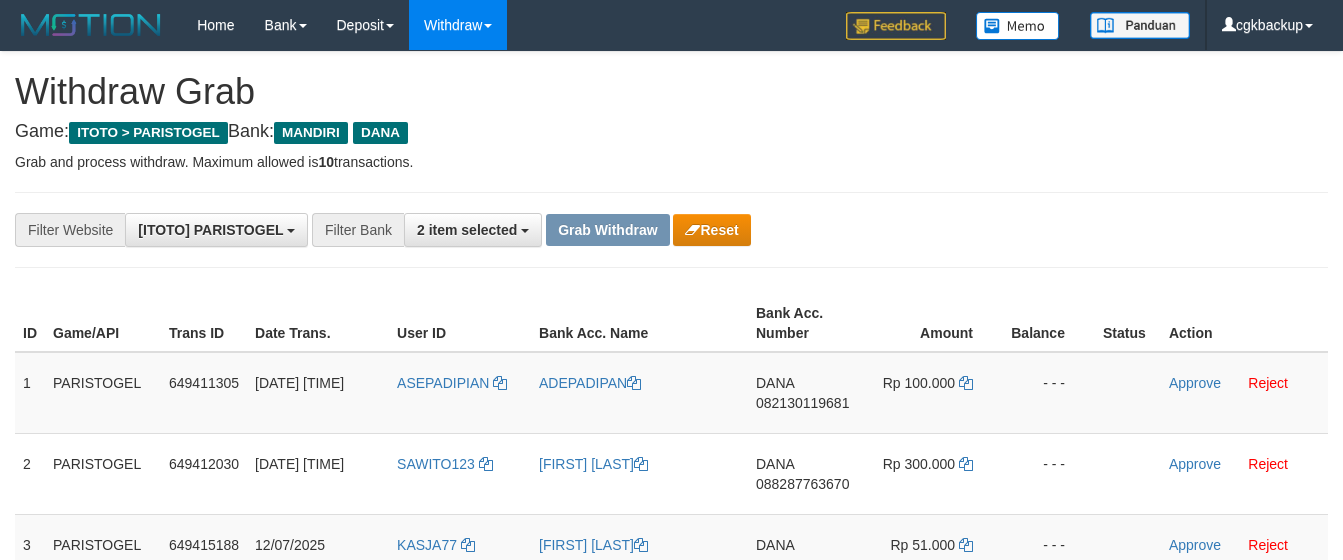 scroll, scrollTop: 141, scrollLeft: 0, axis: vertical 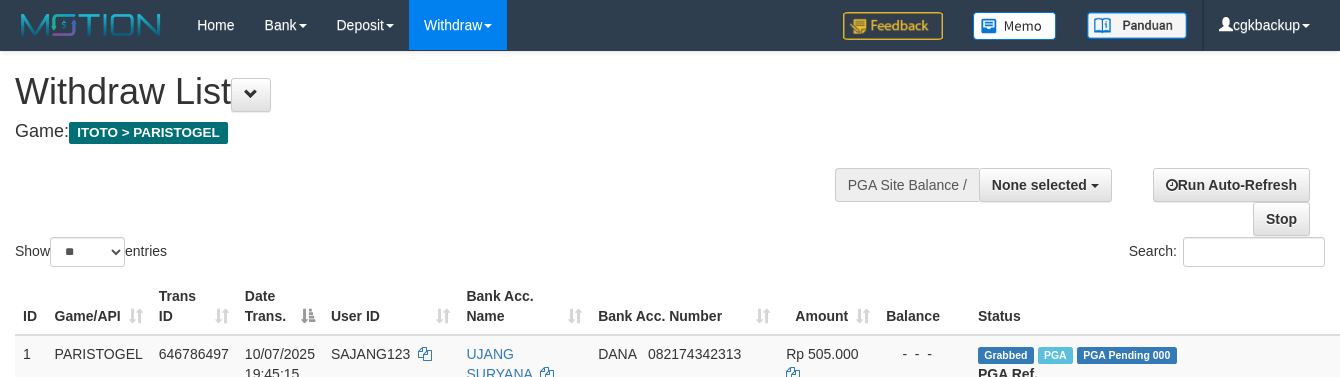 select 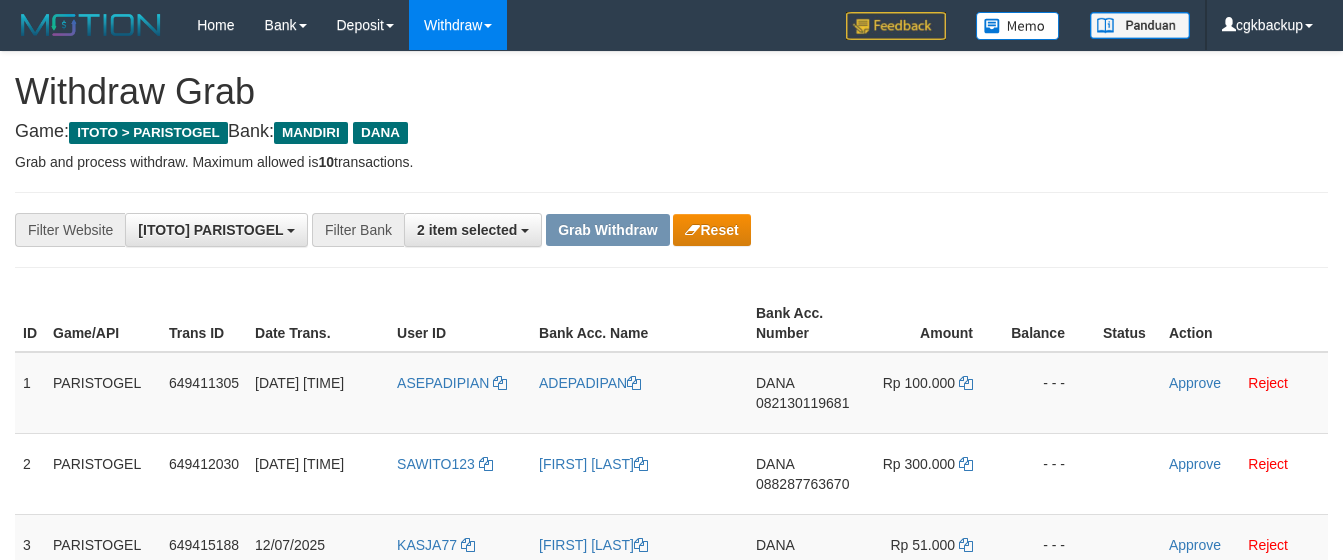 scroll, scrollTop: 141, scrollLeft: 0, axis: vertical 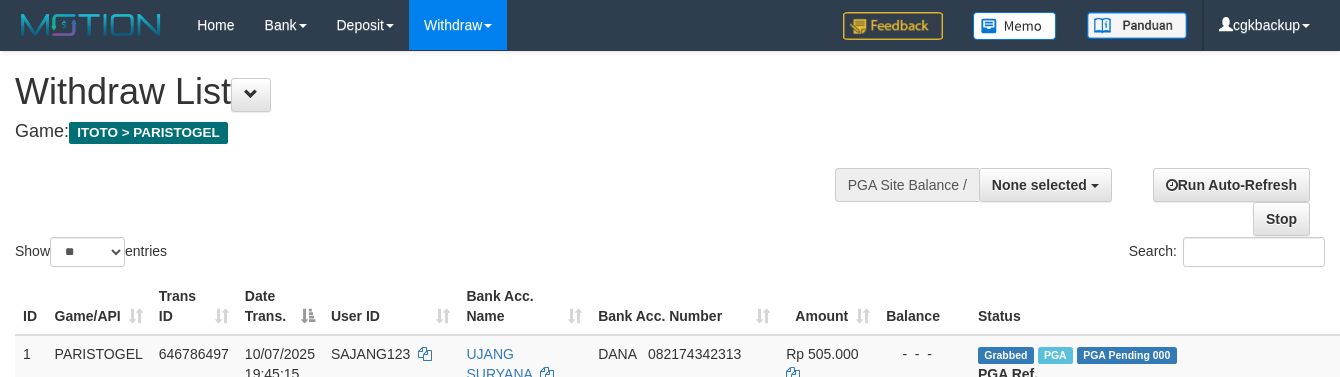 select 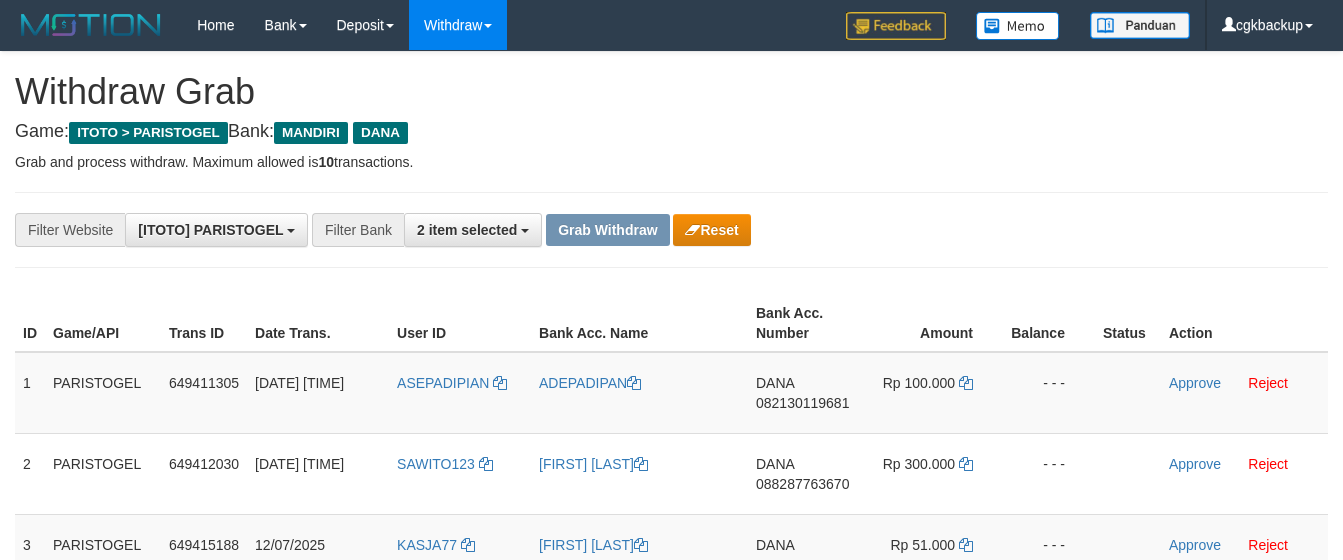 scroll, scrollTop: 141, scrollLeft: 0, axis: vertical 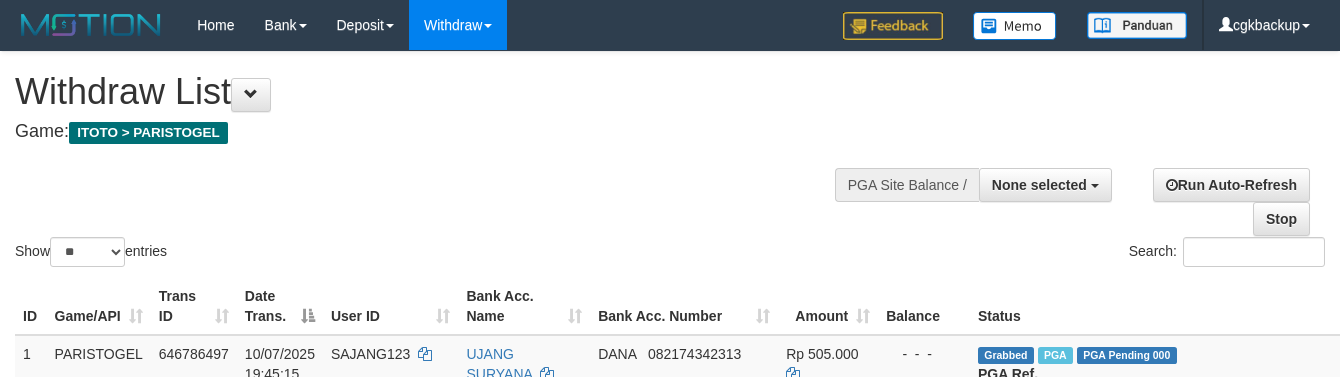 select 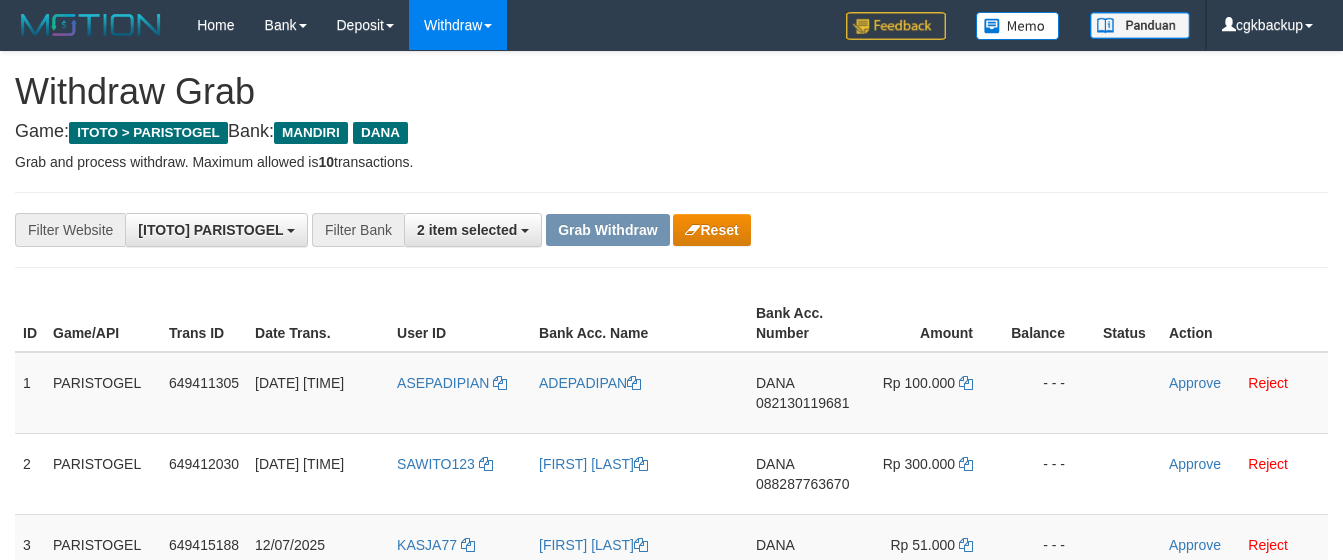 scroll, scrollTop: 141, scrollLeft: 0, axis: vertical 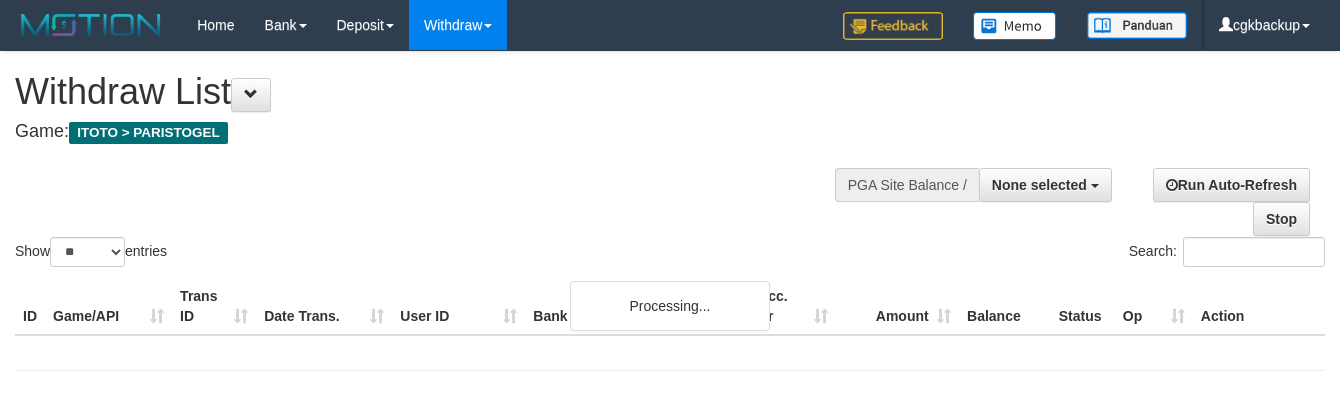 select 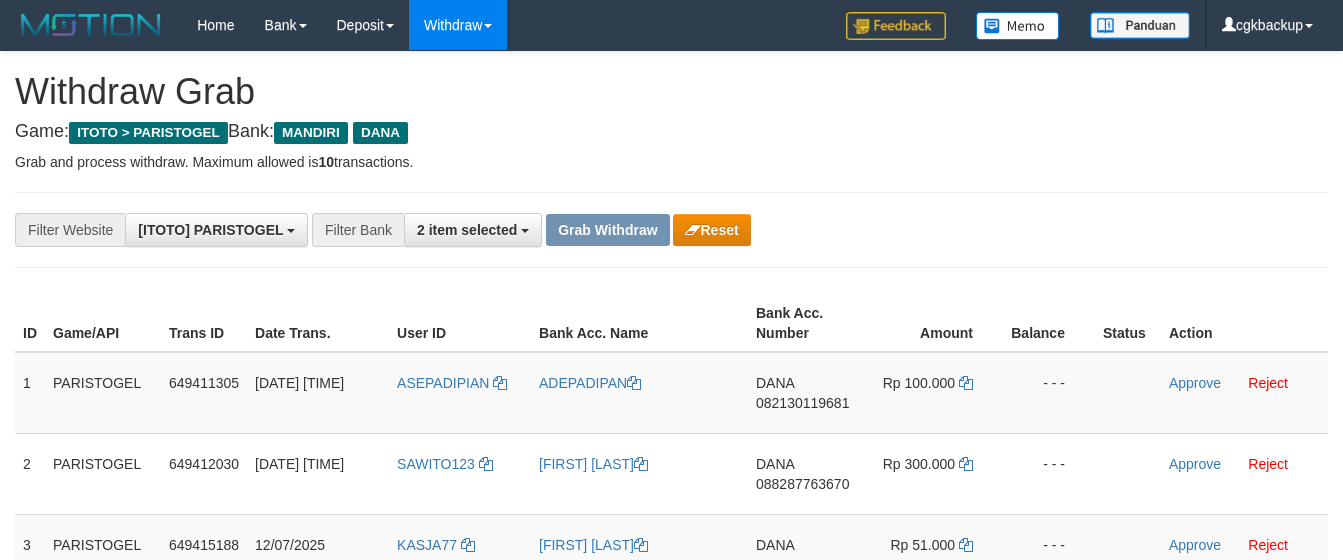 scroll, scrollTop: 141, scrollLeft: 0, axis: vertical 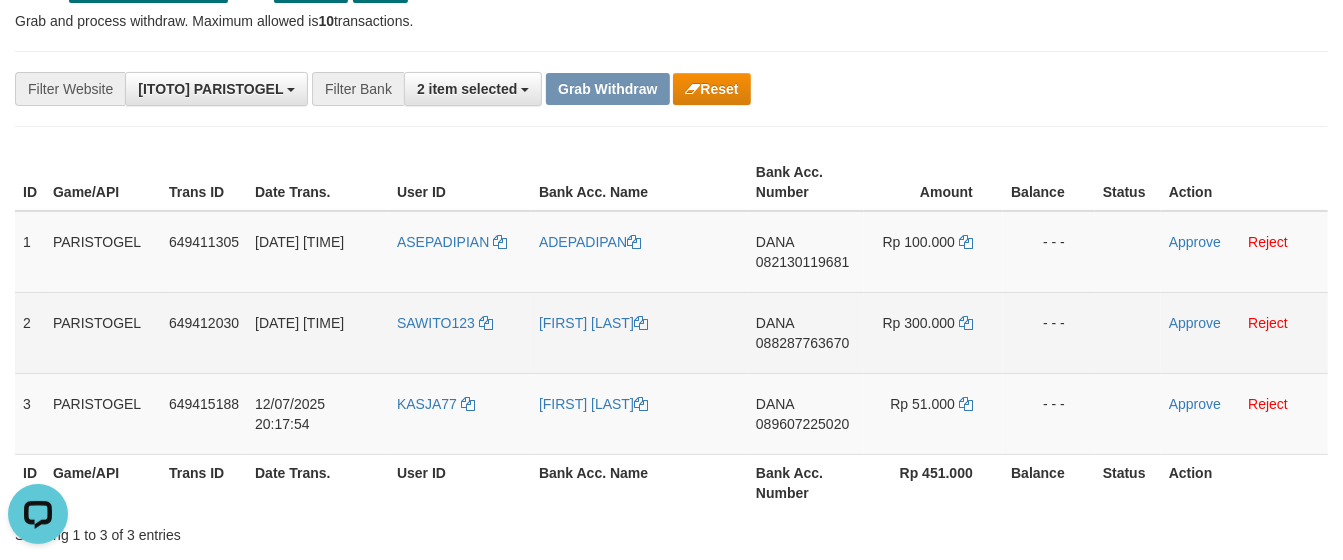 click on "SAWITO123" at bounding box center (460, 332) 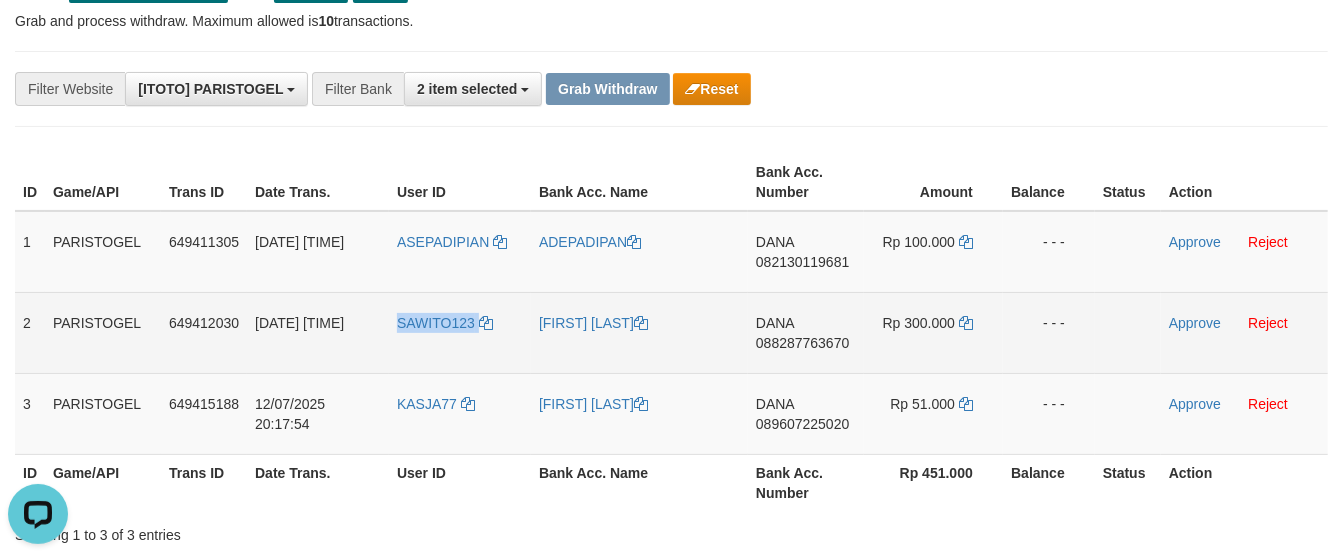 click on "SAWITO123" at bounding box center [460, 332] 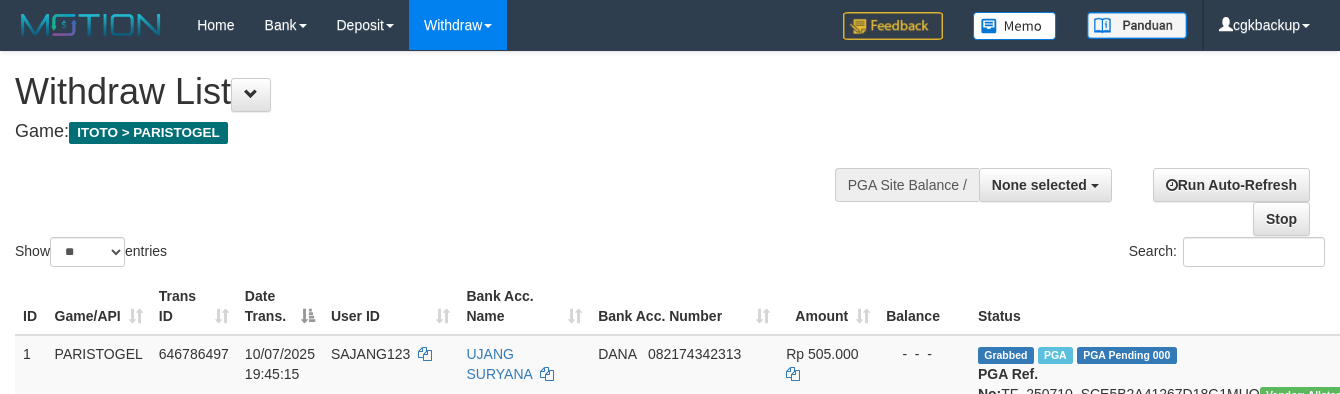 select 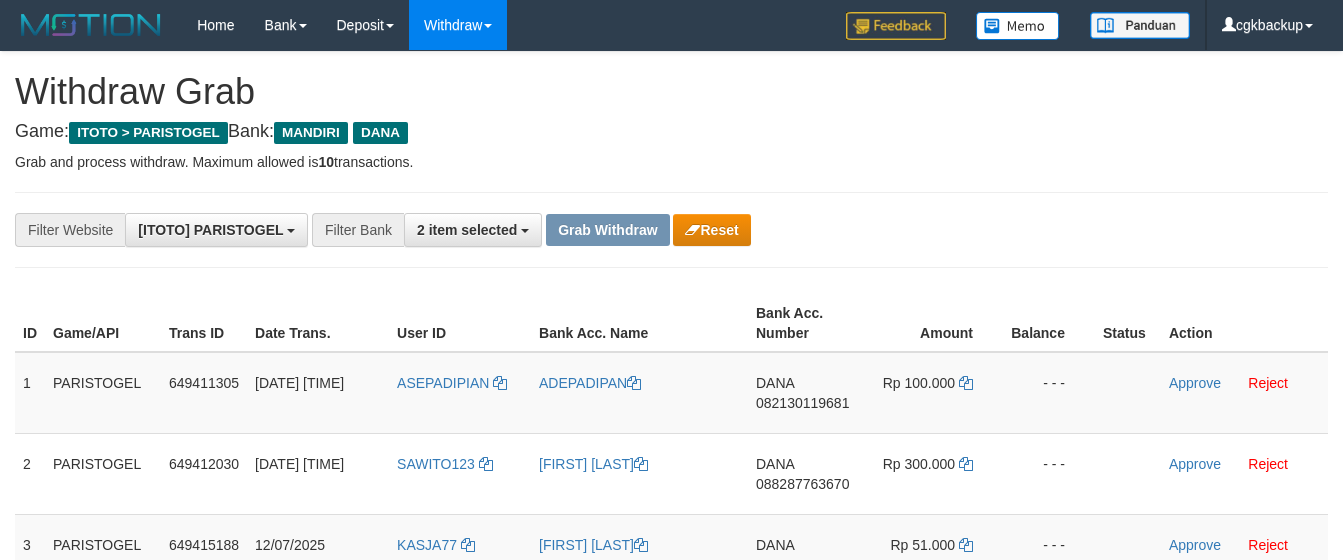 scroll, scrollTop: 141, scrollLeft: 0, axis: vertical 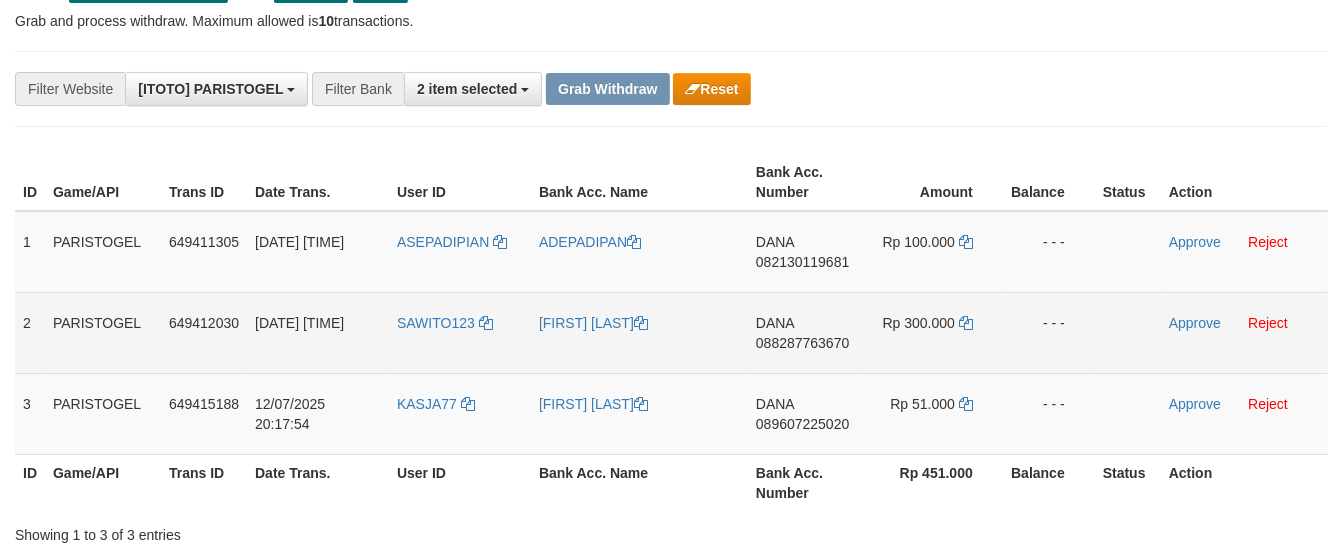click on "DANA
088287763670" at bounding box center [806, 332] 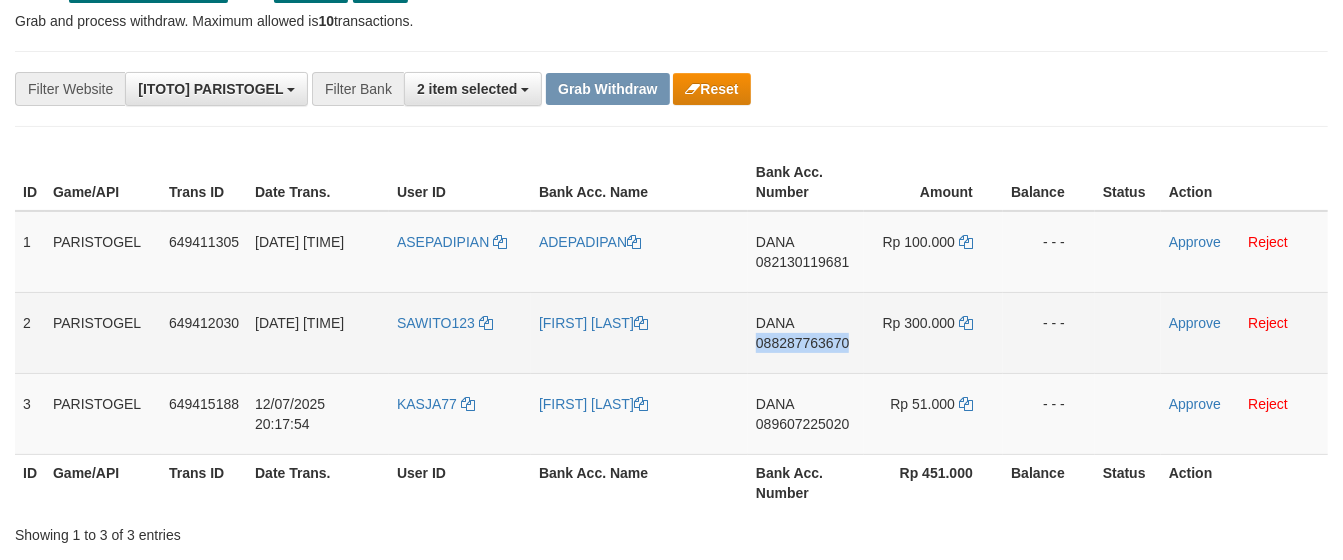click on "DANA
088287763670" at bounding box center [806, 332] 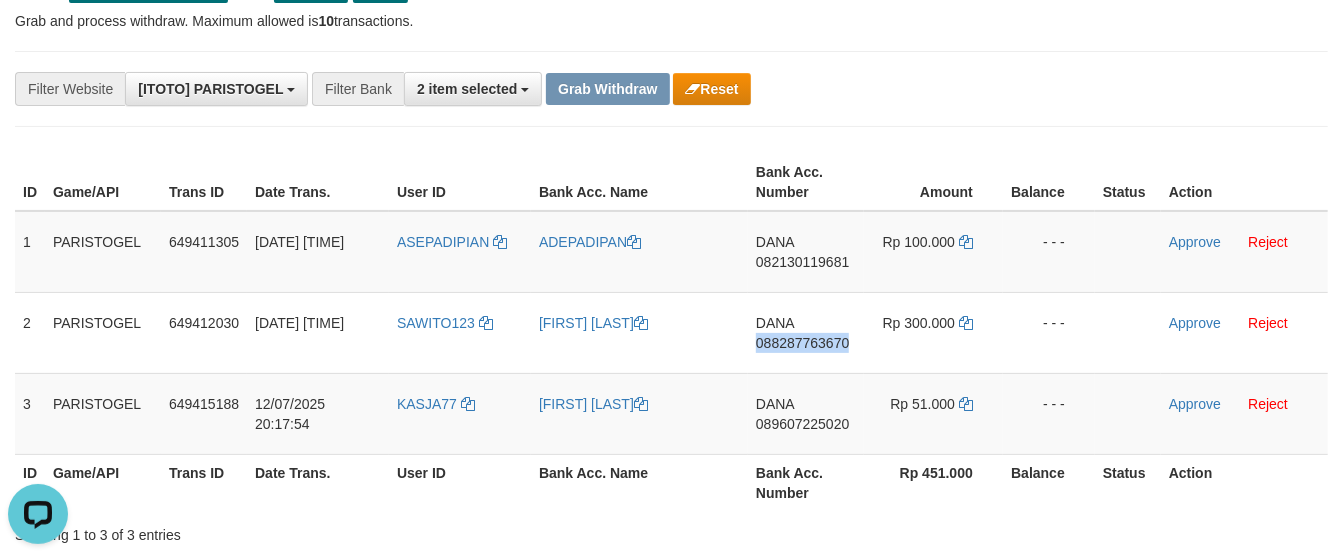 scroll, scrollTop: 0, scrollLeft: 0, axis: both 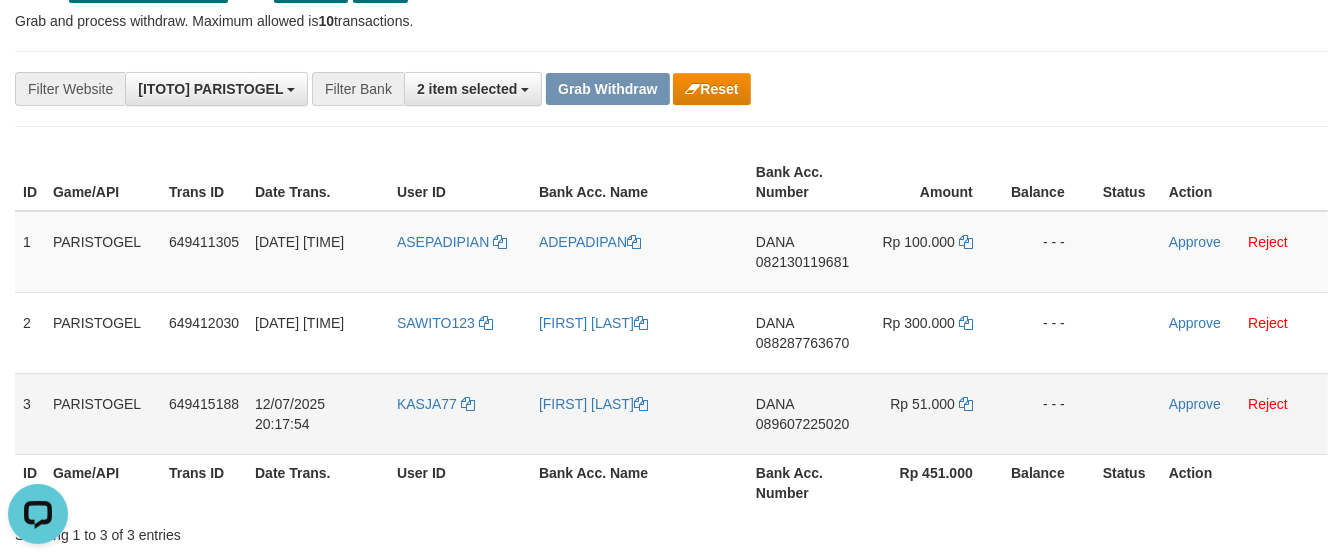 click on "DANA
089607225020" at bounding box center [806, 413] 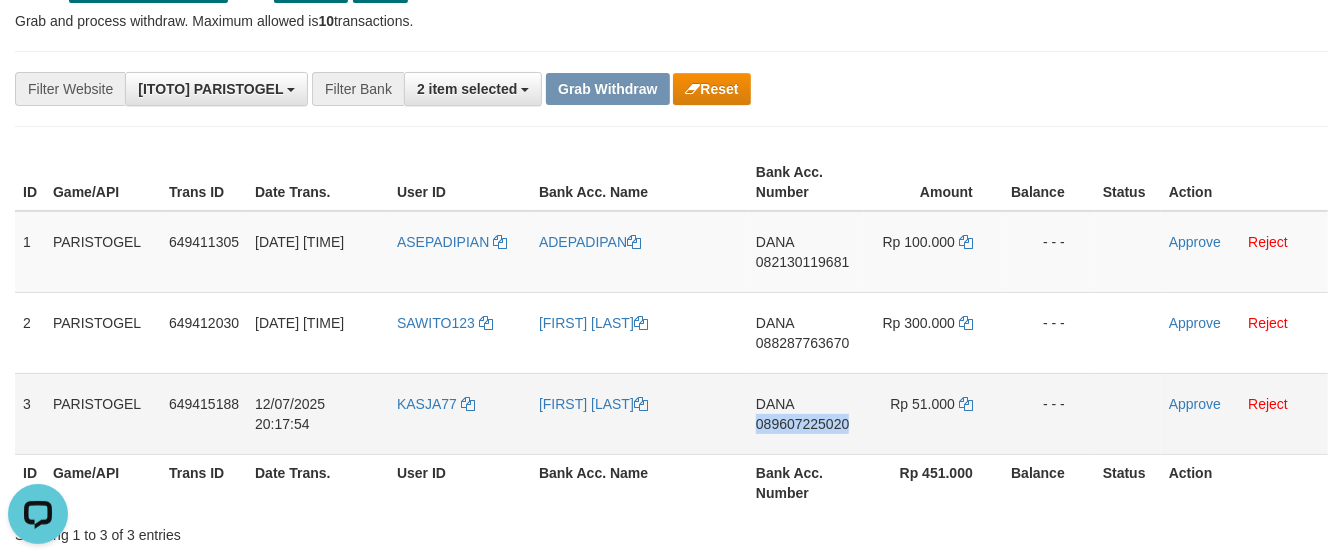 click on "DANA
089607225020" at bounding box center (806, 413) 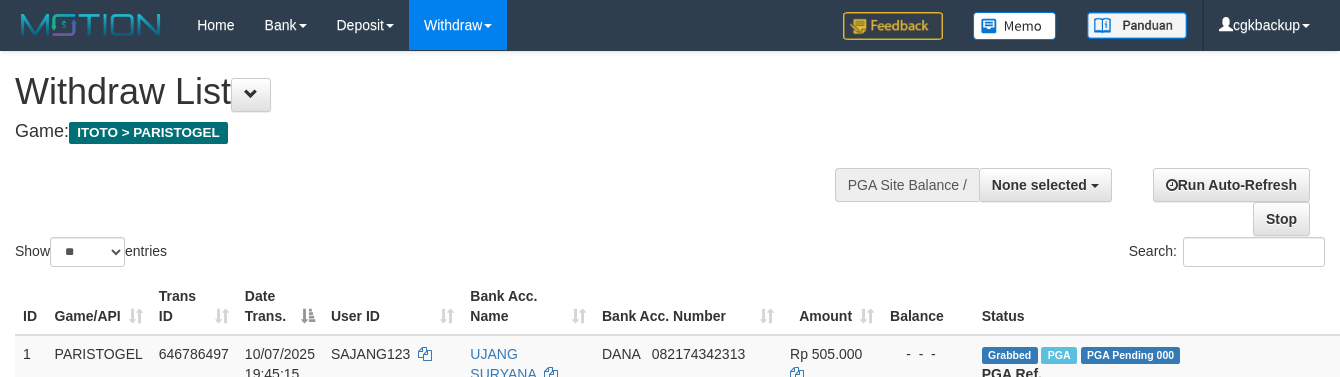 select 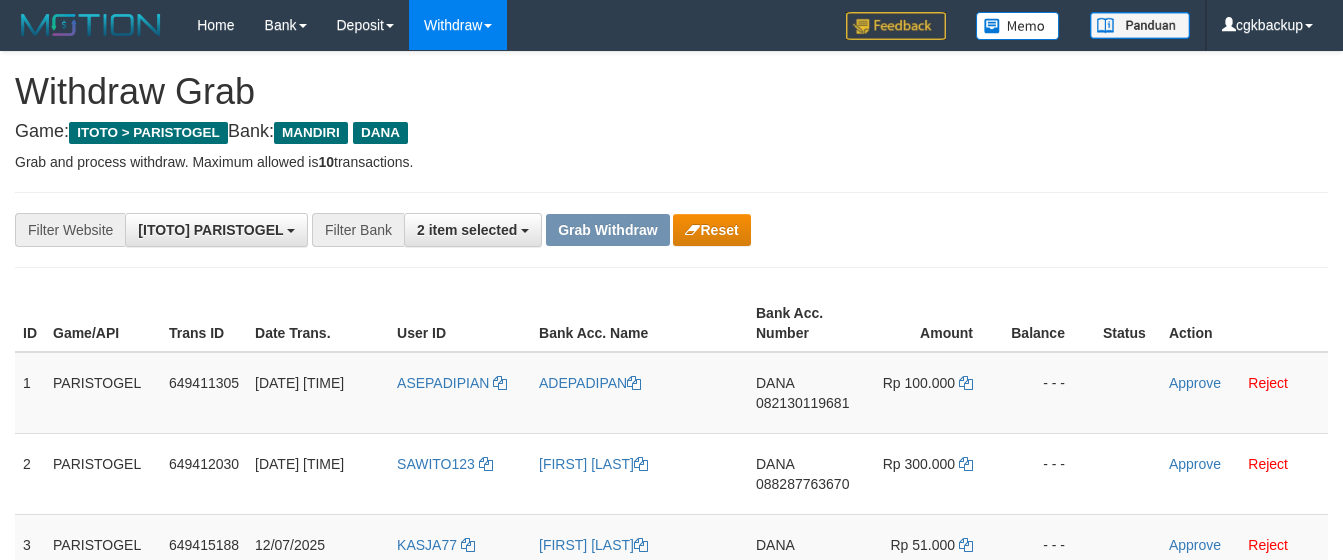 scroll, scrollTop: 141, scrollLeft: 0, axis: vertical 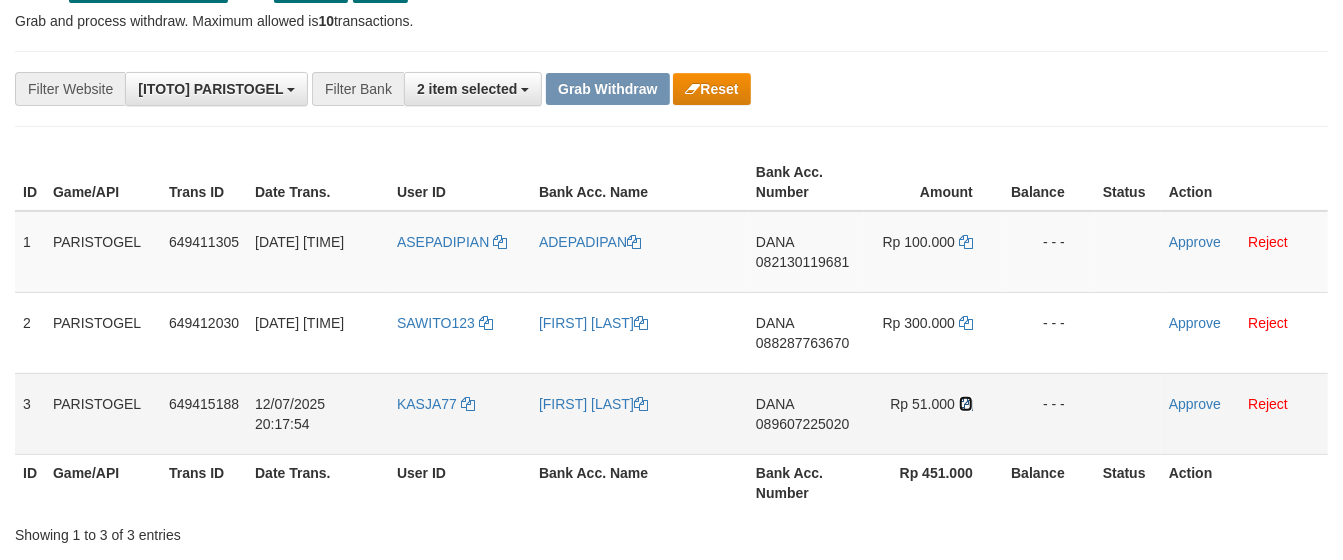 click at bounding box center (966, 404) 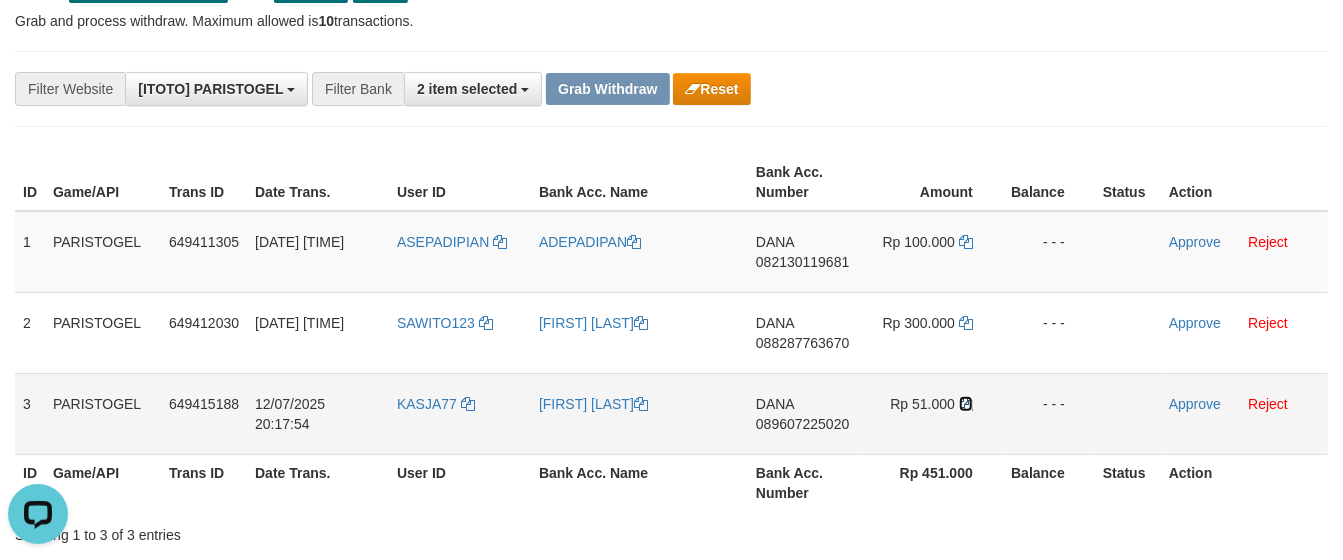 scroll, scrollTop: 0, scrollLeft: 0, axis: both 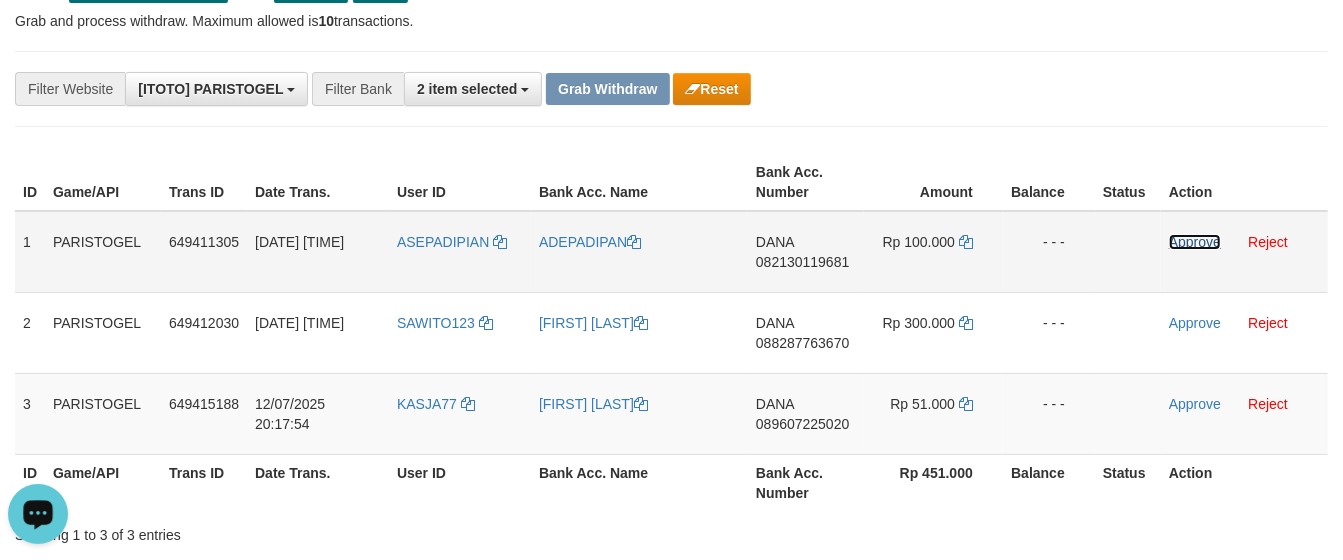 click on "Approve" at bounding box center [1195, 242] 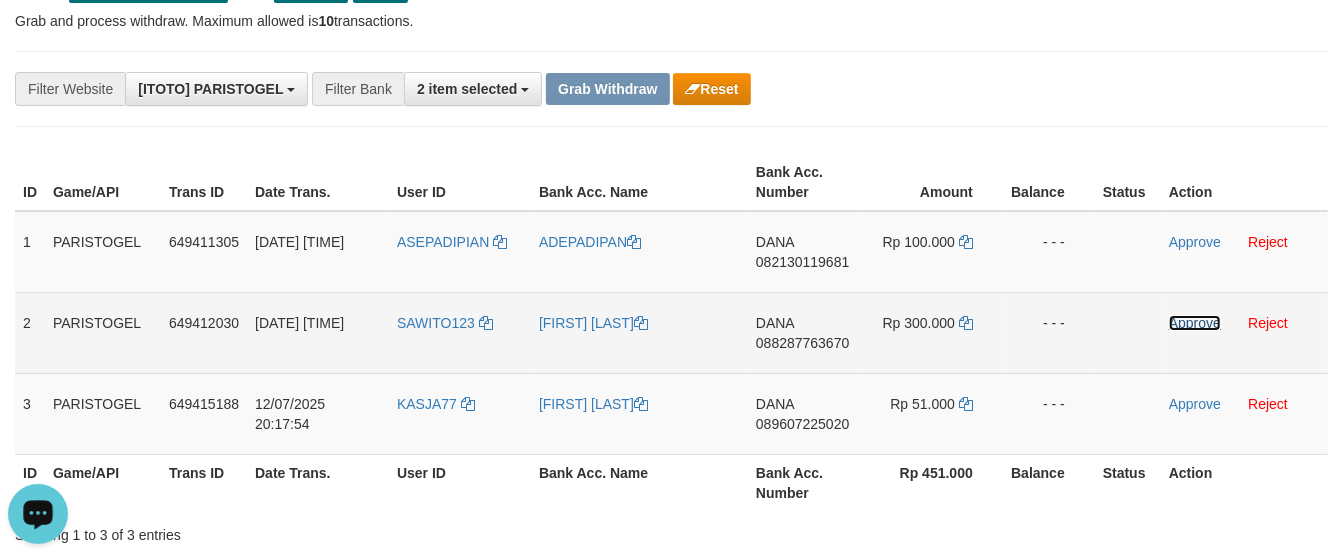 drag, startPoint x: 1210, startPoint y: 246, endPoint x: 1195, endPoint y: 362, distance: 116.965805 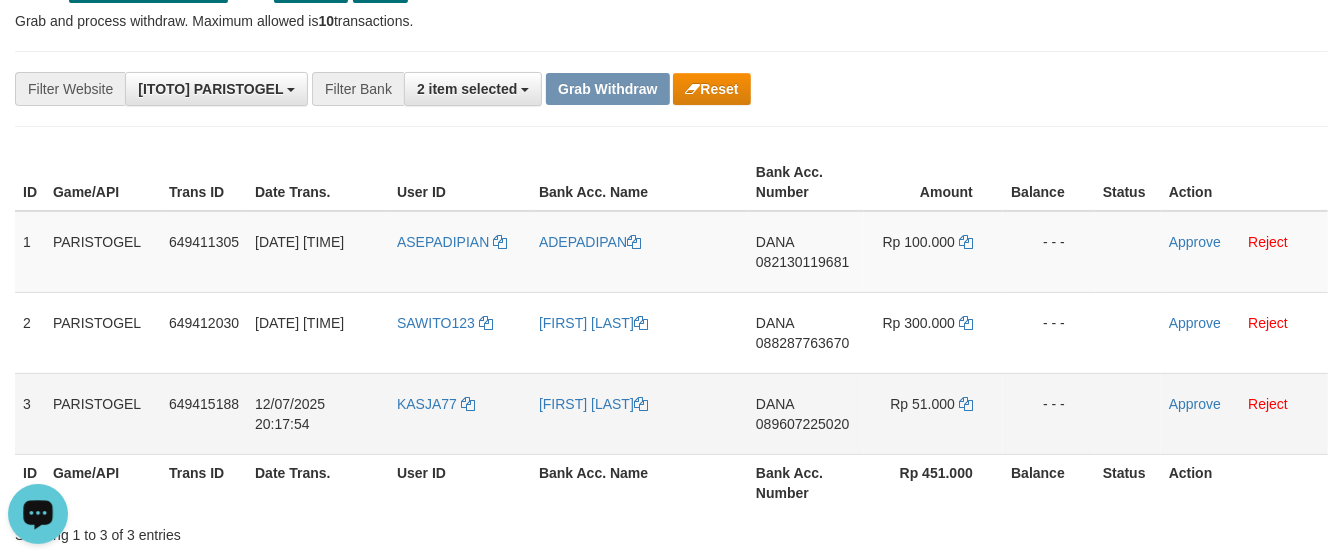 click on "Approve
Reject" at bounding box center [1244, 413] 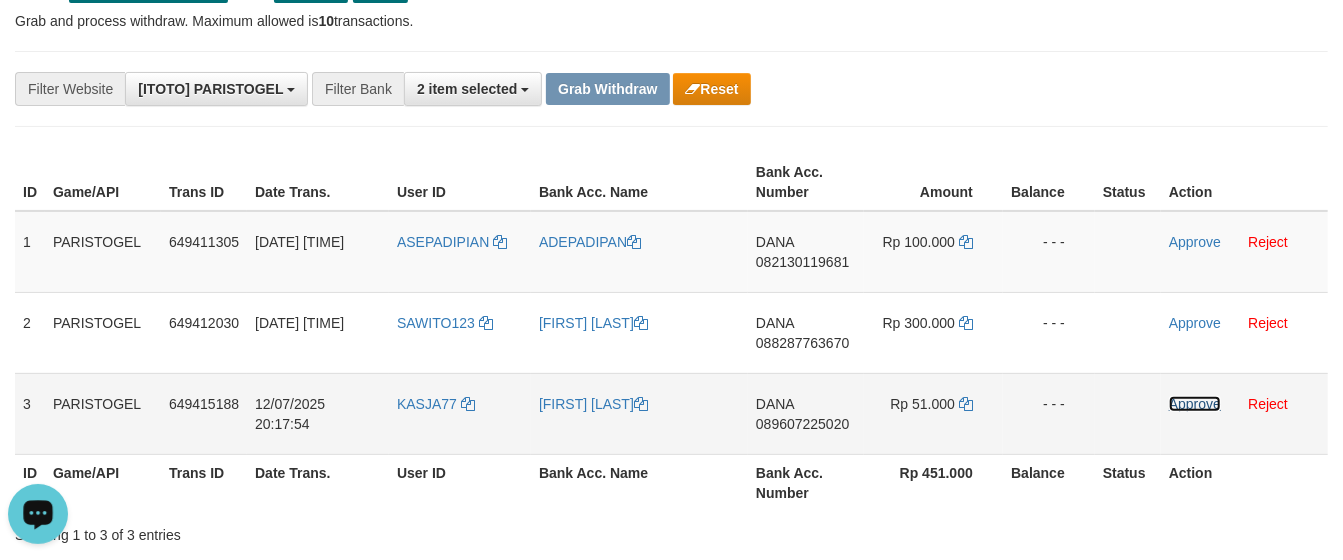 click on "Approve" at bounding box center [1195, 404] 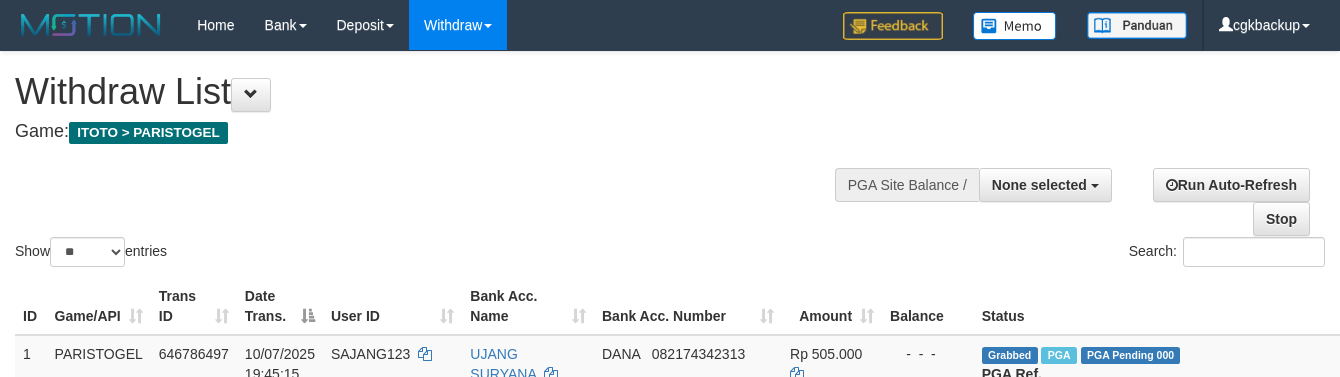 select 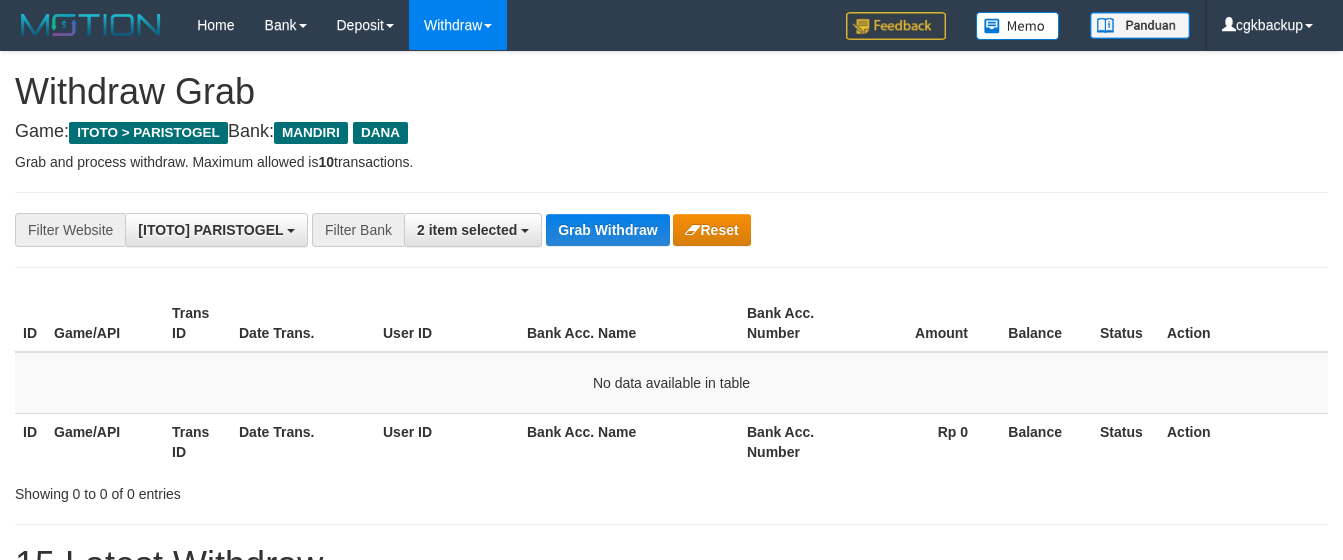 scroll, scrollTop: 141, scrollLeft: 0, axis: vertical 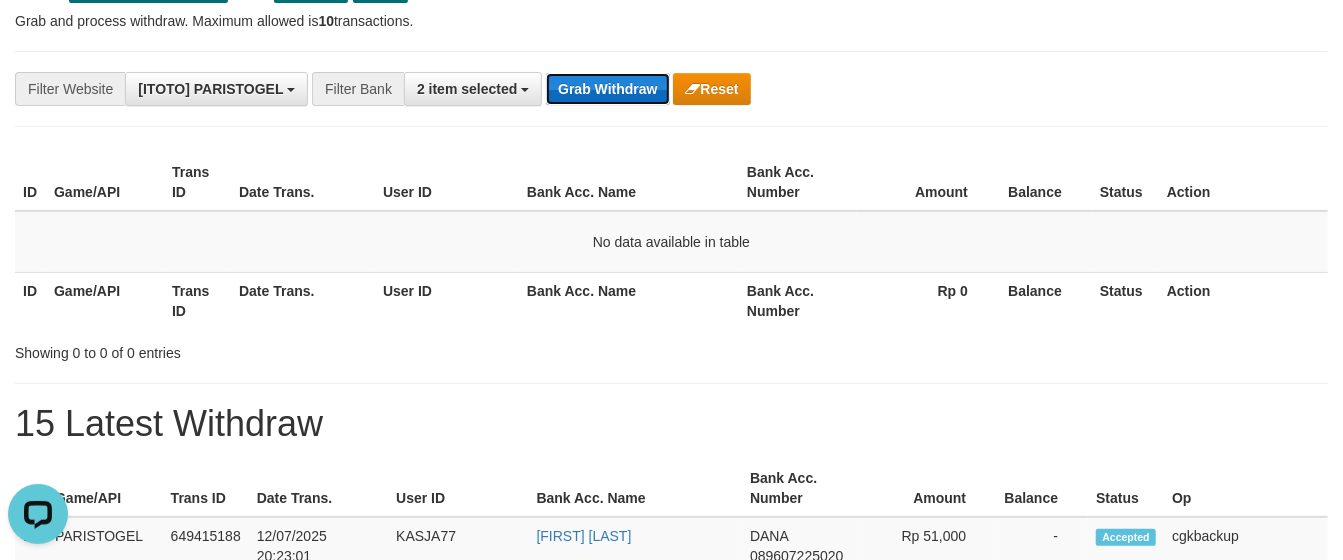 click on "Grab Withdraw" at bounding box center [607, 89] 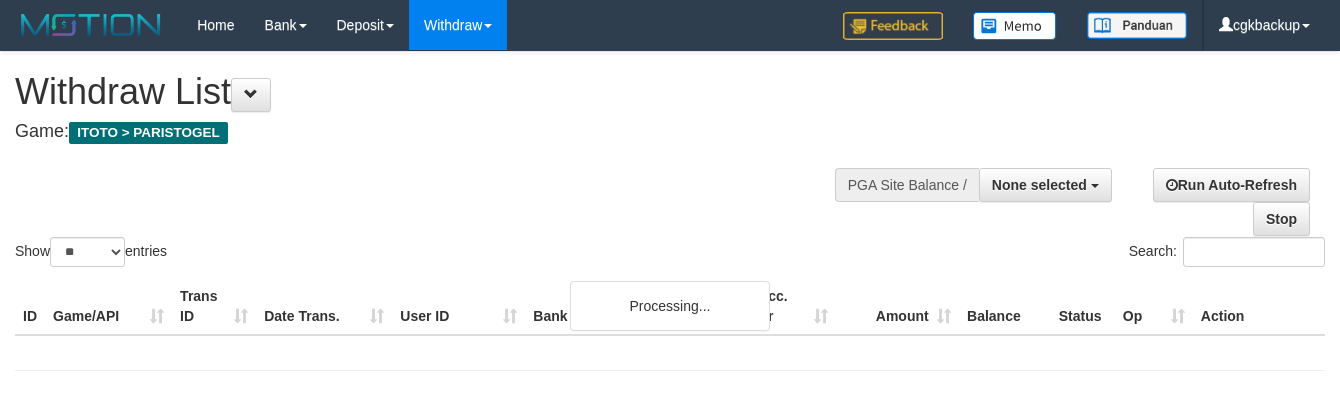 select 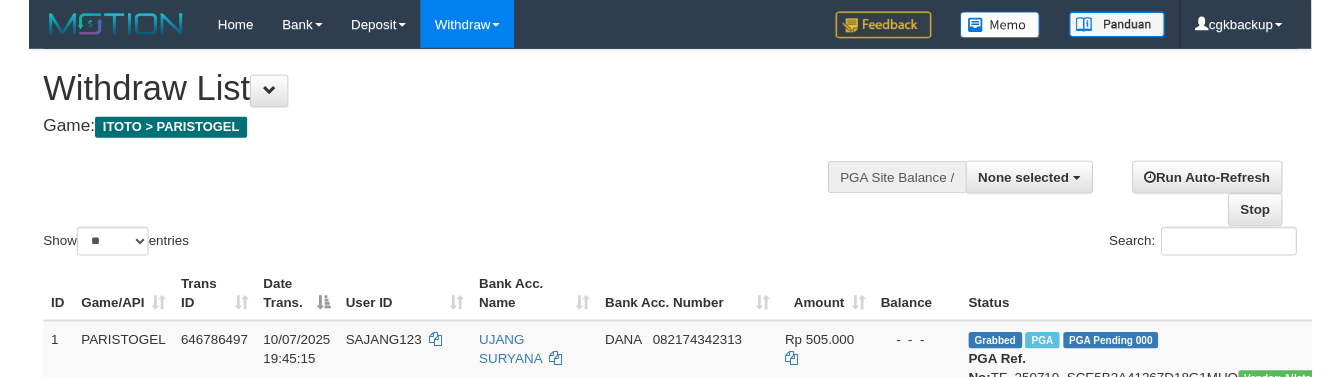 scroll, scrollTop: 1792, scrollLeft: 0, axis: vertical 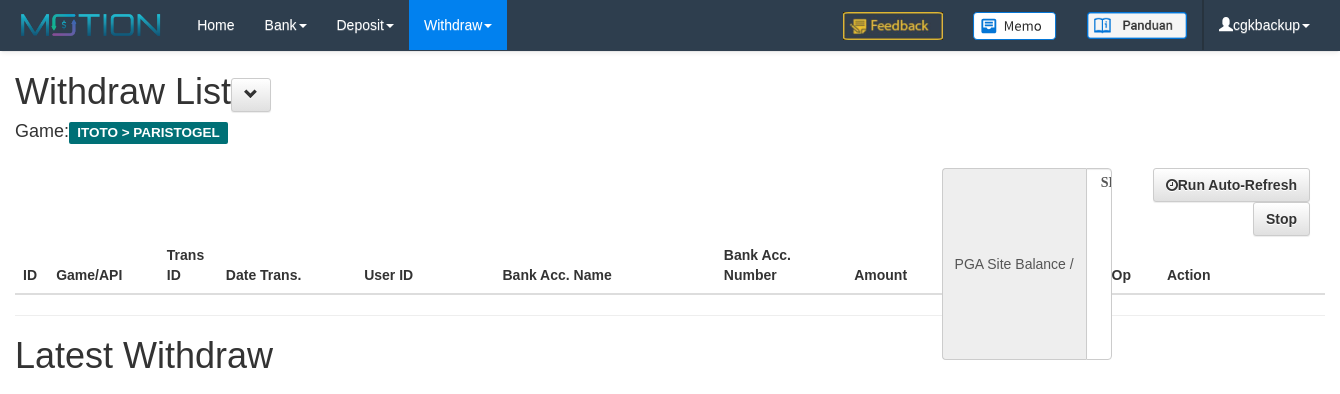 select 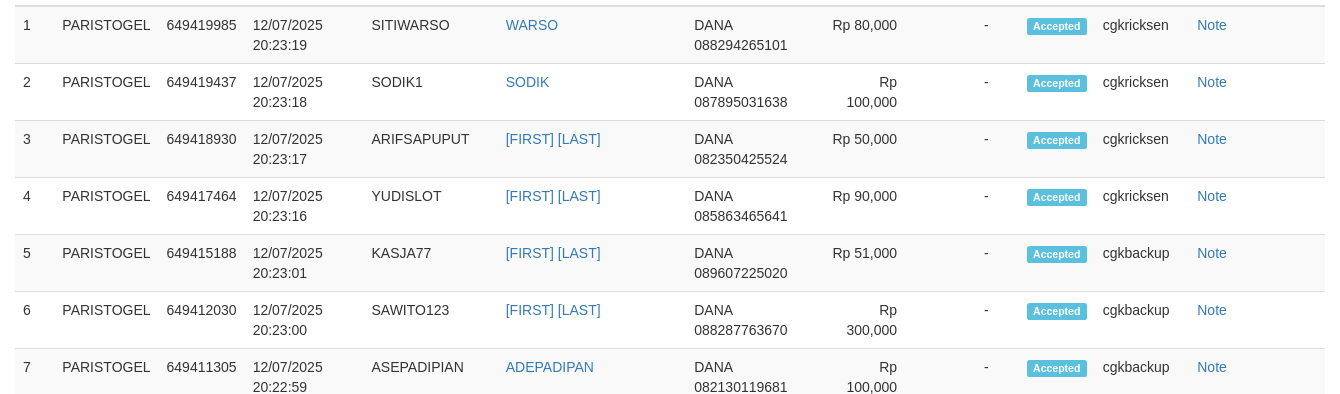 select on "**" 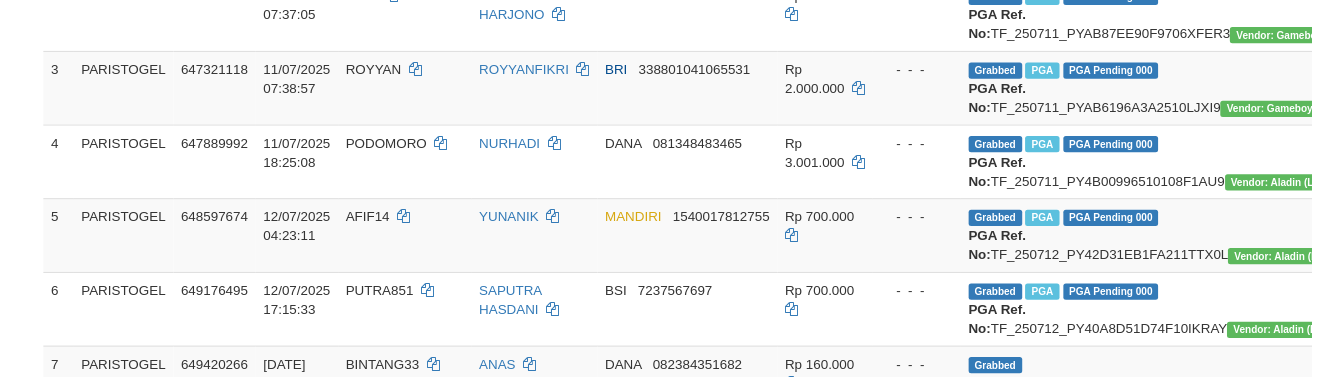 scroll, scrollTop: 1532, scrollLeft: 0, axis: vertical 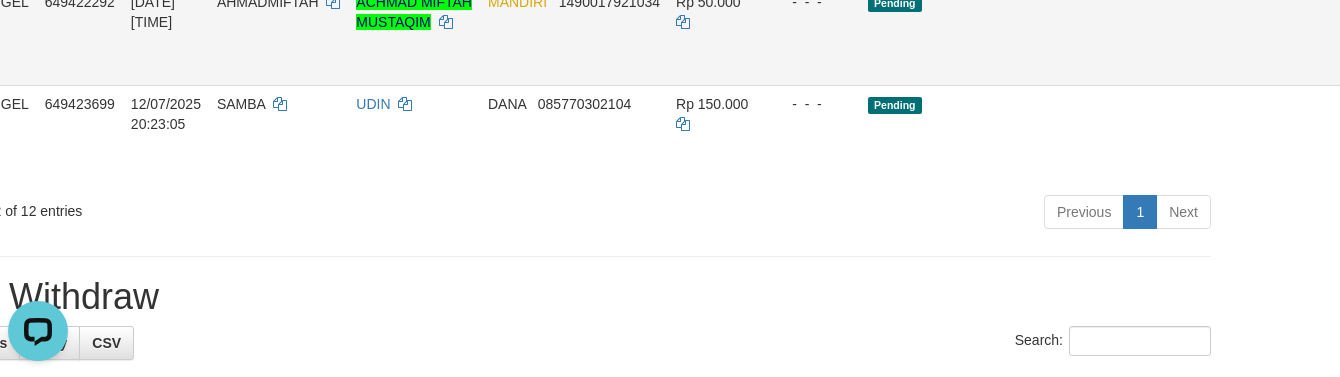 click on "Allow Grab" at bounding box center (1376, 12) 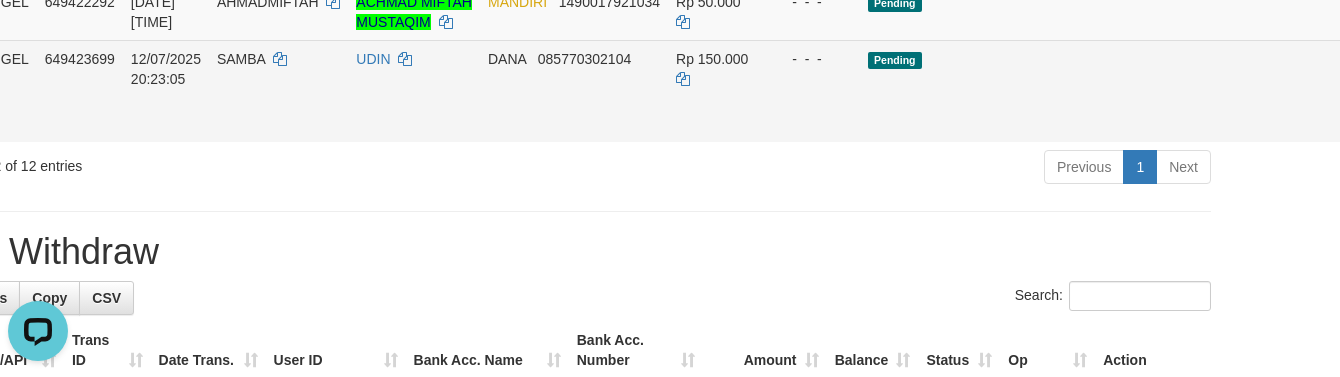 click on "Allow Grab" at bounding box center (1376, 69) 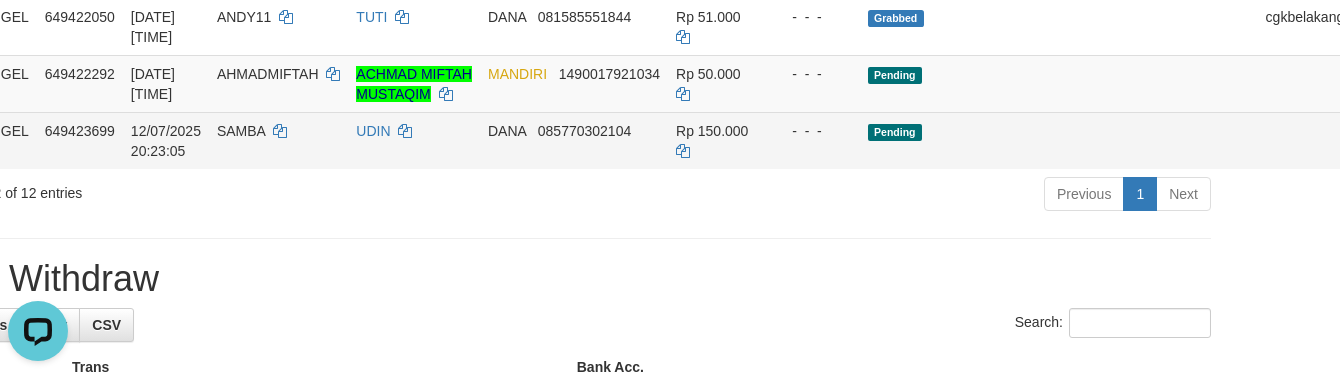 scroll, scrollTop: 976, scrollLeft: 114, axis: both 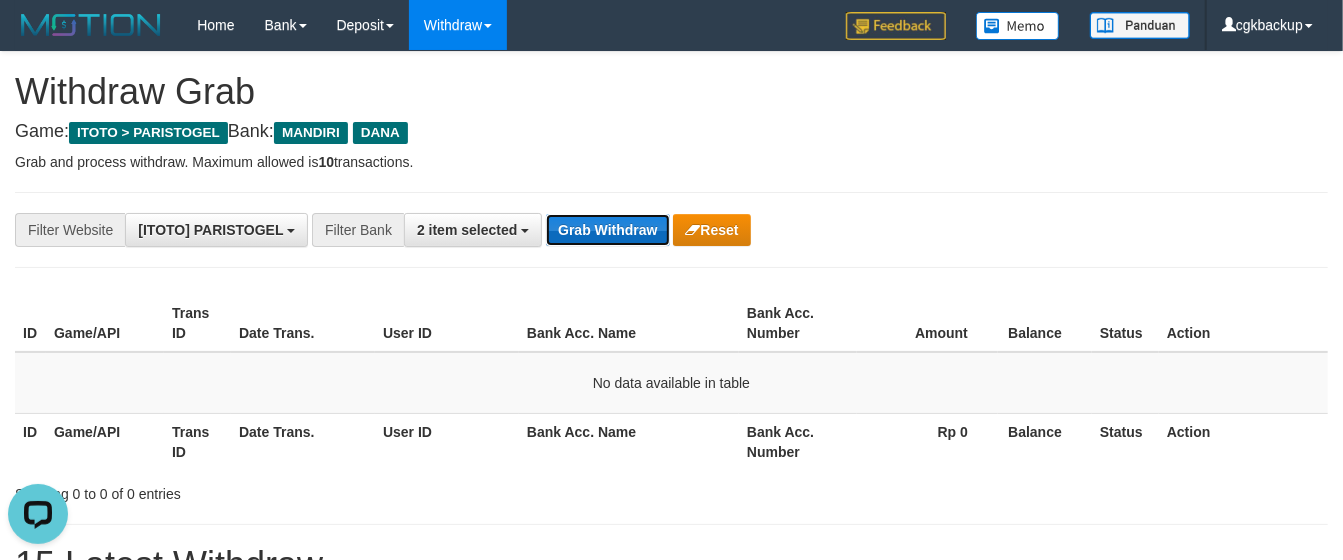 click on "Grab Withdraw" at bounding box center [607, 230] 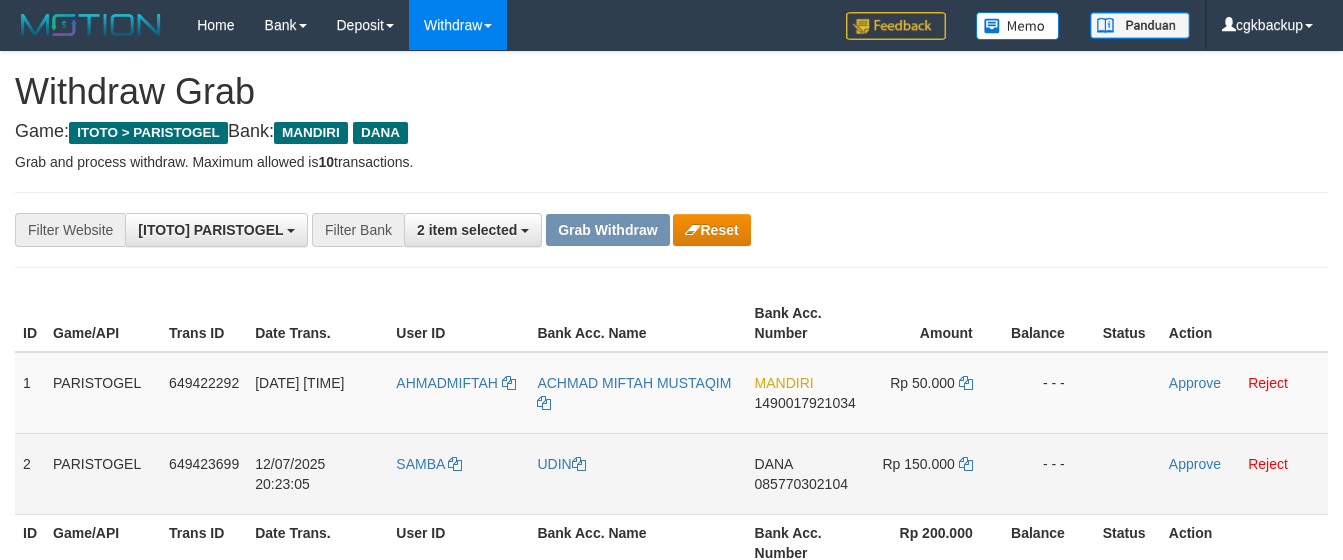 scroll, scrollTop: 0, scrollLeft: 0, axis: both 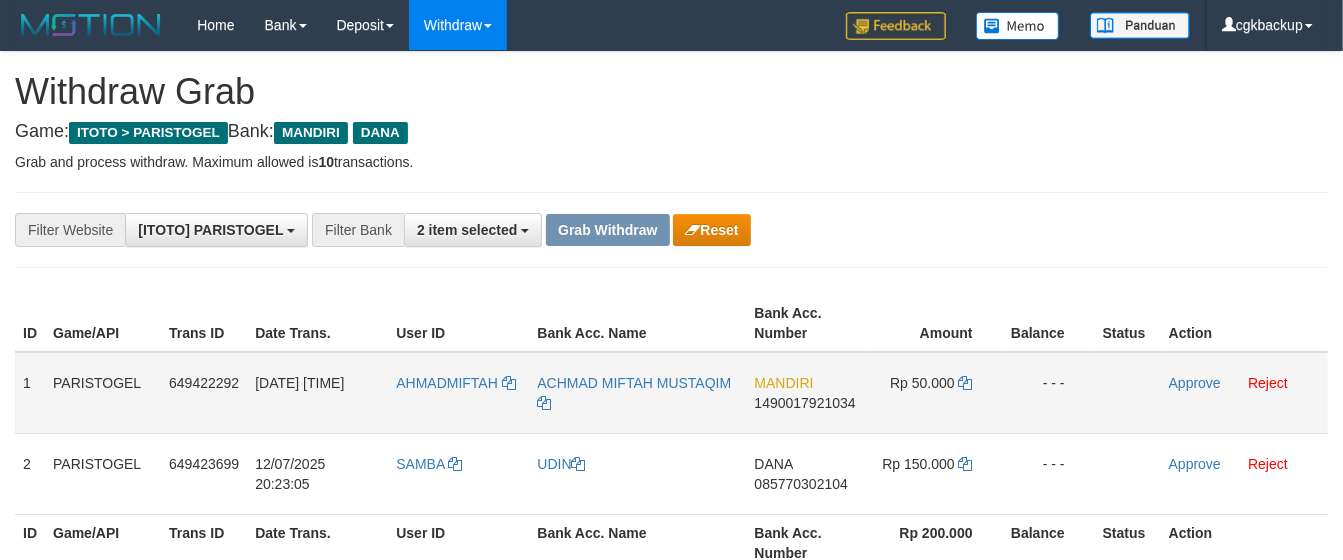 click on "AHMADMIFTAH" at bounding box center (458, 393) 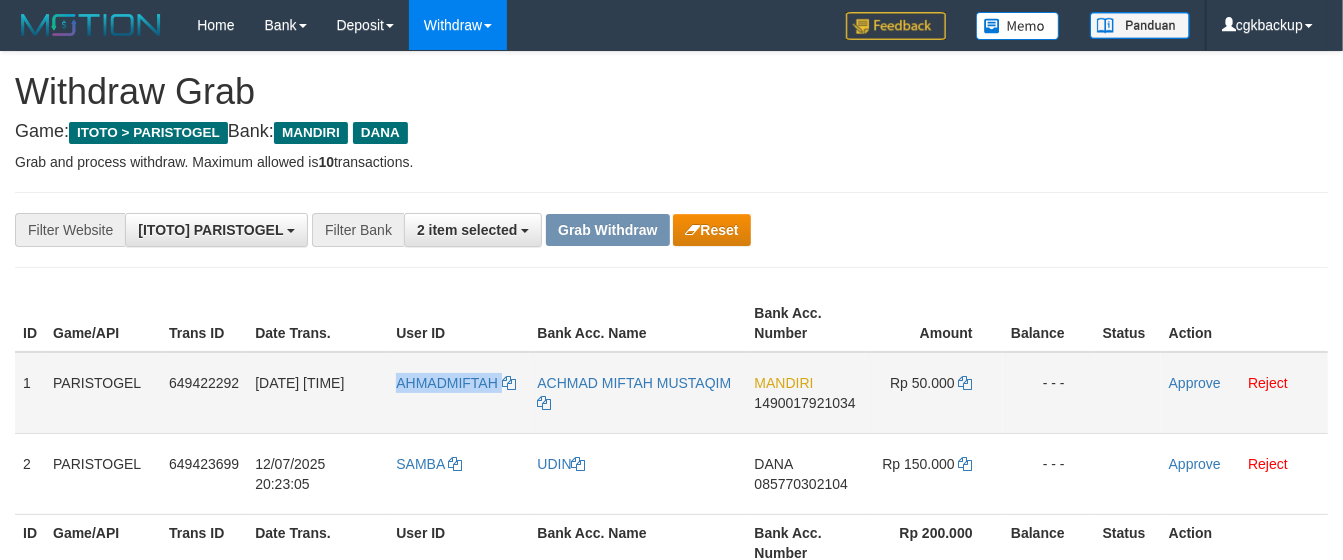click on "AHMADMIFTAH" at bounding box center (458, 393) 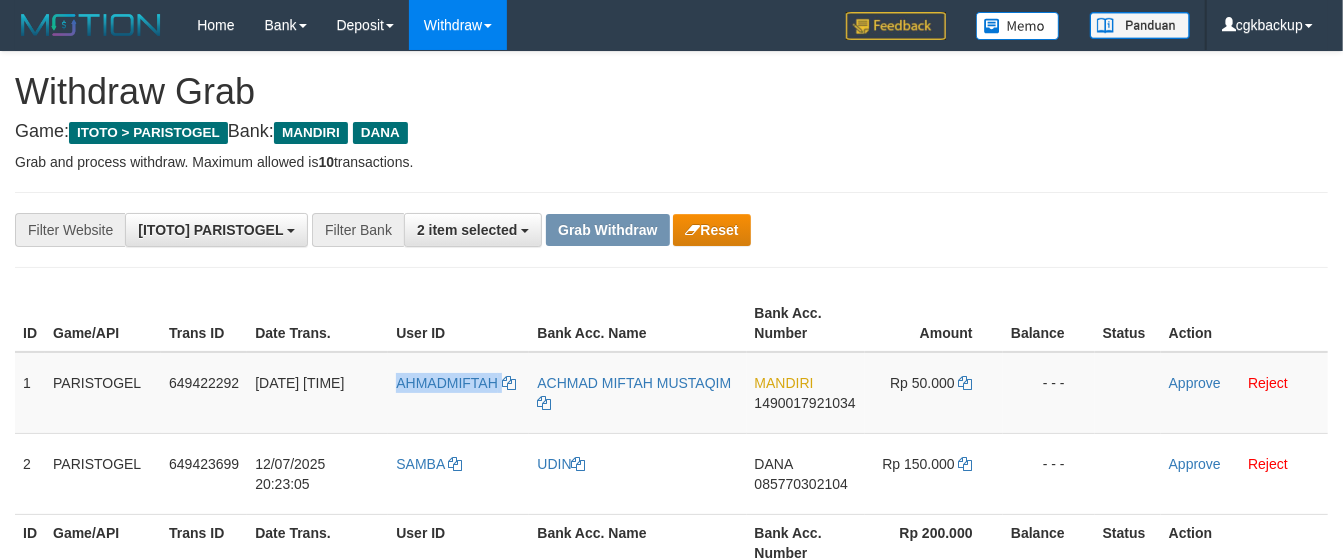 copy on "AHMADMIFTAH" 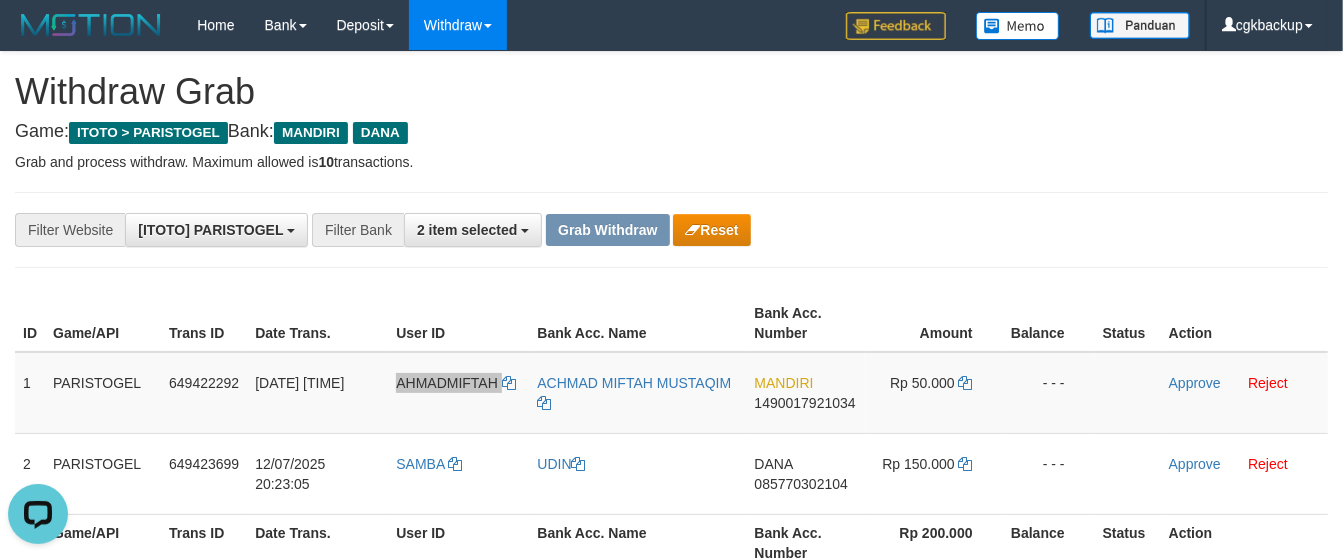 scroll, scrollTop: 0, scrollLeft: 0, axis: both 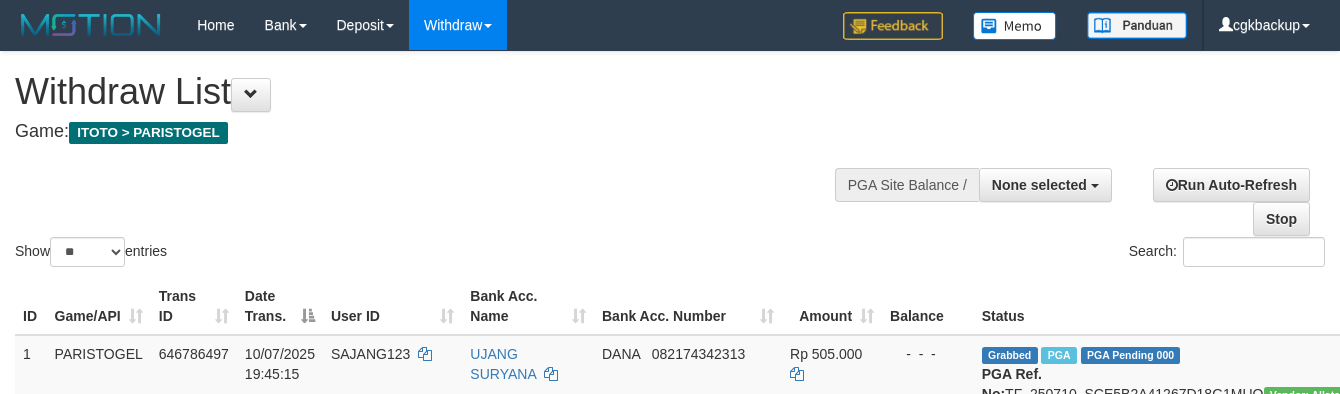 select 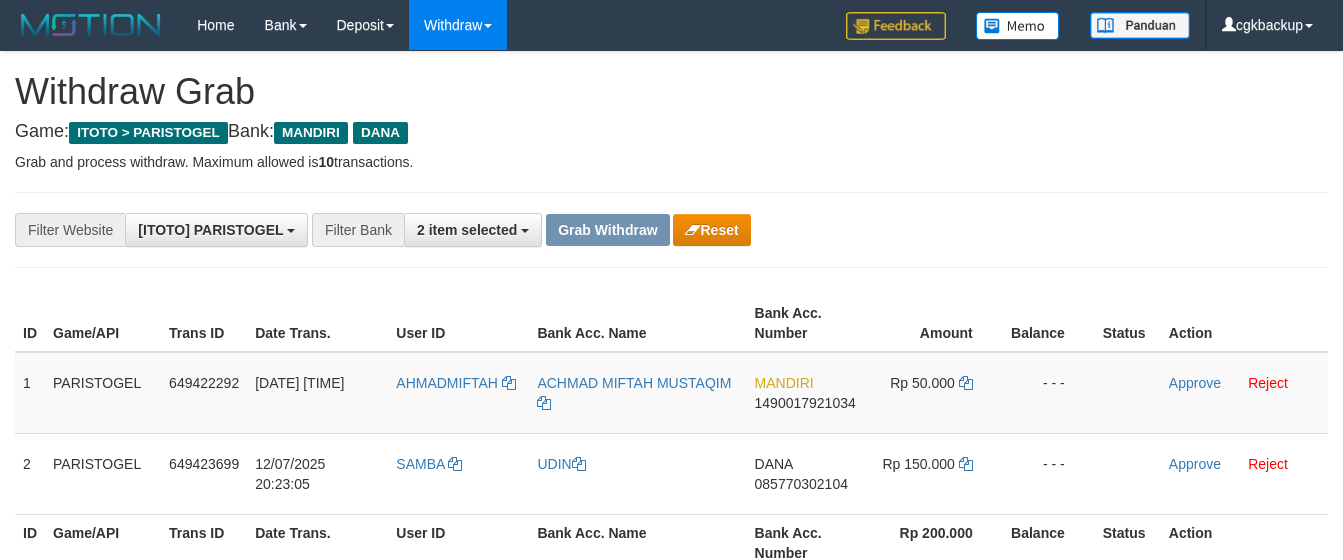 scroll, scrollTop: 0, scrollLeft: 0, axis: both 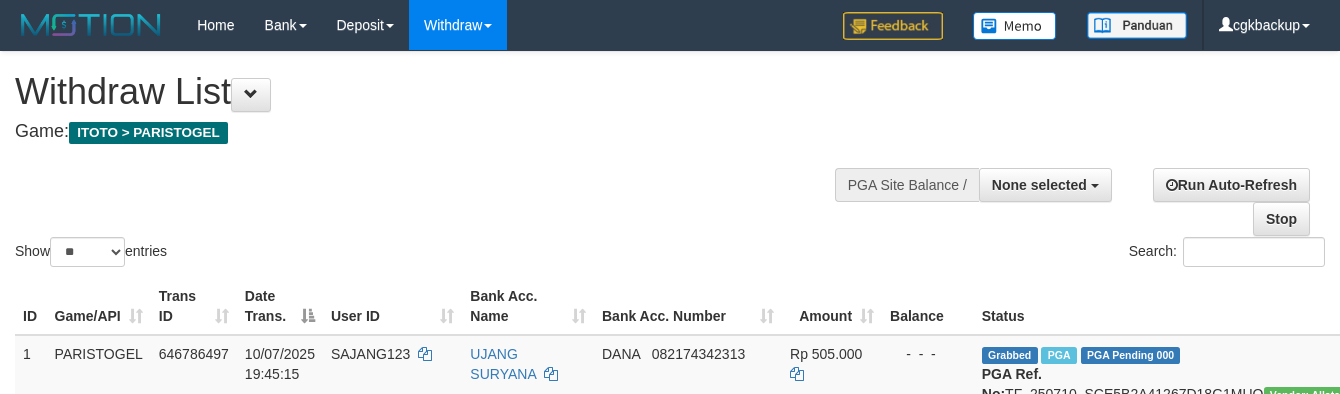select 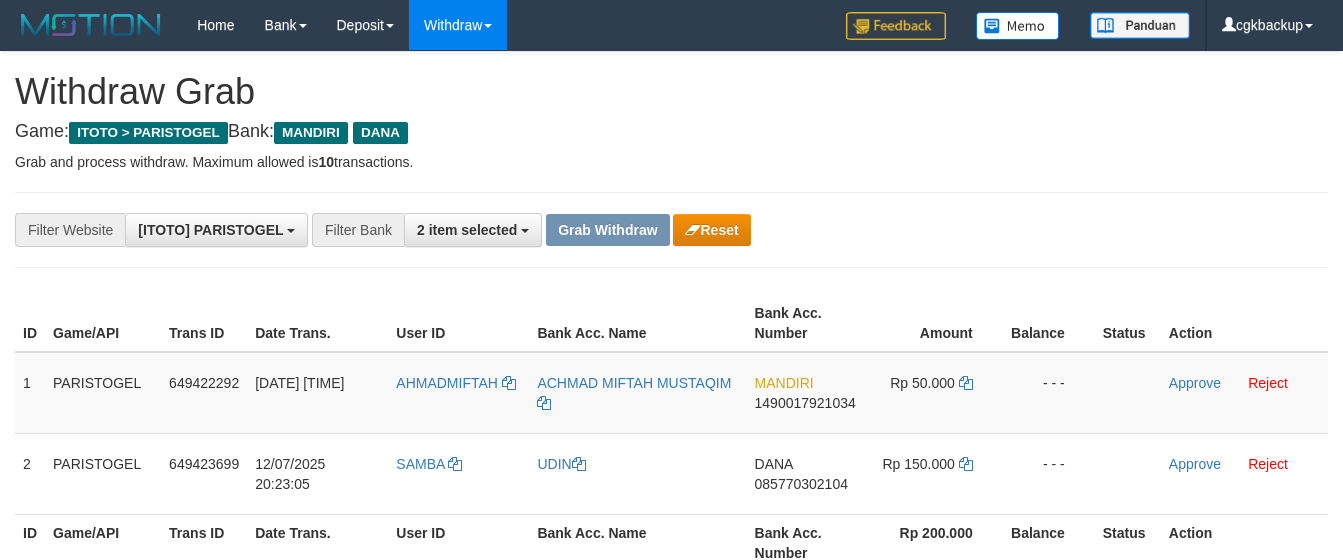 scroll, scrollTop: 0, scrollLeft: 0, axis: both 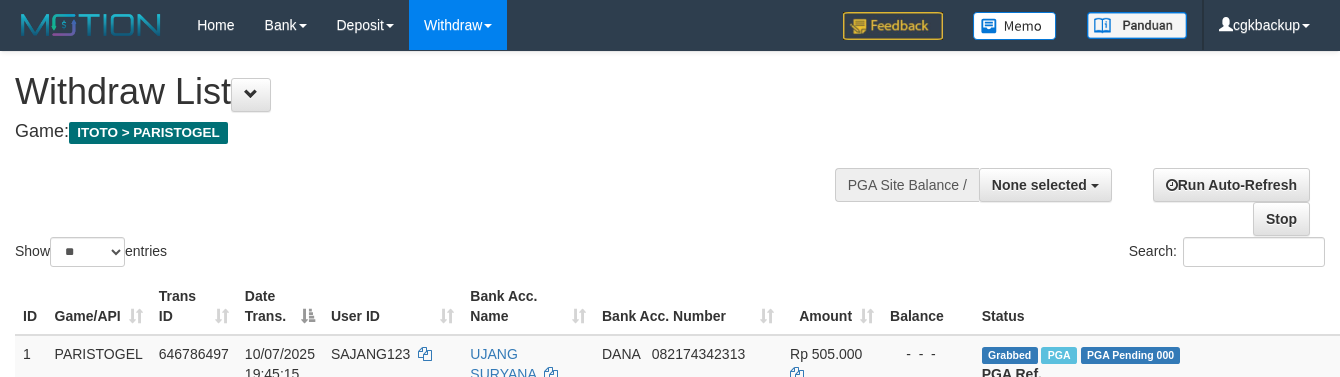 select 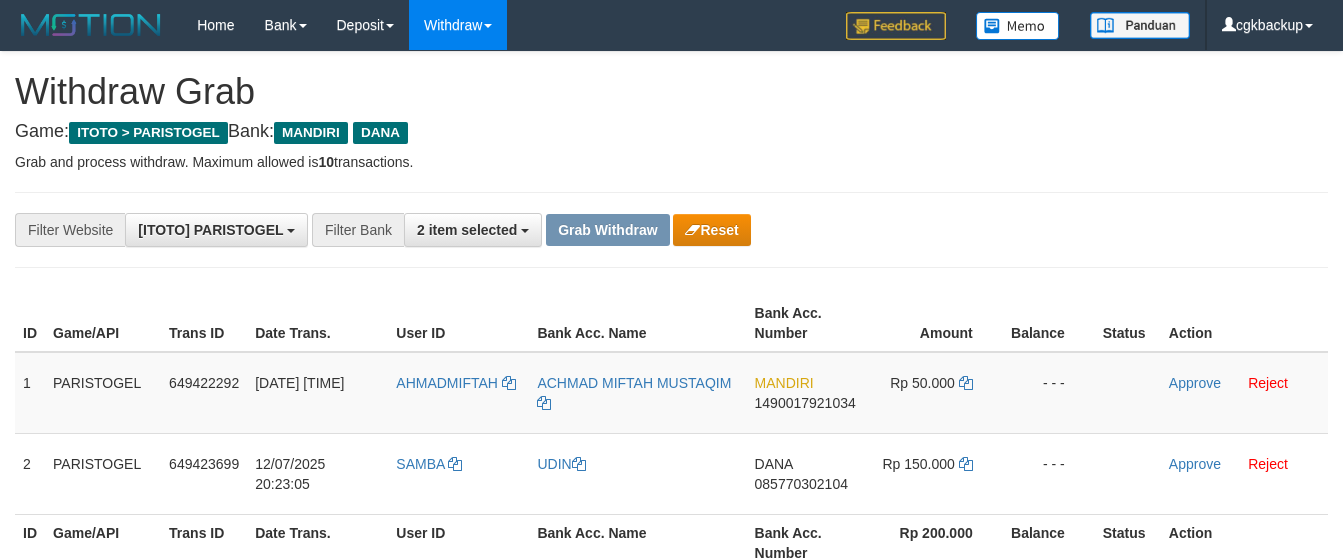 scroll, scrollTop: 0, scrollLeft: 0, axis: both 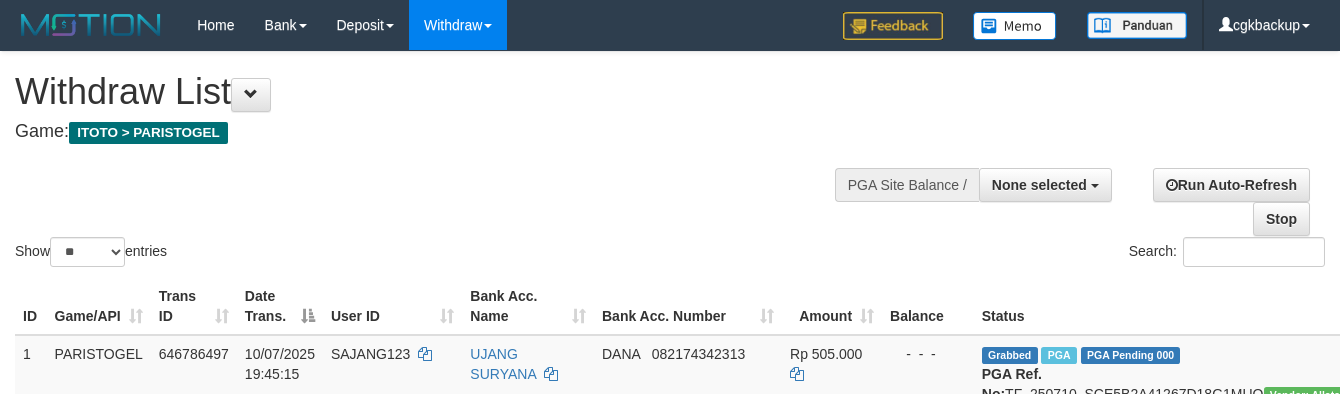 select 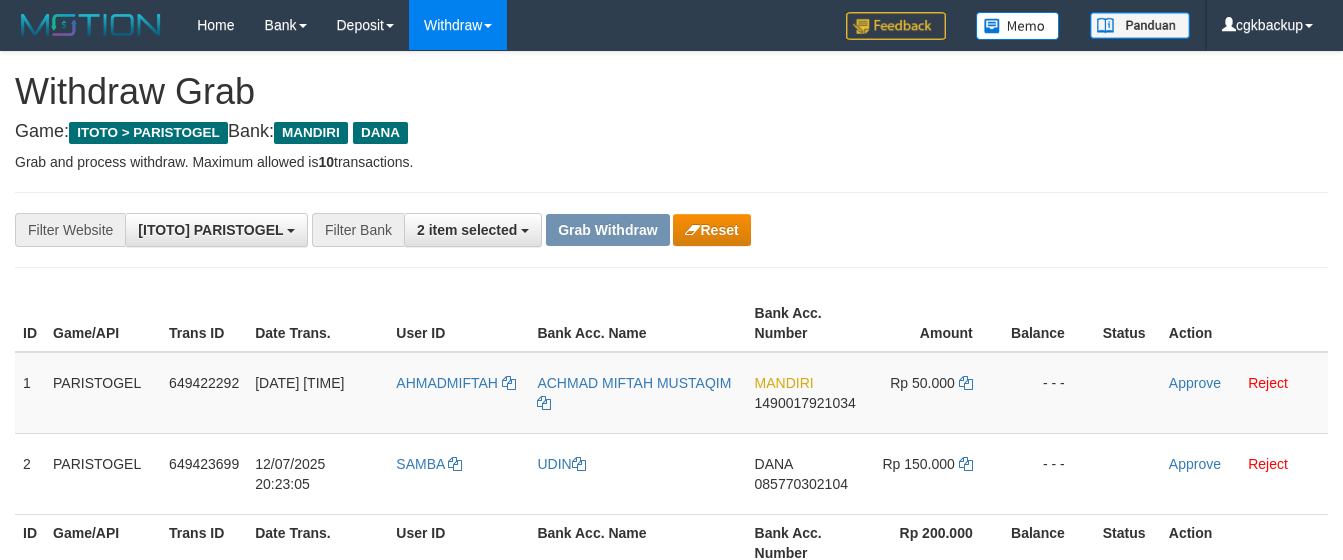 scroll, scrollTop: 0, scrollLeft: 0, axis: both 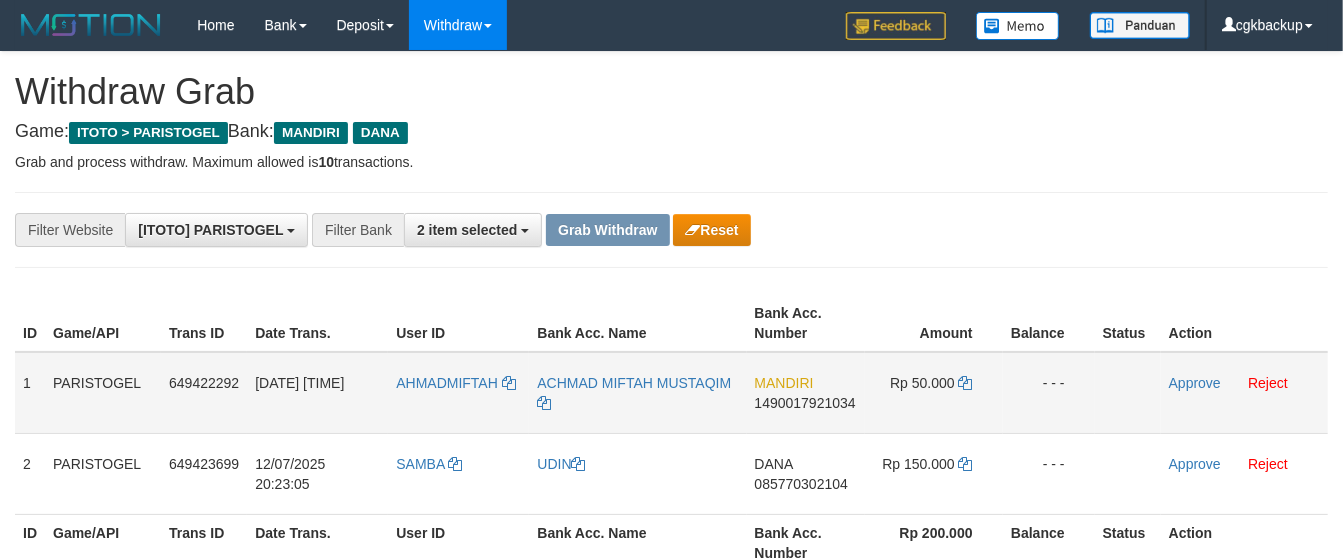 click on "1490017921034" at bounding box center [805, 403] 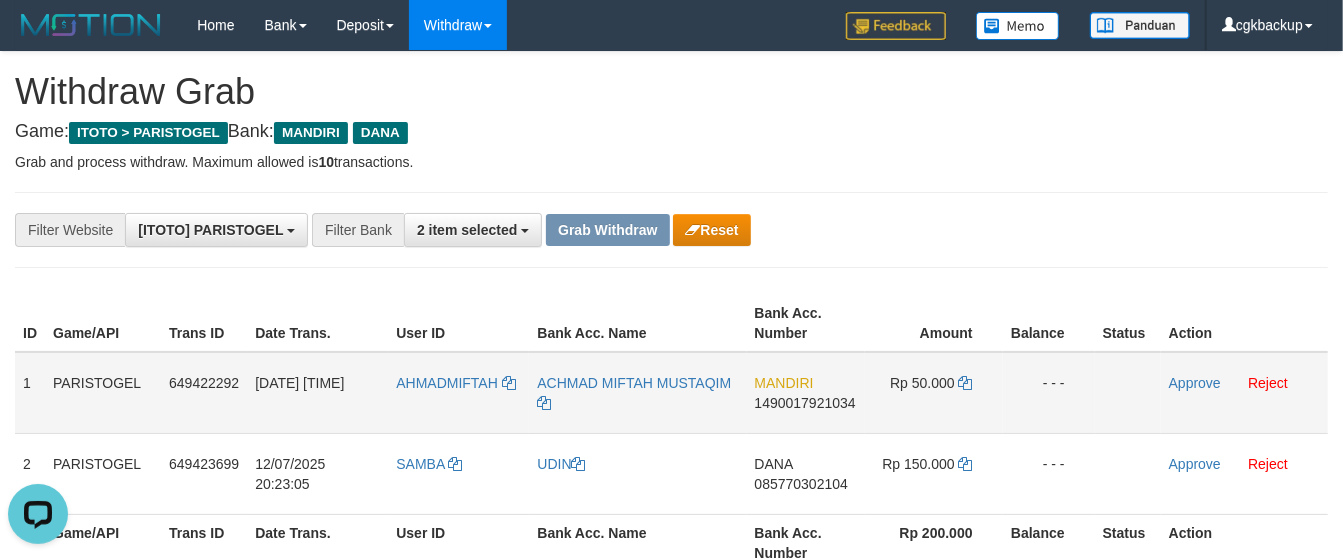 scroll, scrollTop: 0, scrollLeft: 0, axis: both 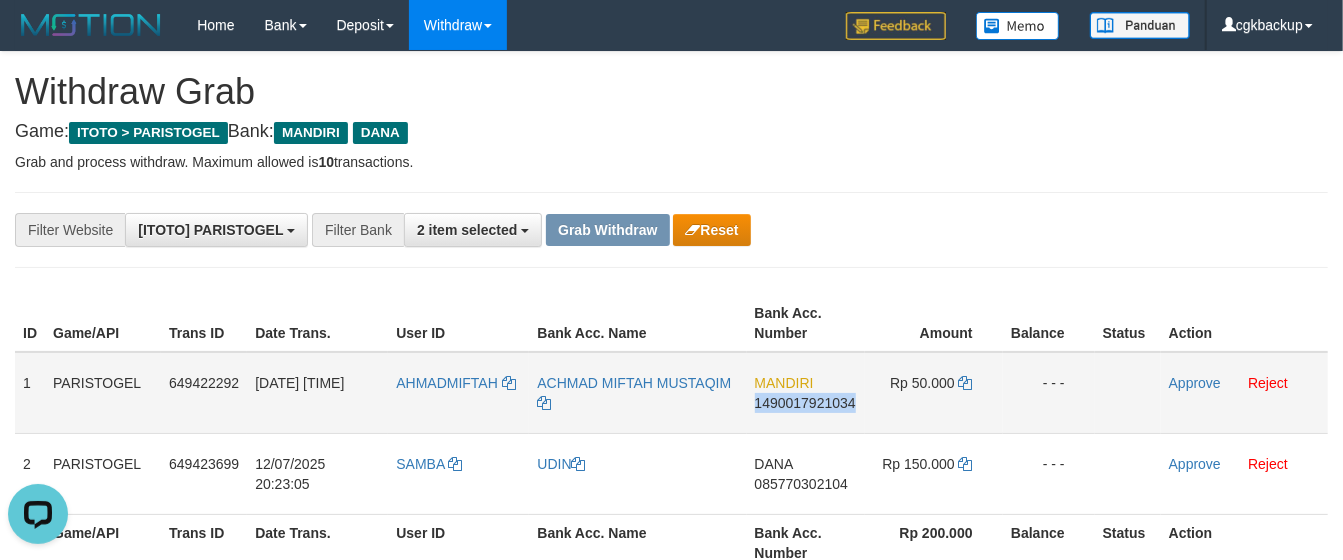 click on "MANDIRI
1490017921034" at bounding box center [806, 393] 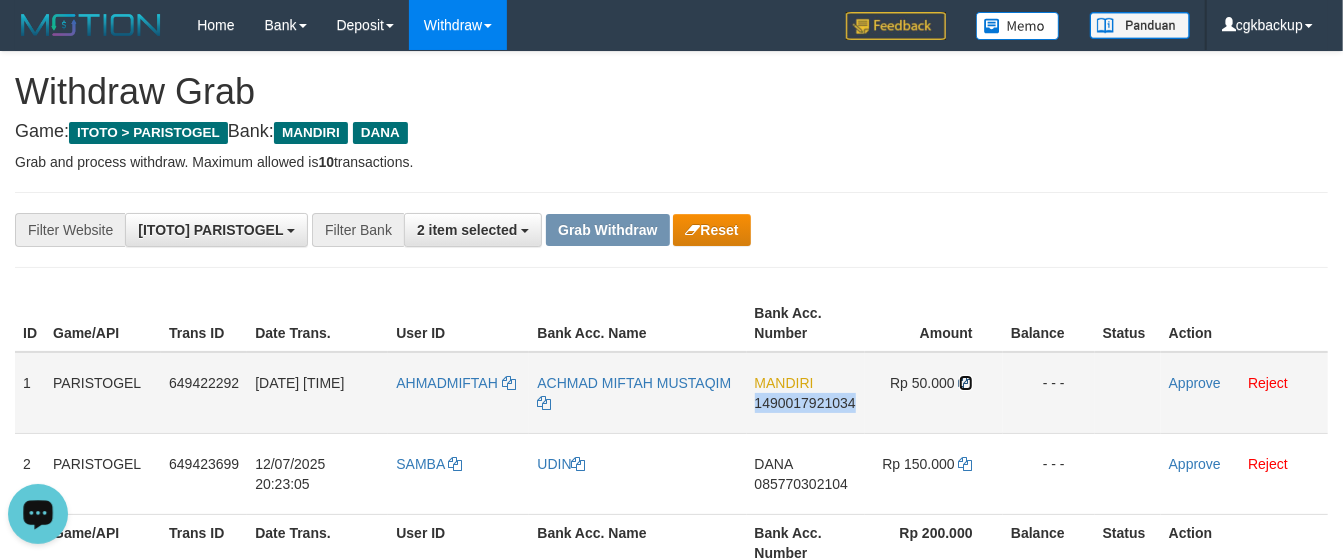 click at bounding box center (966, 383) 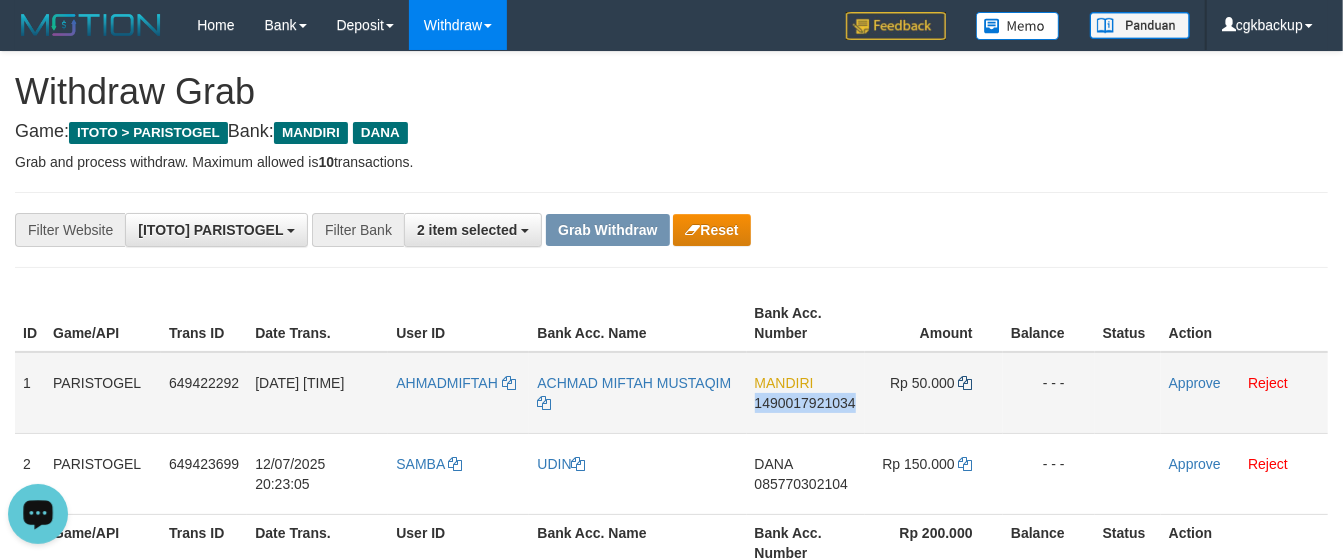 copy on "1490017921034" 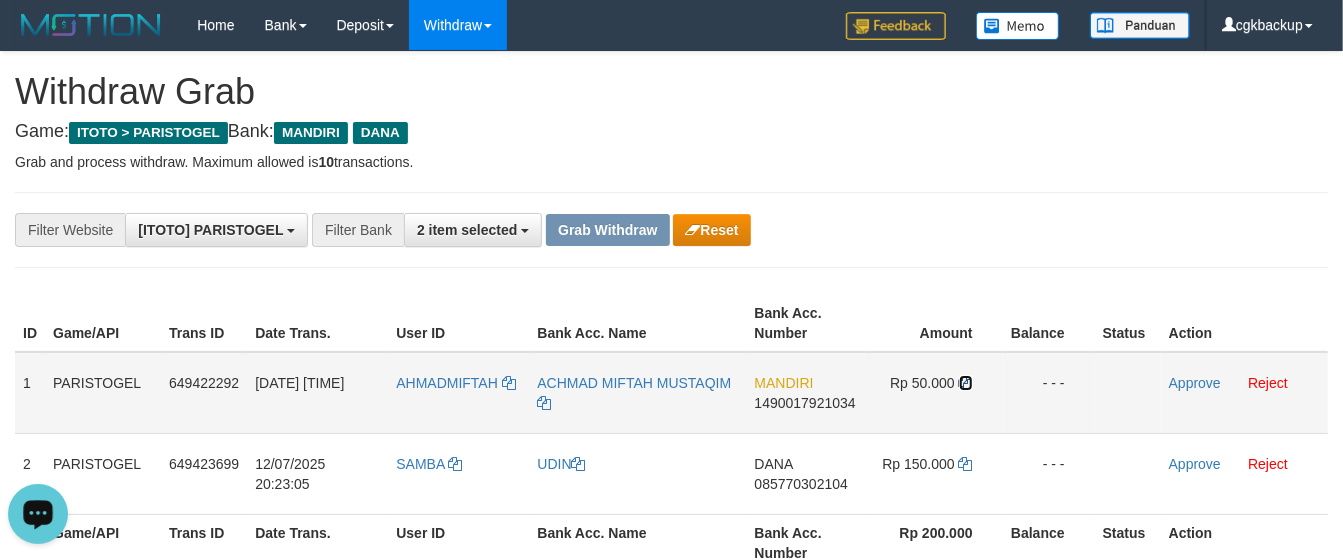 click at bounding box center [966, 383] 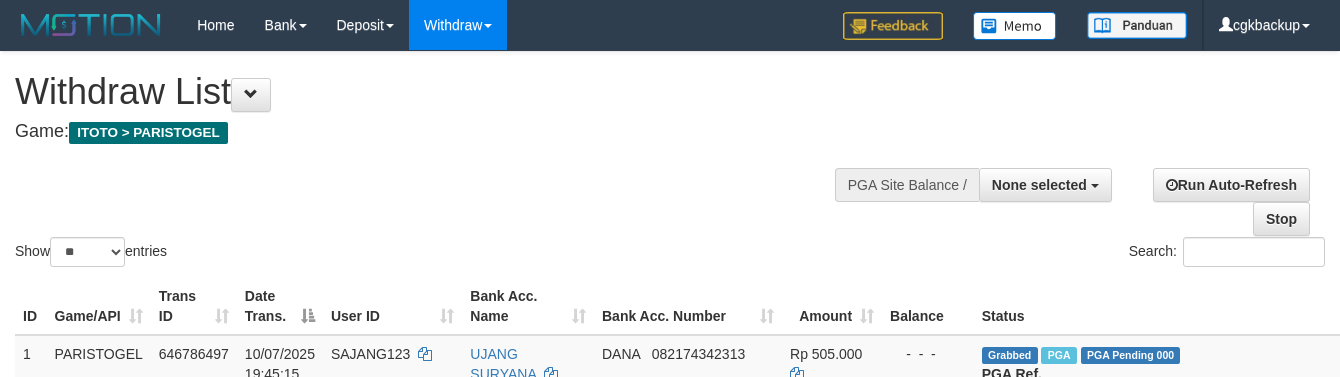 select 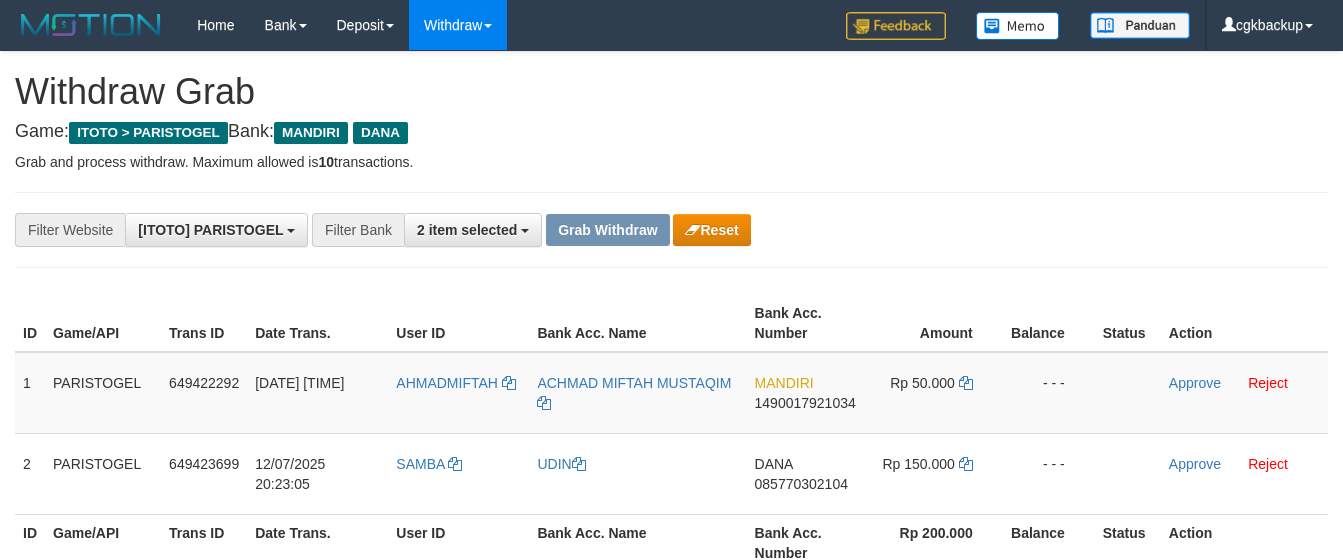 scroll, scrollTop: 0, scrollLeft: 0, axis: both 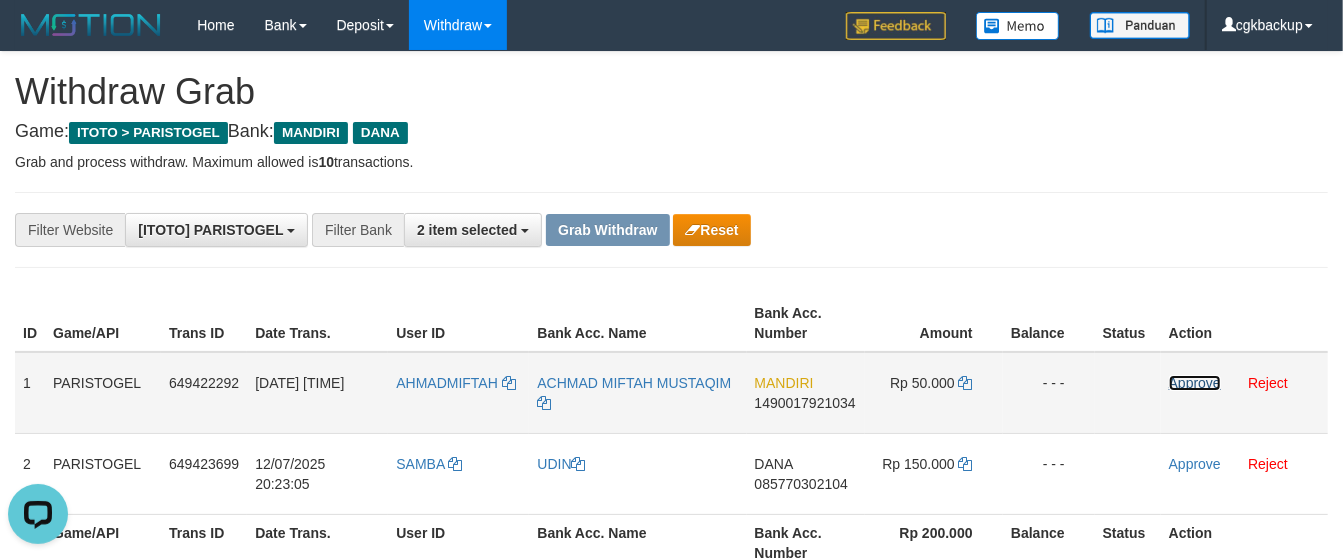 click on "Approve" at bounding box center (1195, 383) 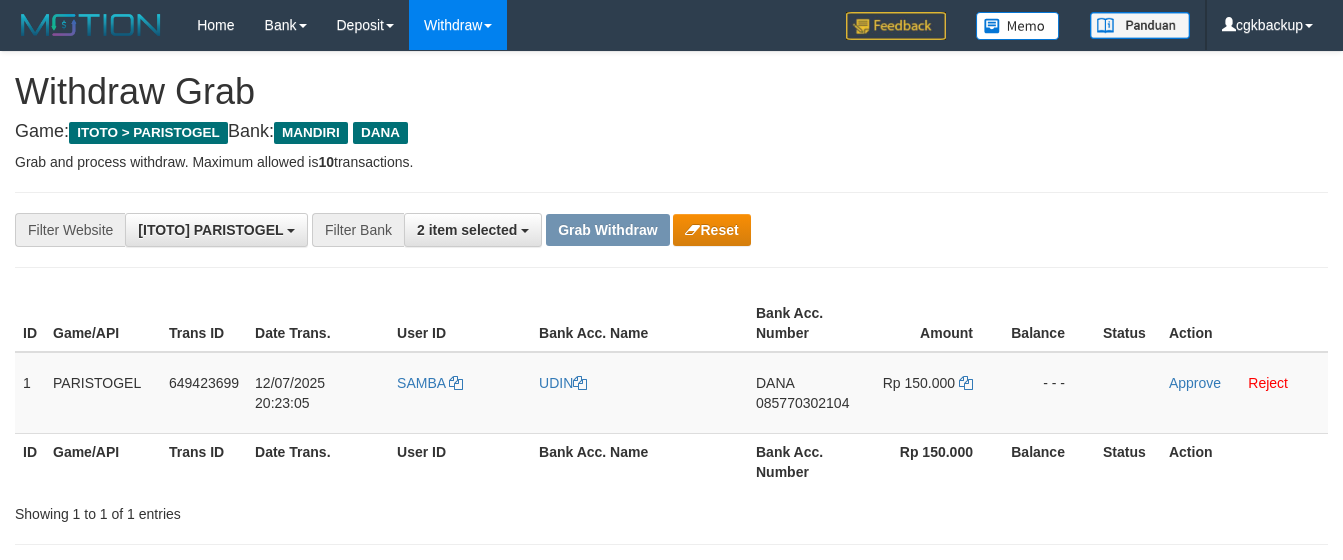 scroll, scrollTop: 0, scrollLeft: 0, axis: both 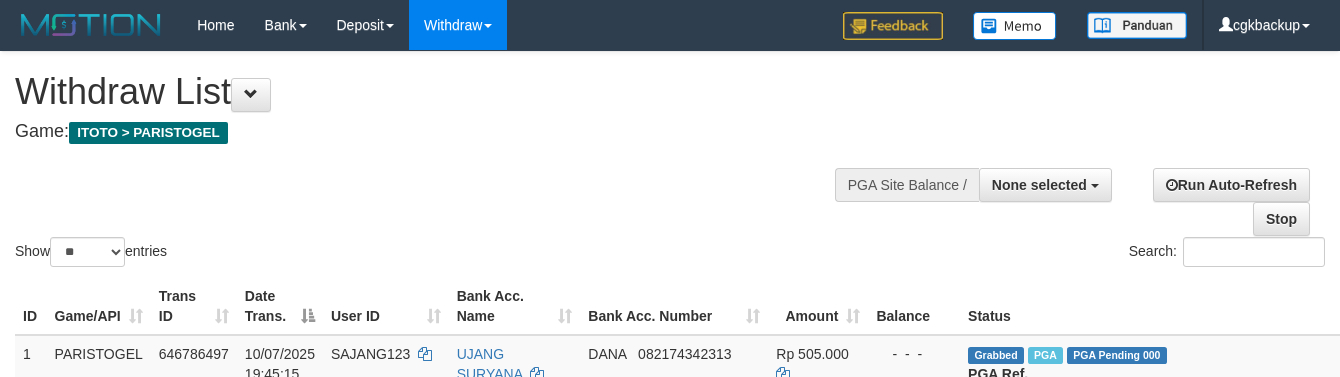 select 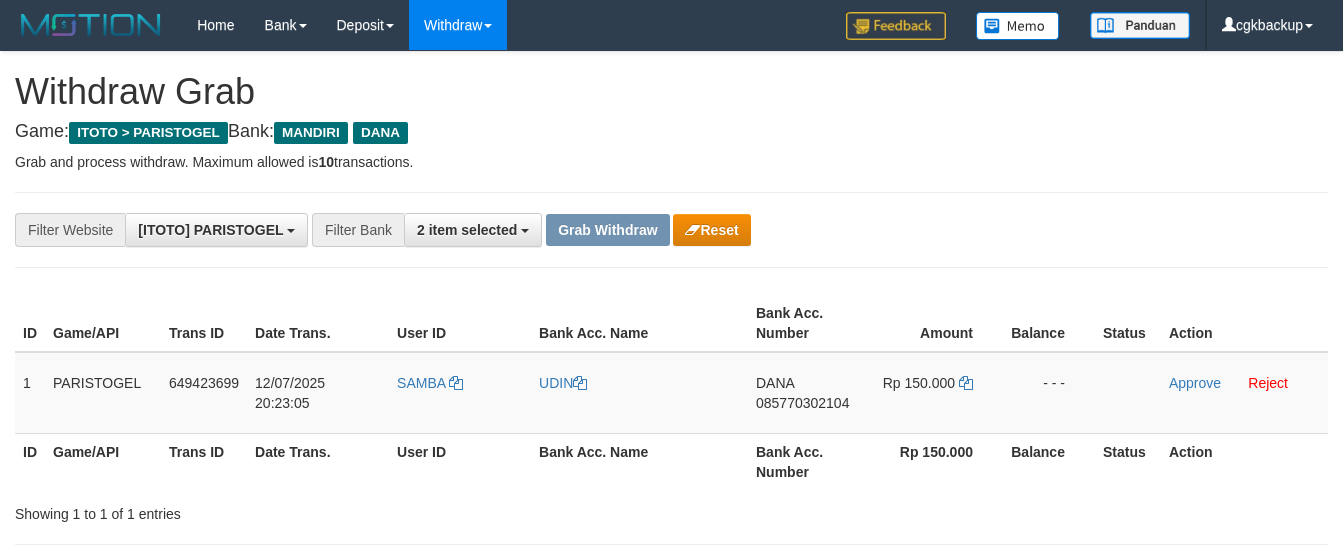scroll, scrollTop: 0, scrollLeft: 0, axis: both 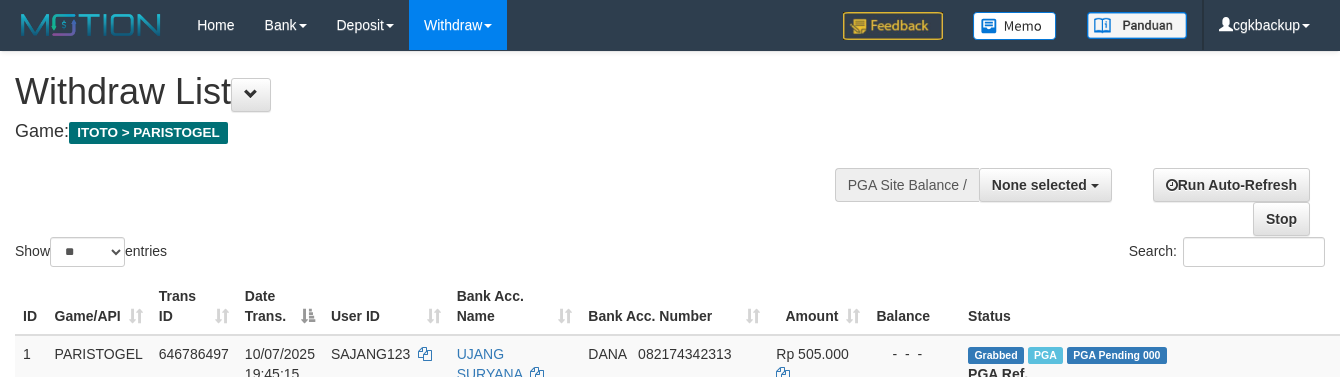 select 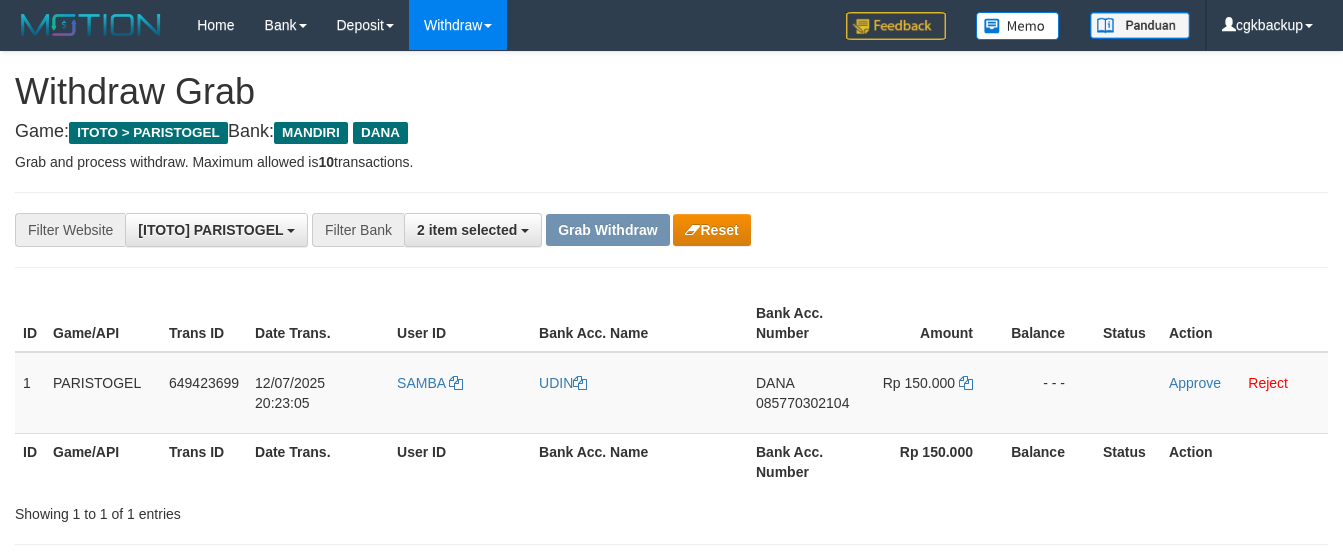 scroll, scrollTop: 0, scrollLeft: 0, axis: both 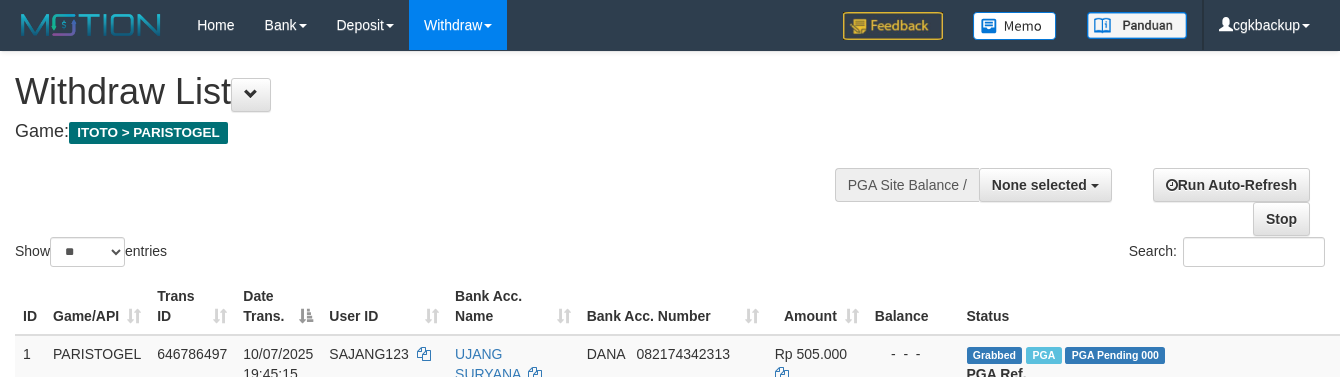 select 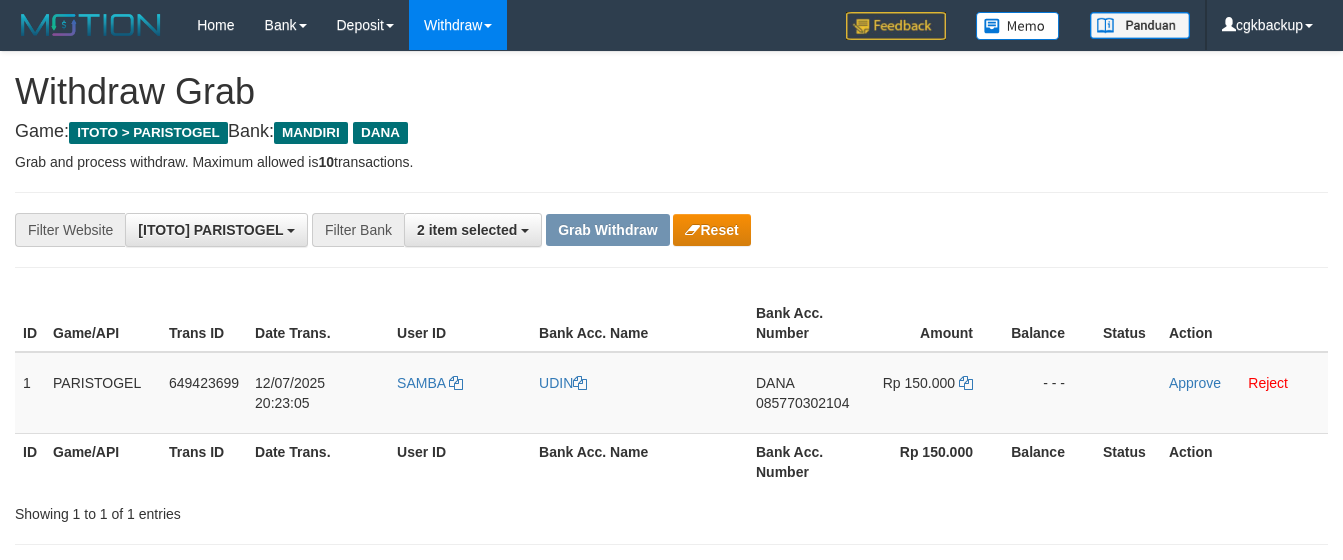 scroll, scrollTop: 0, scrollLeft: 0, axis: both 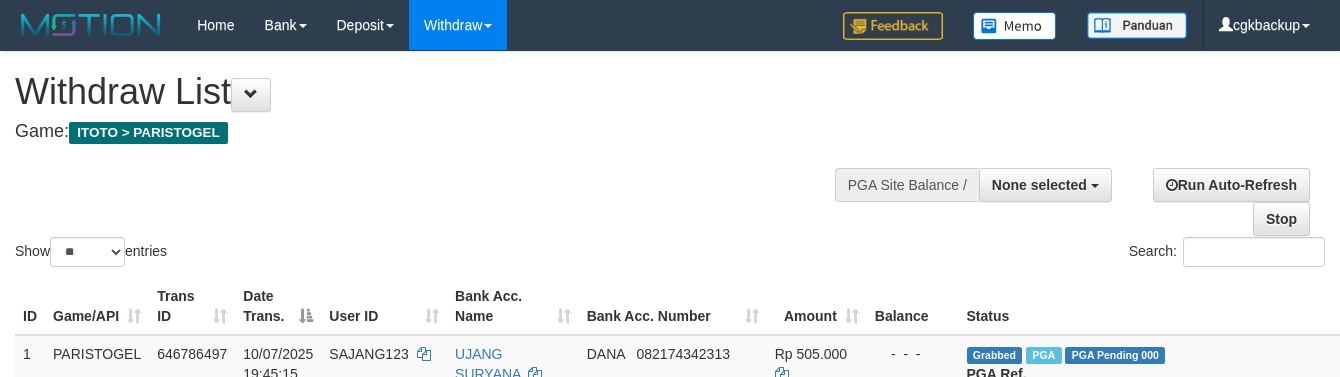 select 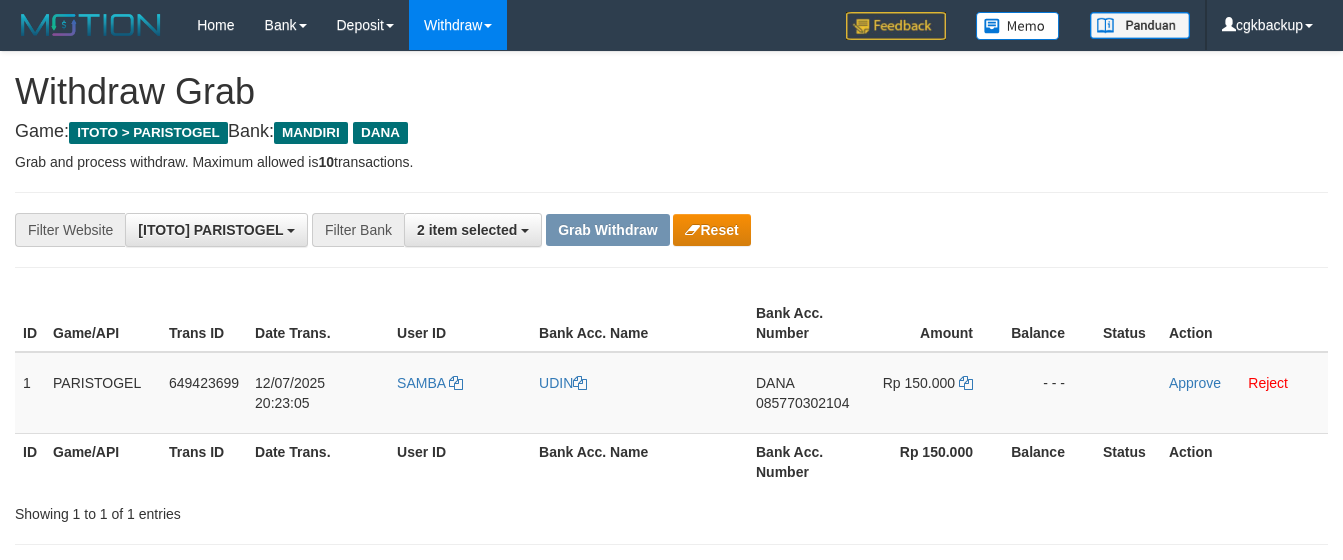 scroll, scrollTop: 0, scrollLeft: 0, axis: both 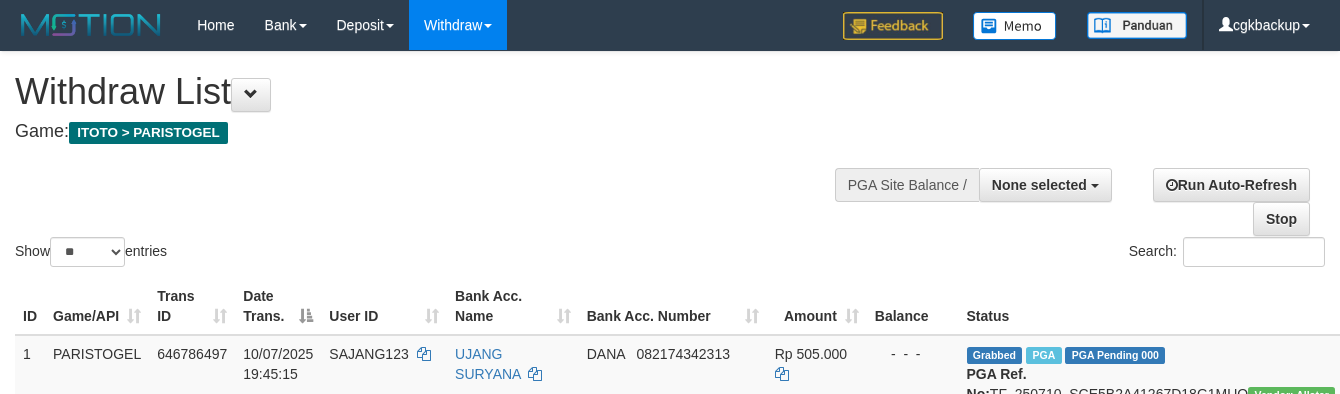 select 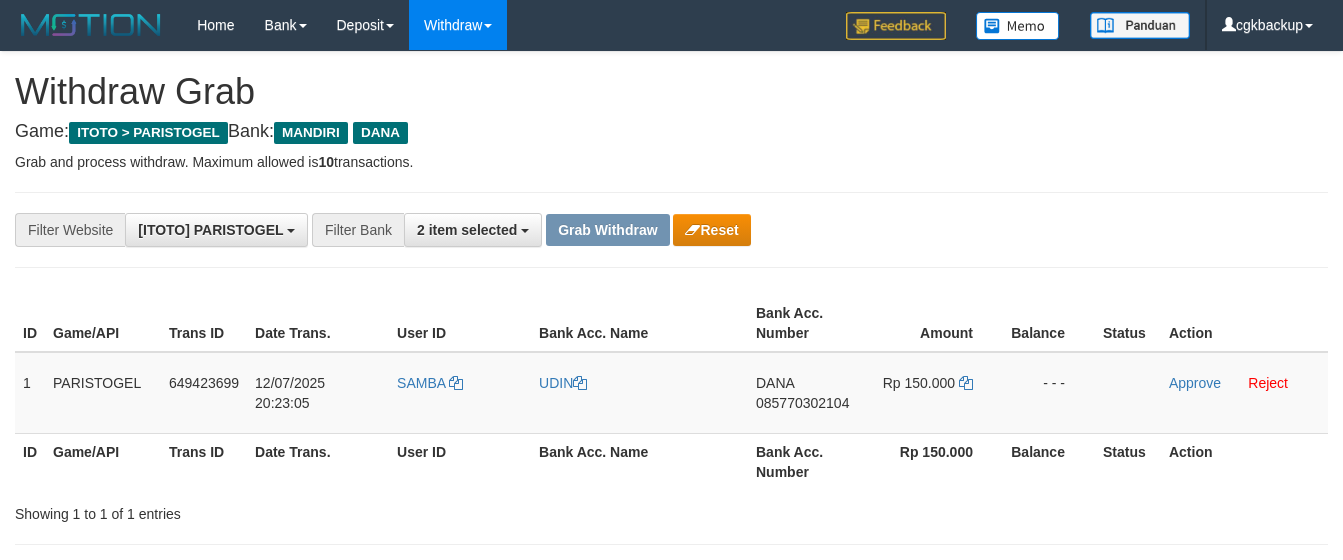 scroll, scrollTop: 0, scrollLeft: 0, axis: both 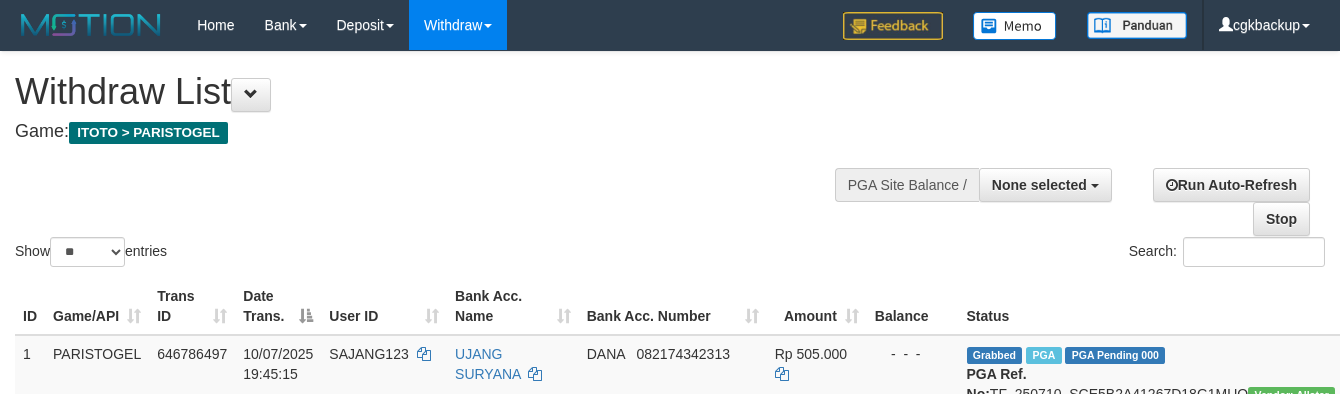 select 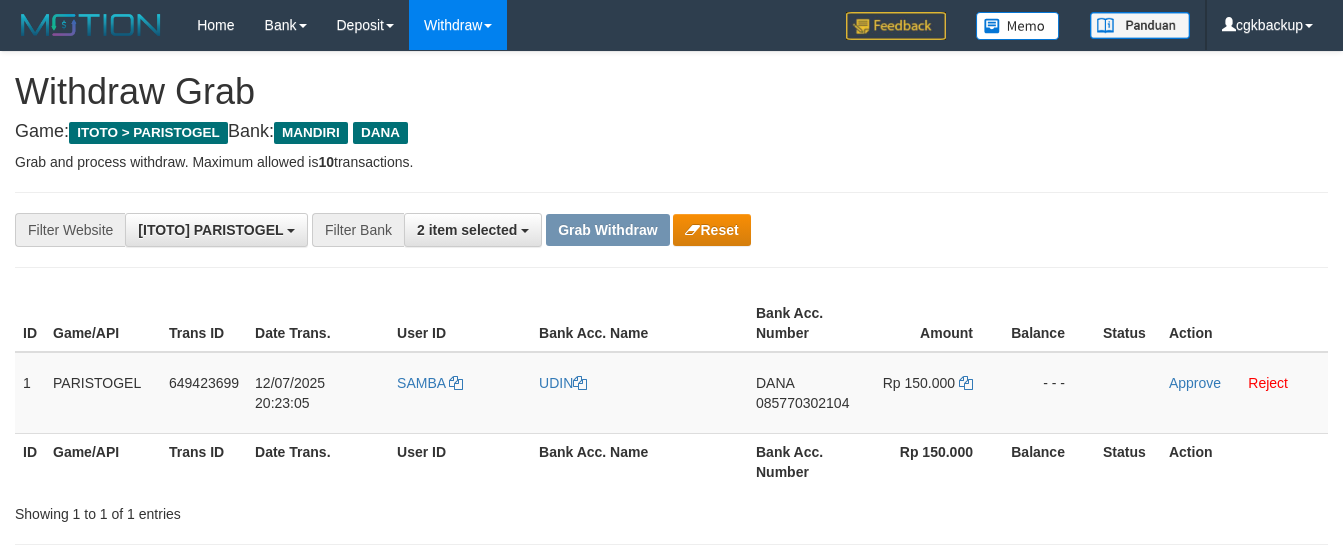 scroll, scrollTop: 0, scrollLeft: 0, axis: both 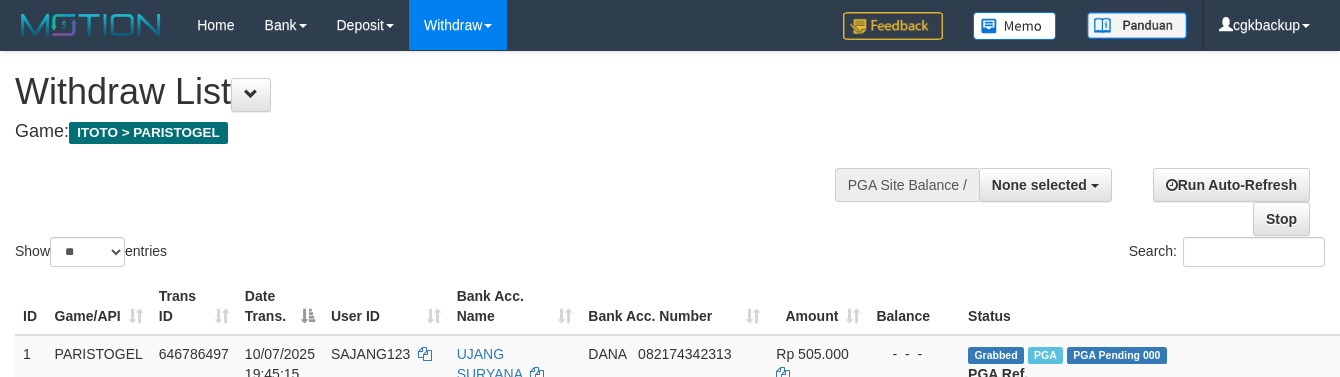 select 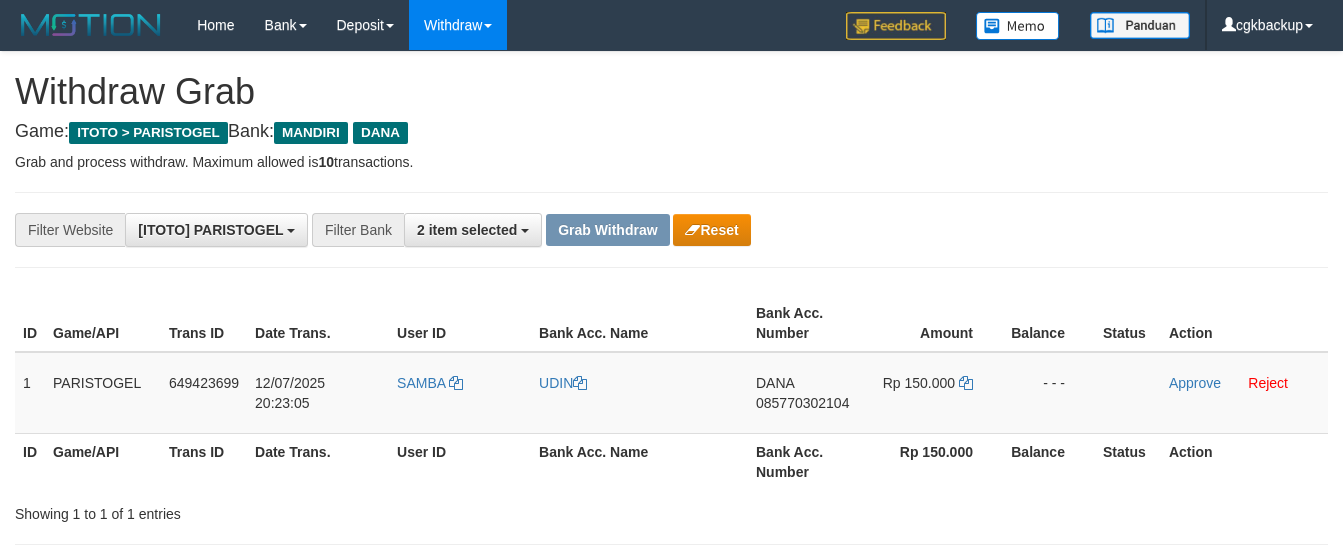 scroll, scrollTop: 0, scrollLeft: 0, axis: both 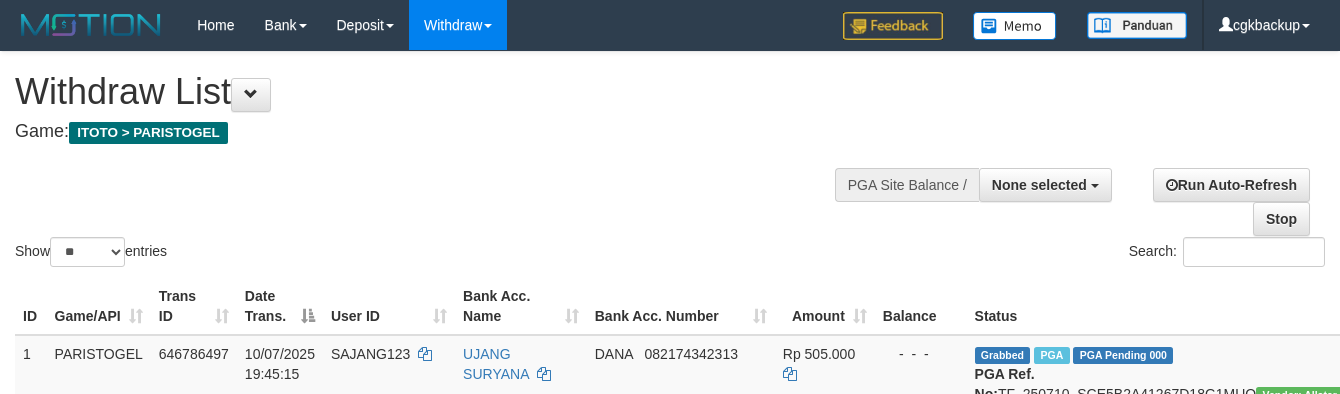 select 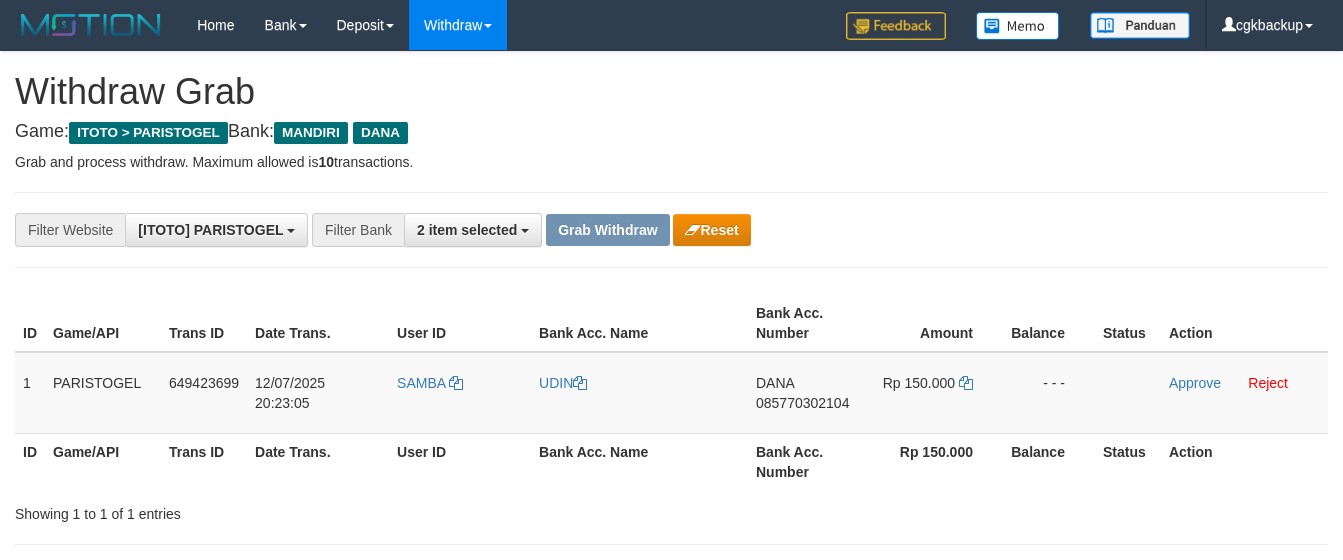 scroll, scrollTop: 0, scrollLeft: 0, axis: both 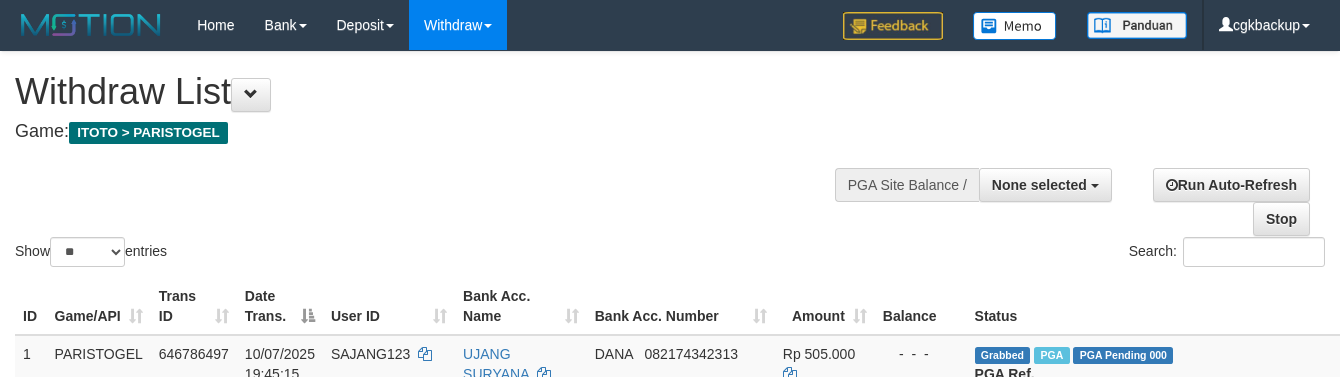 select 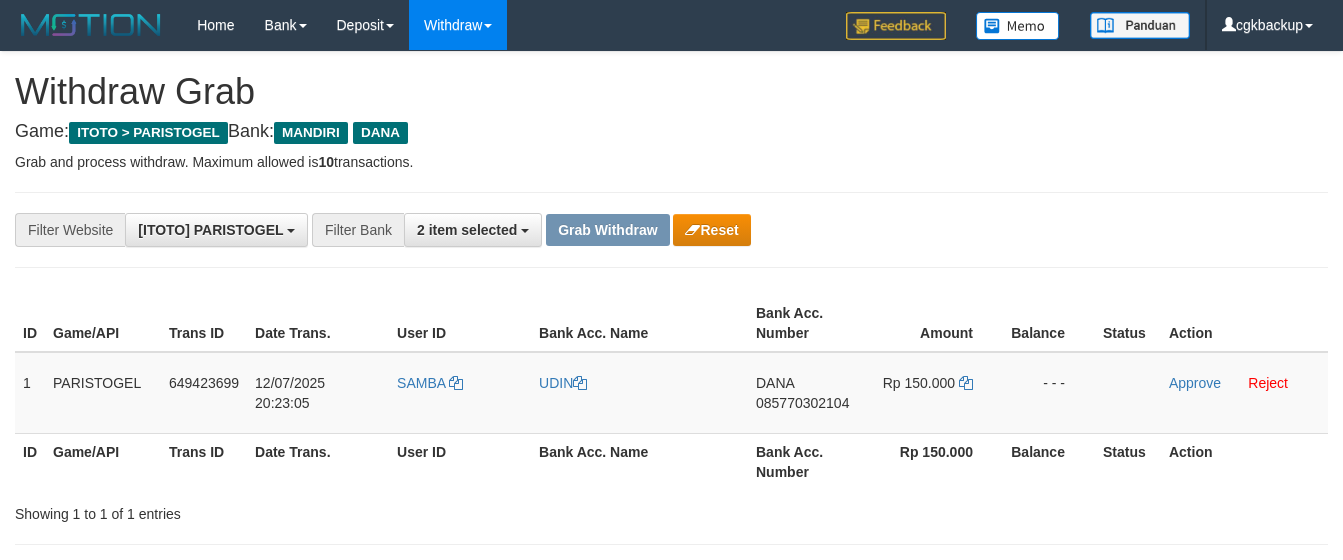 scroll, scrollTop: 0, scrollLeft: 0, axis: both 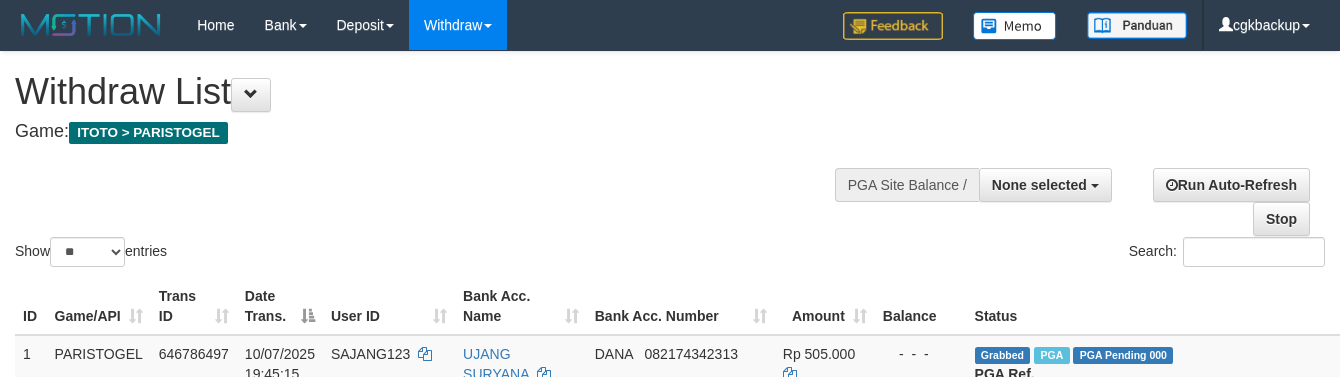 select 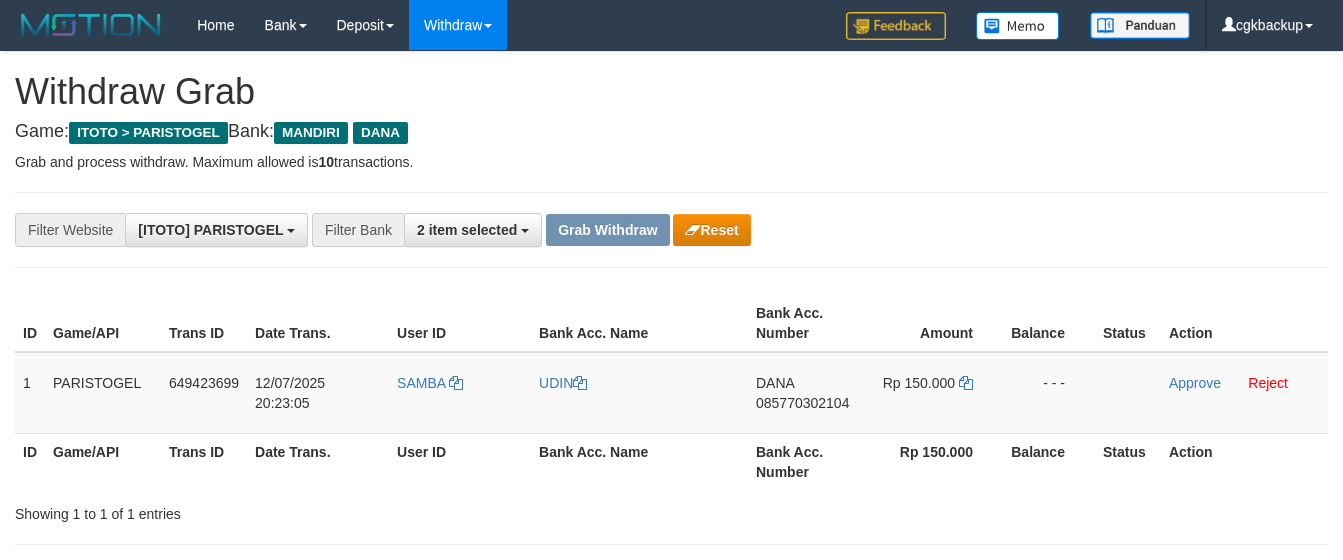 scroll, scrollTop: 0, scrollLeft: 0, axis: both 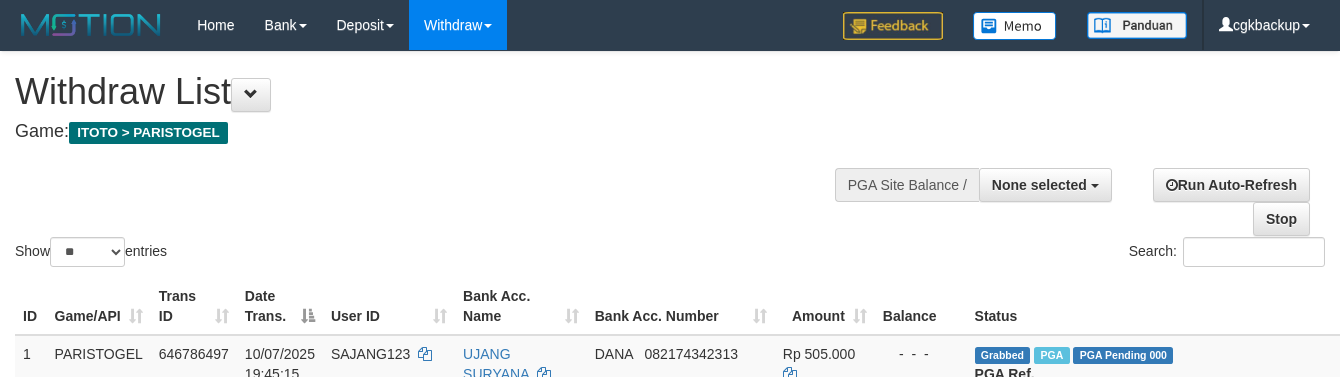 select 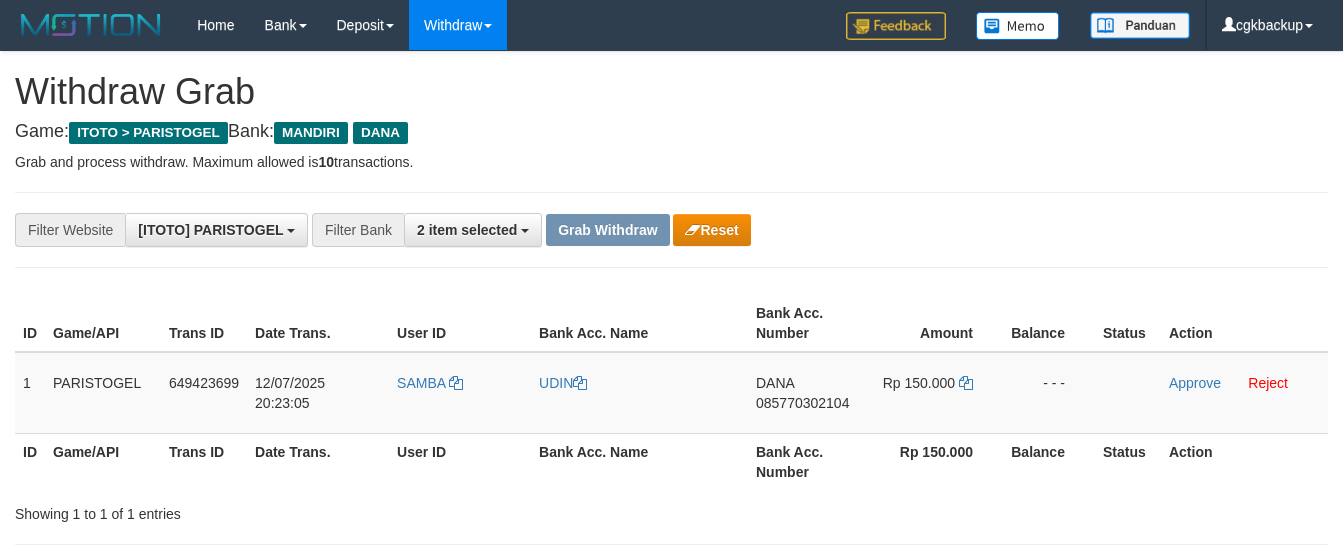 scroll, scrollTop: 0, scrollLeft: 0, axis: both 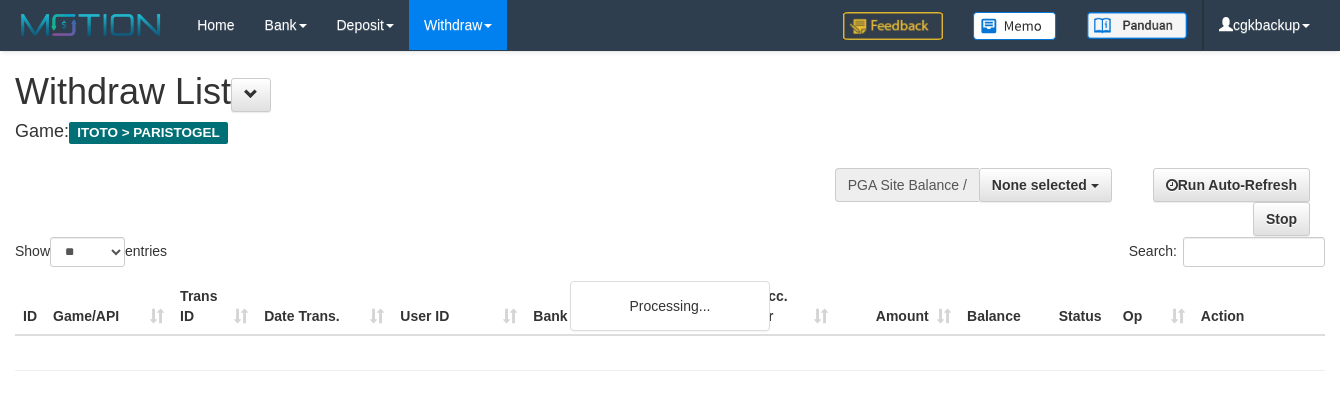 select 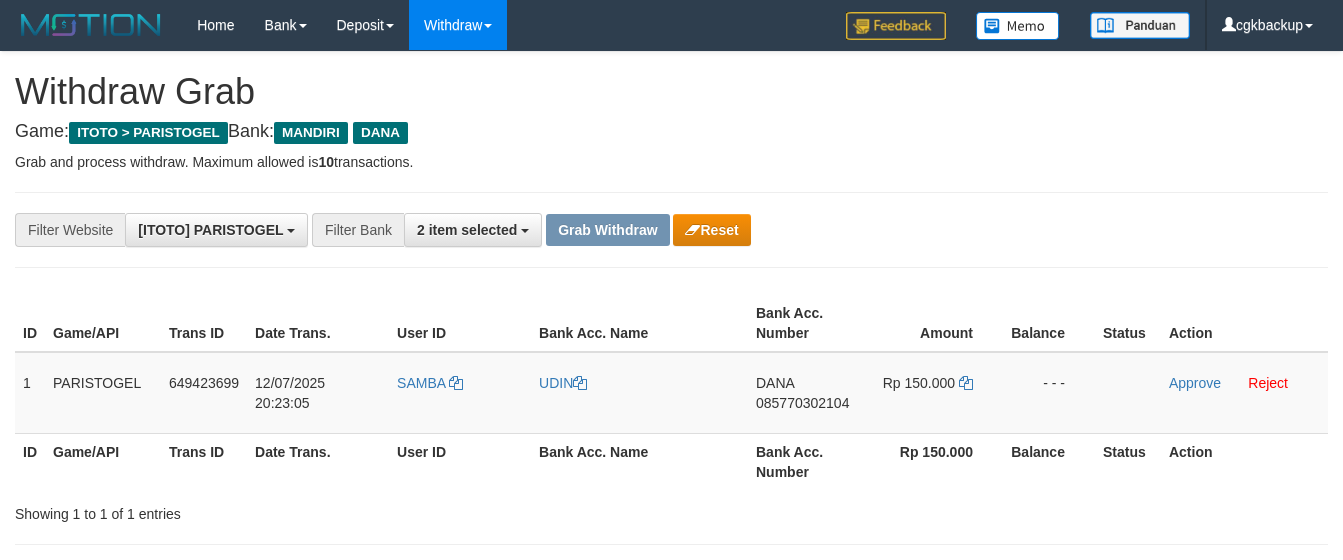 scroll, scrollTop: 0, scrollLeft: 0, axis: both 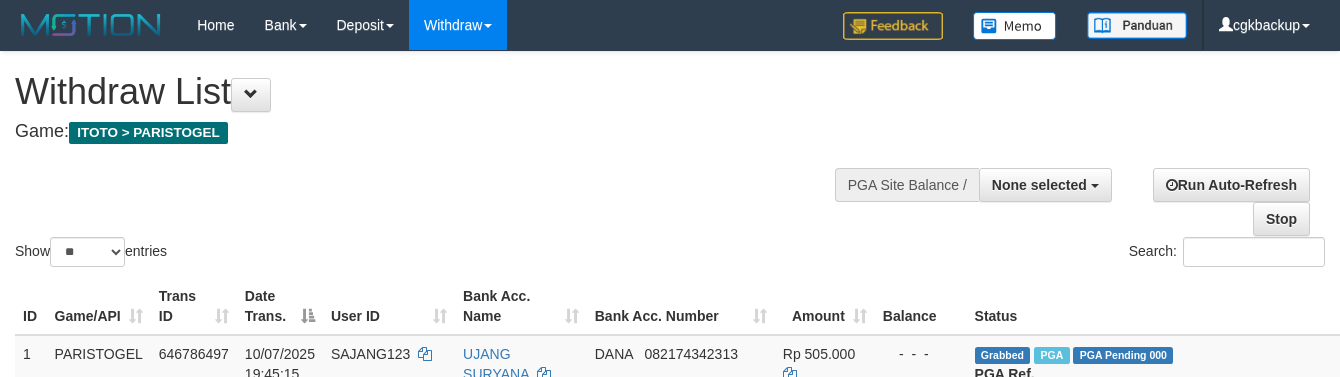 select 